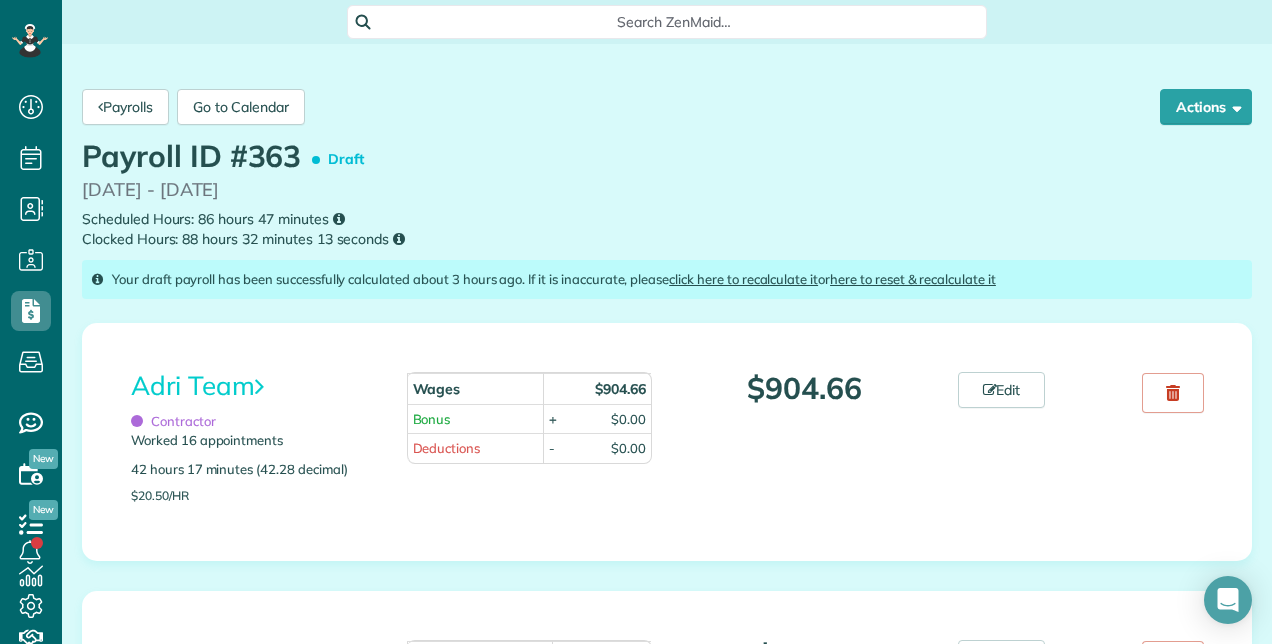 scroll, scrollTop: 0, scrollLeft: 0, axis: both 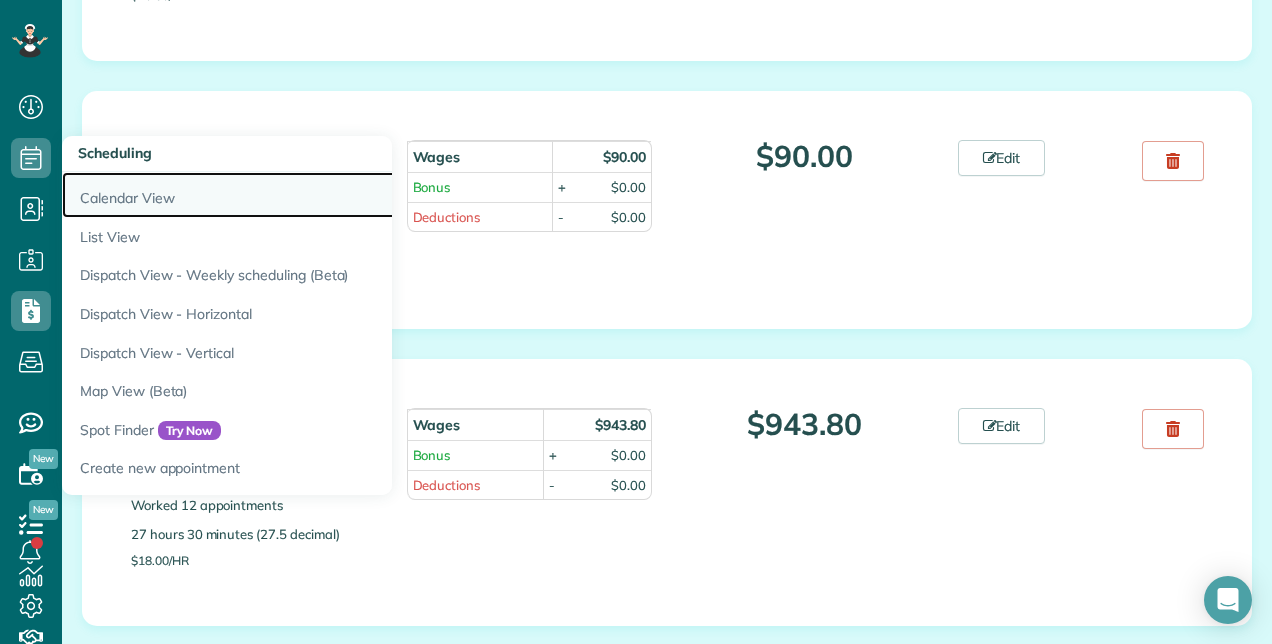 click on "Calendar View" at bounding box center [312, 195] 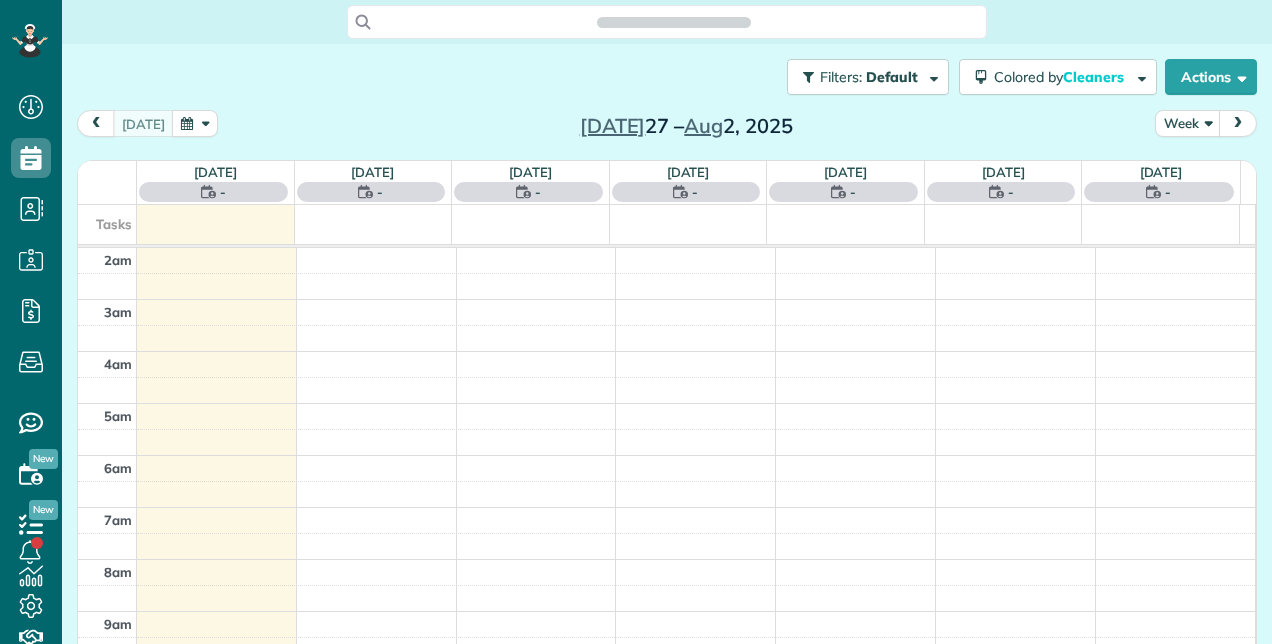 scroll, scrollTop: 0, scrollLeft: 0, axis: both 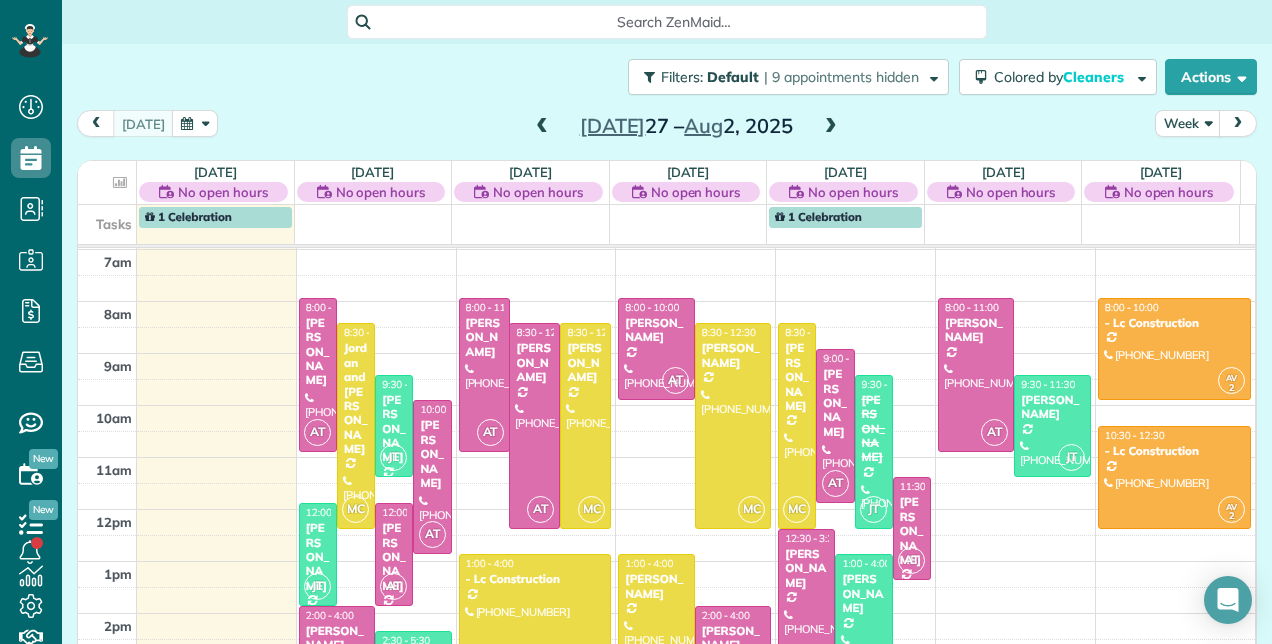 click at bounding box center [831, 127] 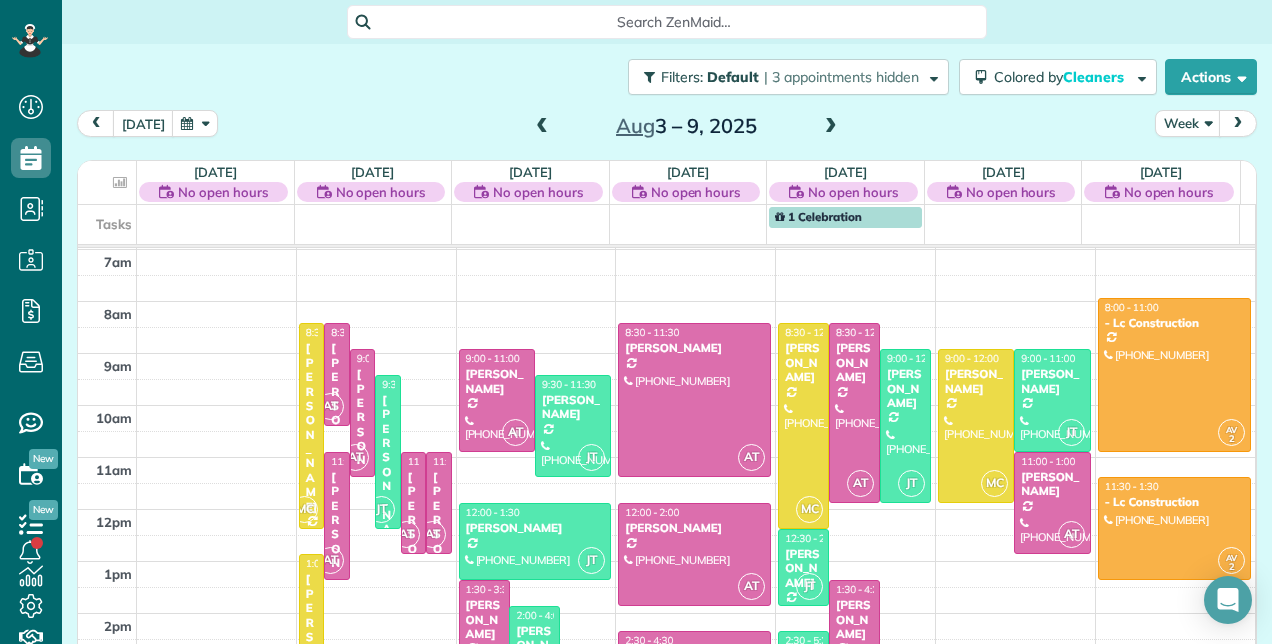 click at bounding box center (831, 127) 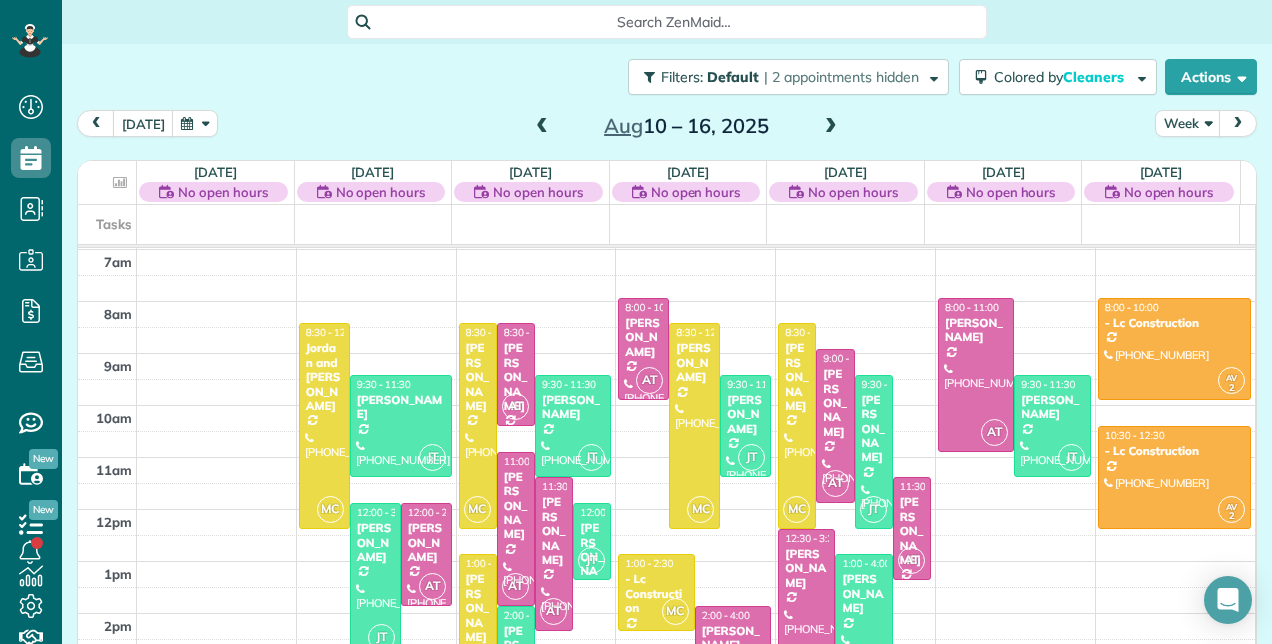 click at bounding box center [542, 127] 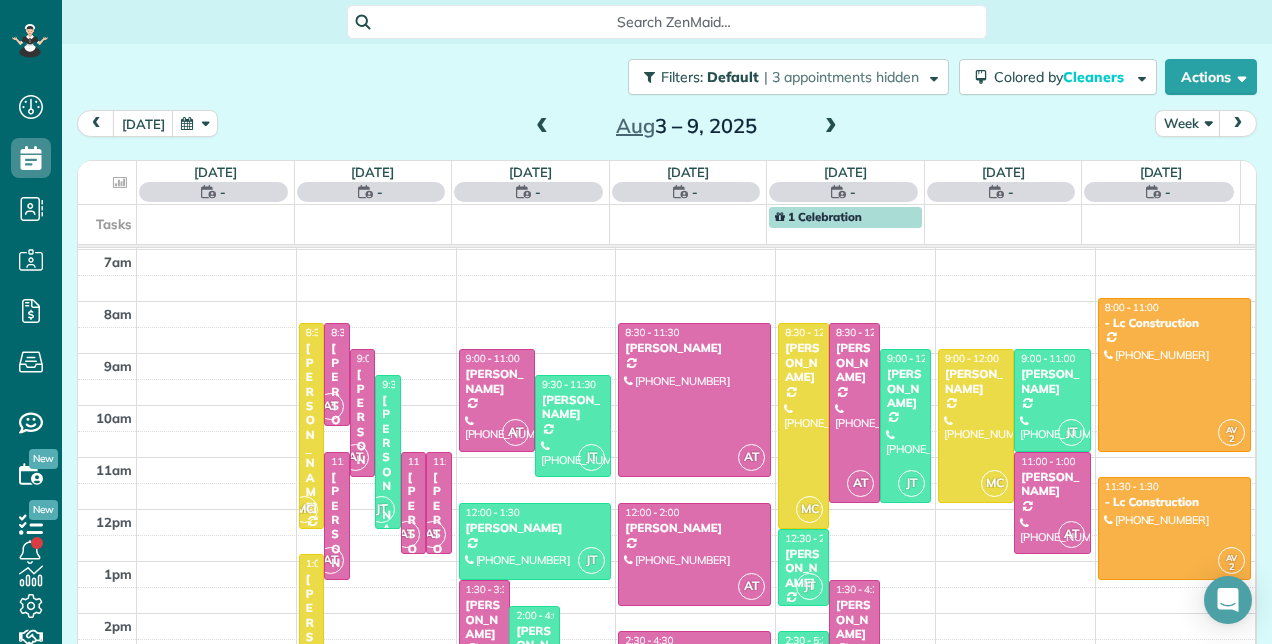 click at bounding box center (542, 127) 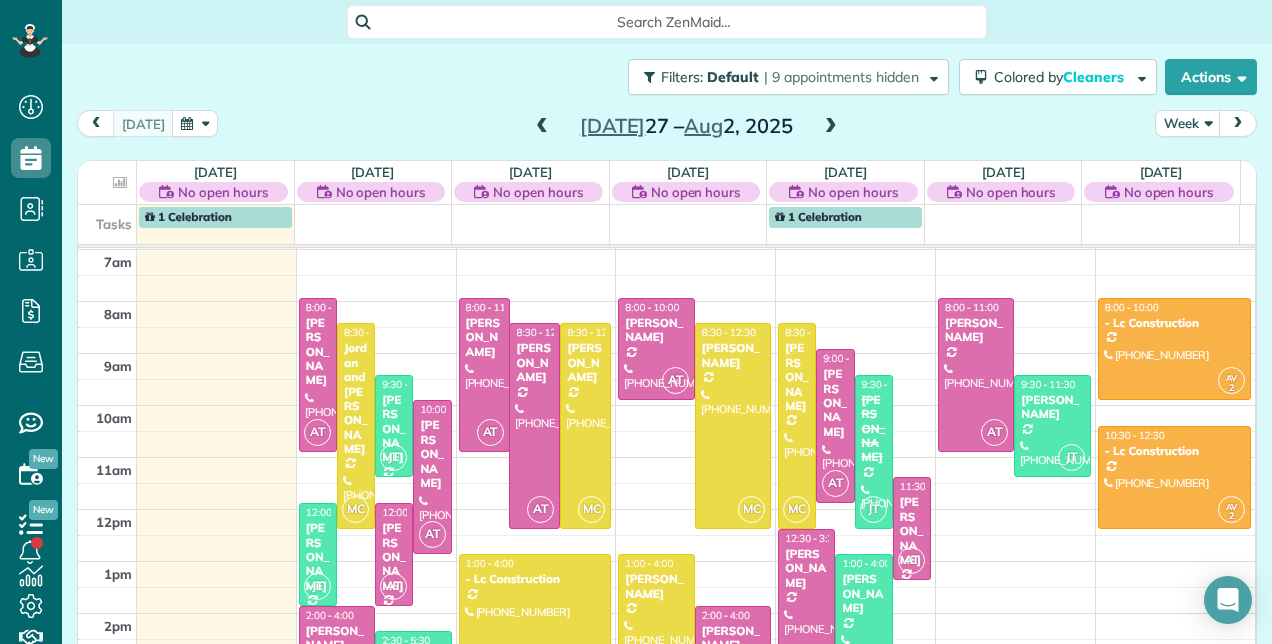 click at bounding box center (542, 127) 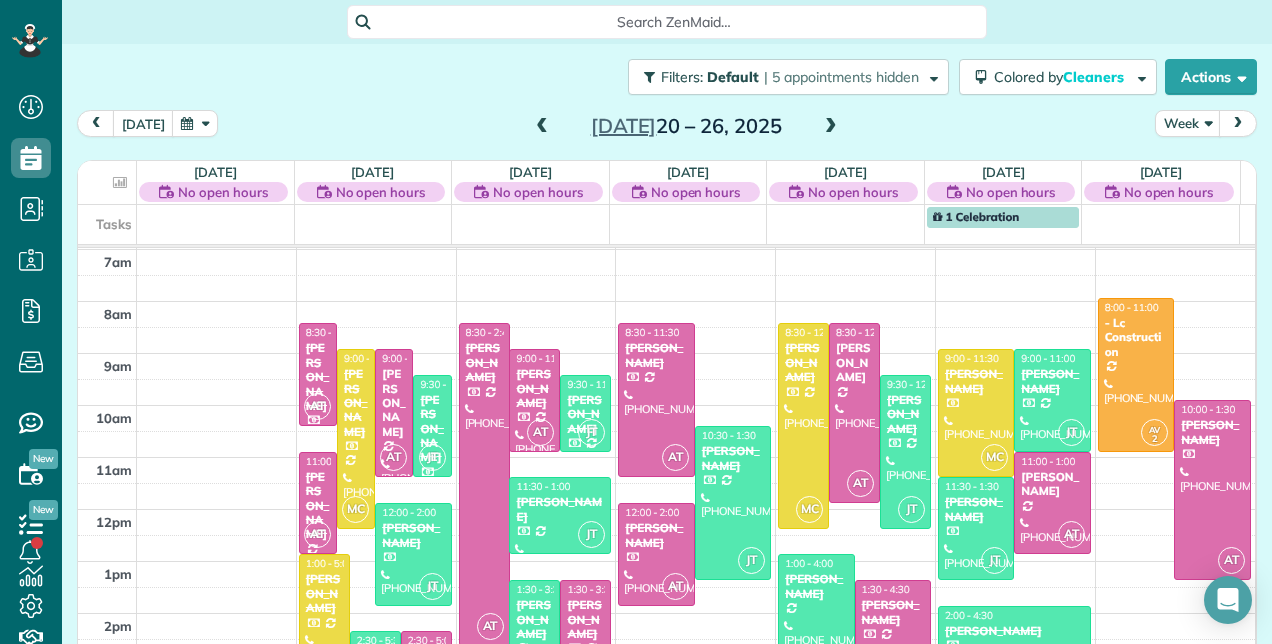 scroll, scrollTop: 448, scrollLeft: 0, axis: vertical 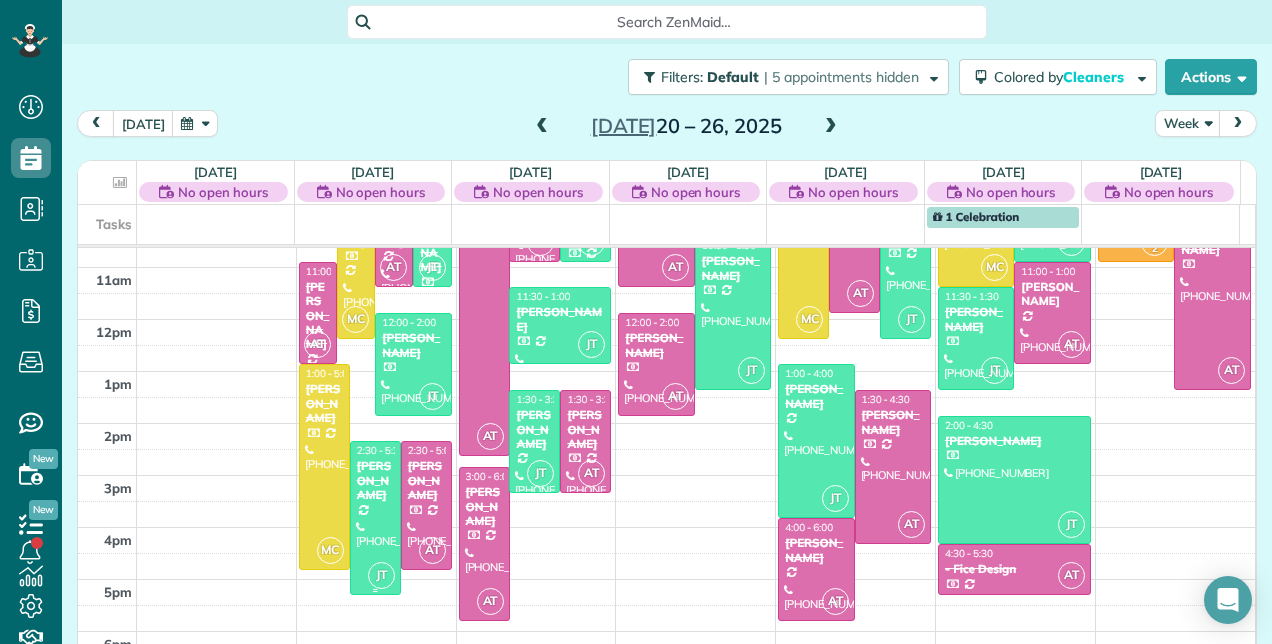 click at bounding box center (375, 518) 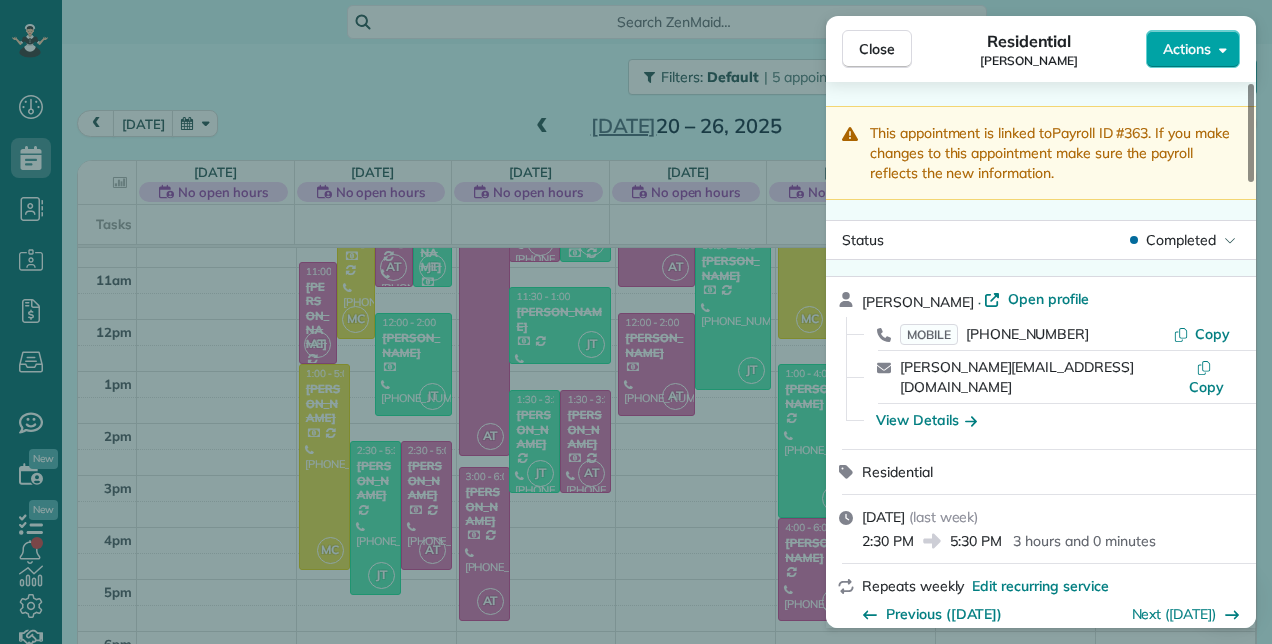 click 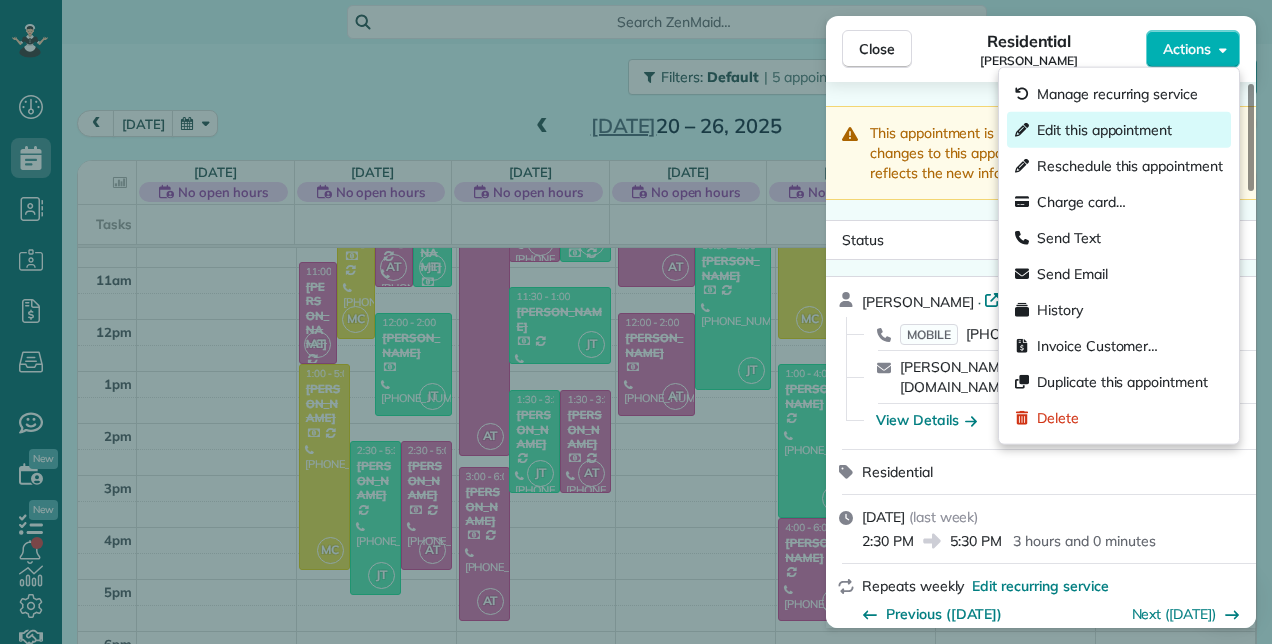 click on "Edit this appointment" at bounding box center [1104, 130] 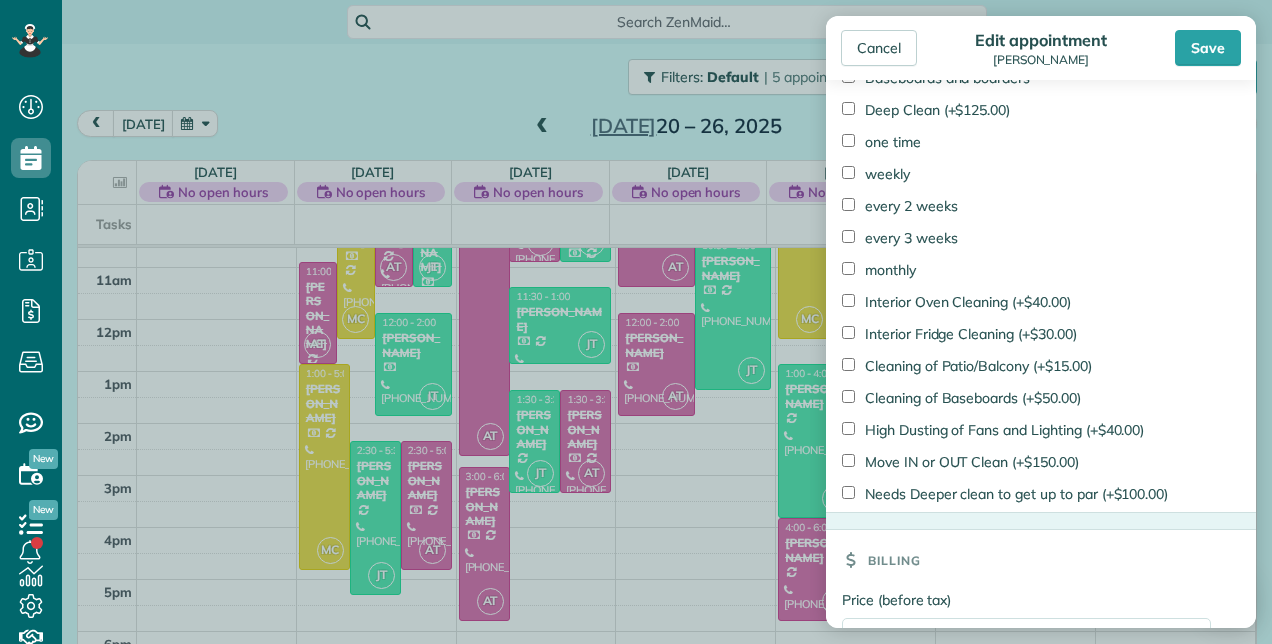 scroll, scrollTop: 1465, scrollLeft: 0, axis: vertical 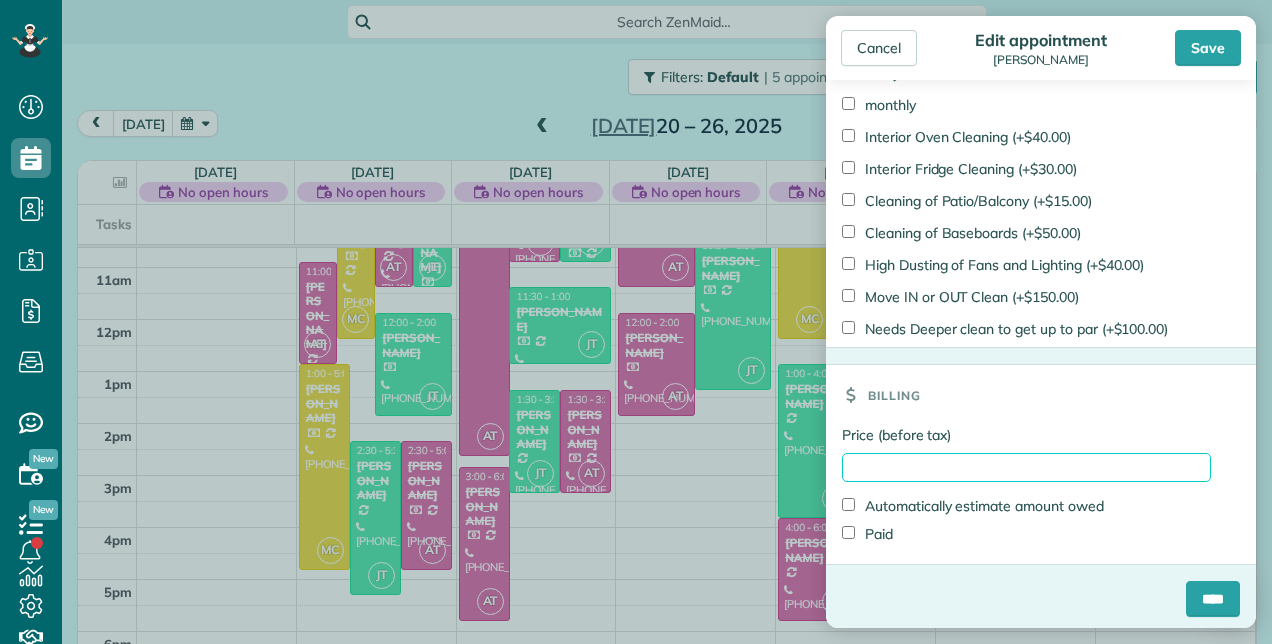 click on "Price (before tax)" at bounding box center [1026, 467] 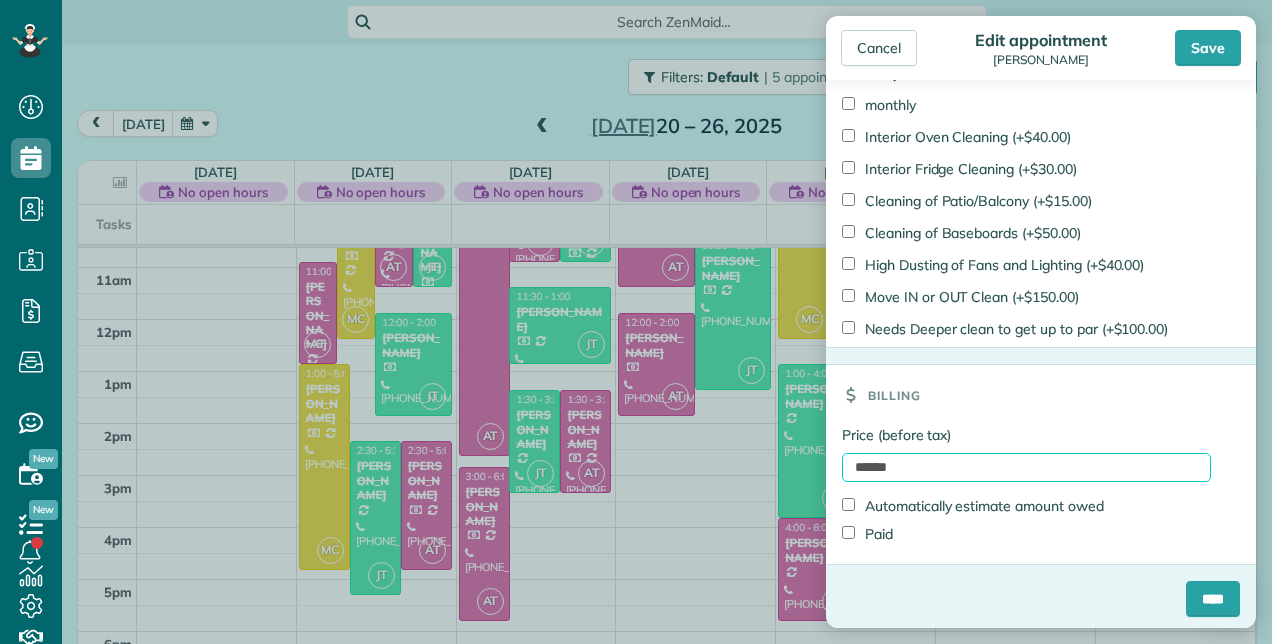 type on "******" 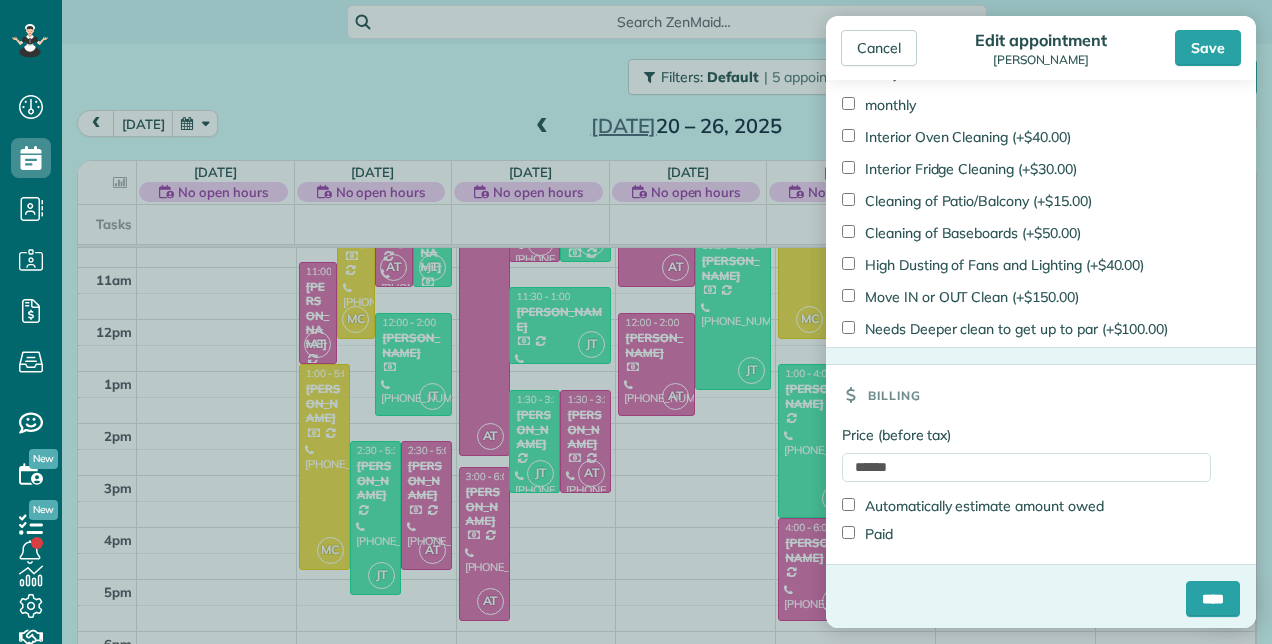 click on "Paid" at bounding box center (867, 534) 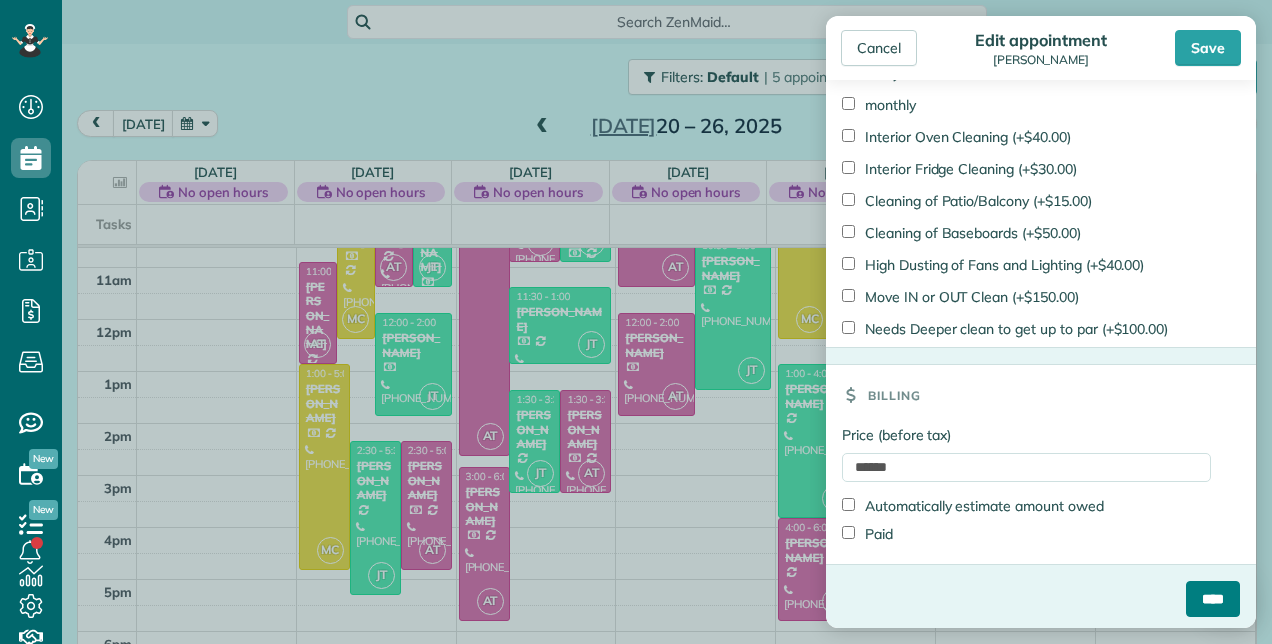 click on "****" at bounding box center [1213, 599] 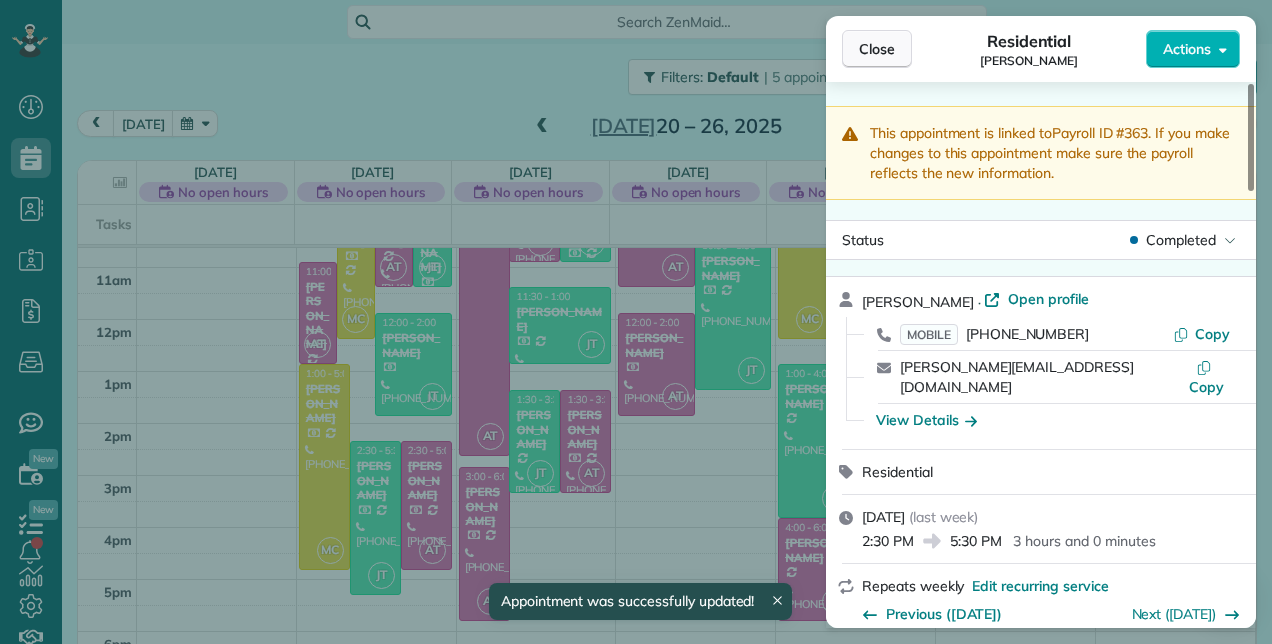 click on "Close" at bounding box center [877, 49] 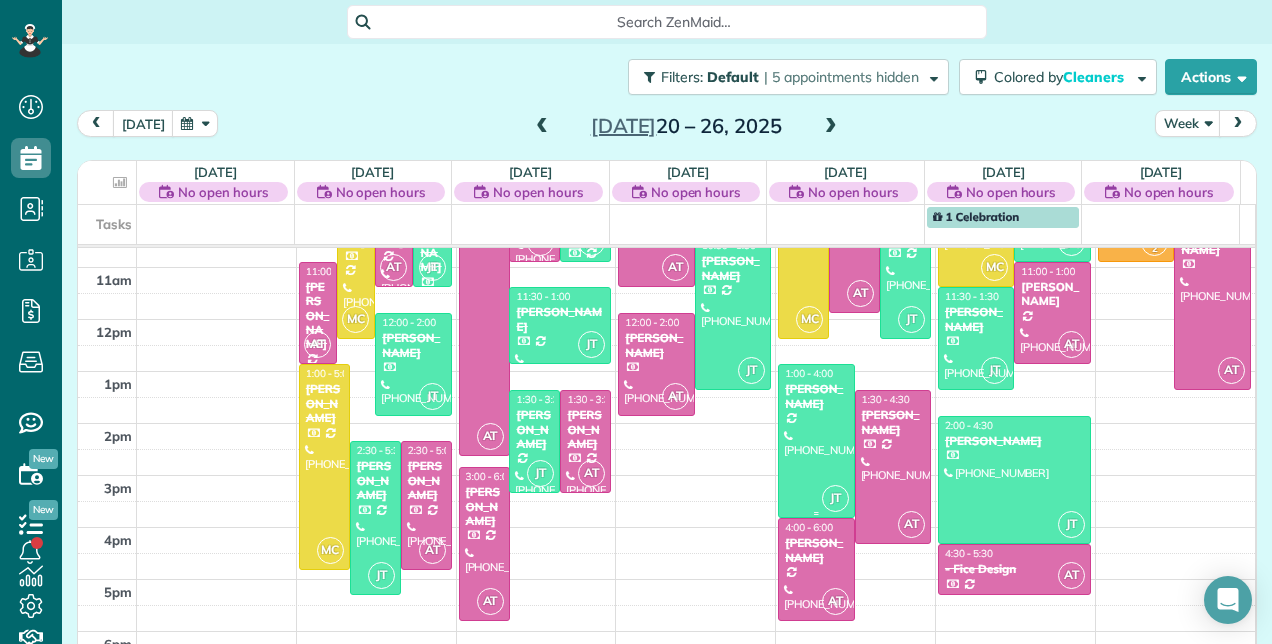 click at bounding box center [816, 441] 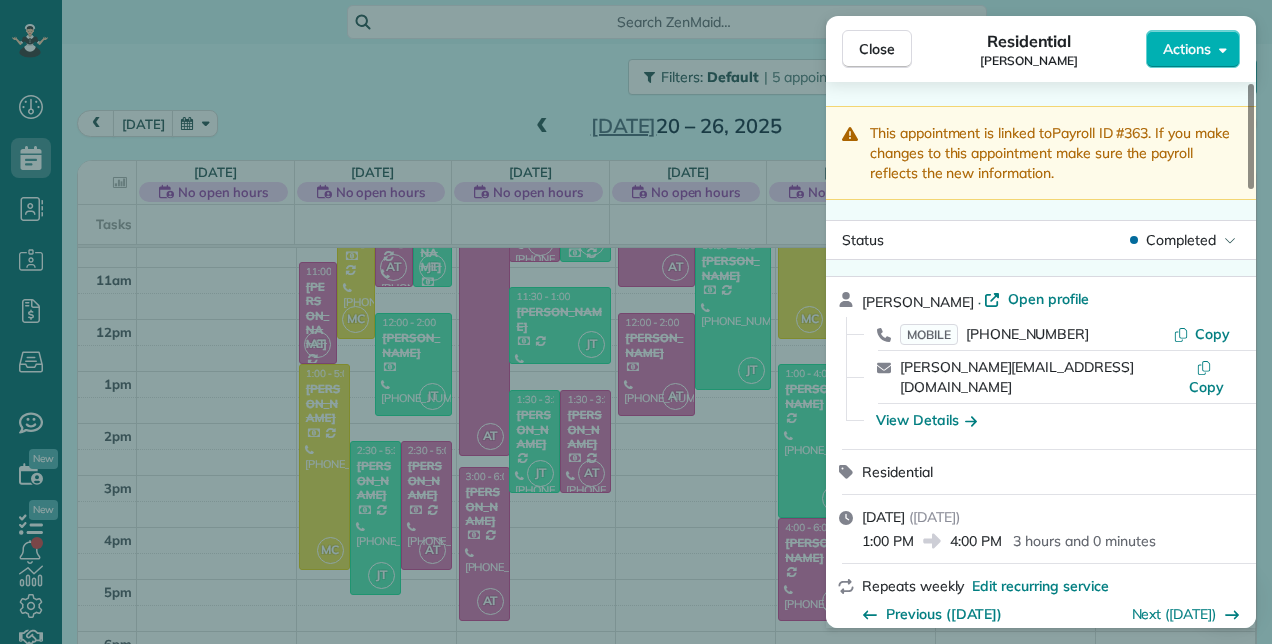 click 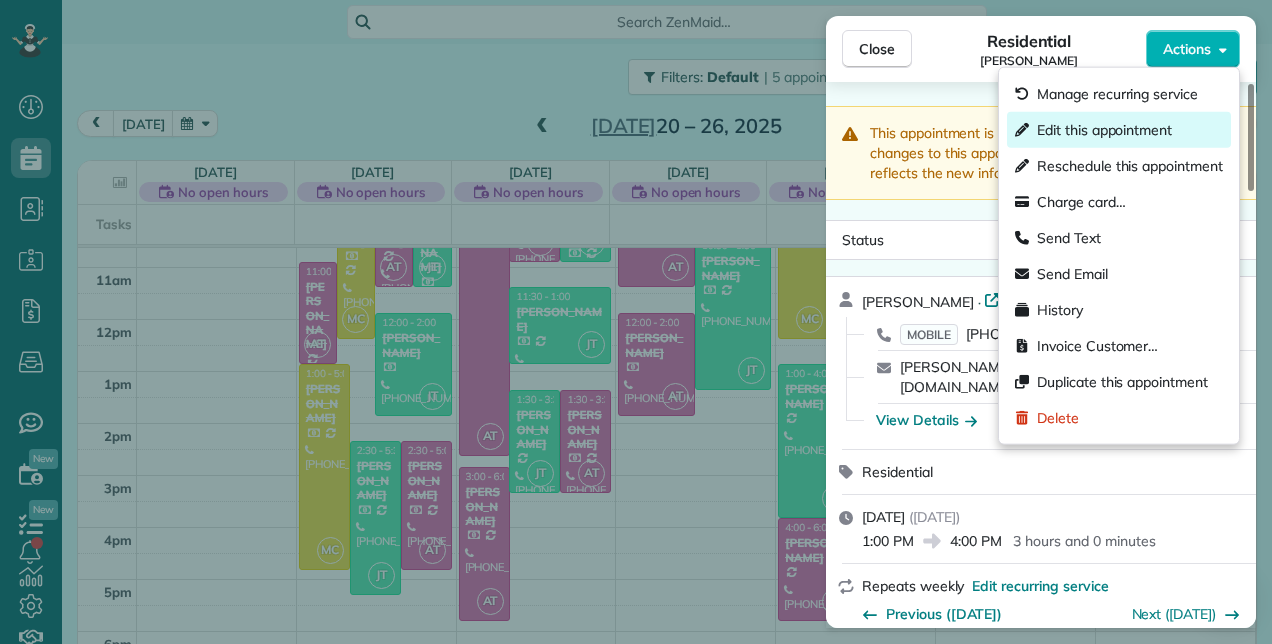 click on "Edit this appointment" at bounding box center [1104, 130] 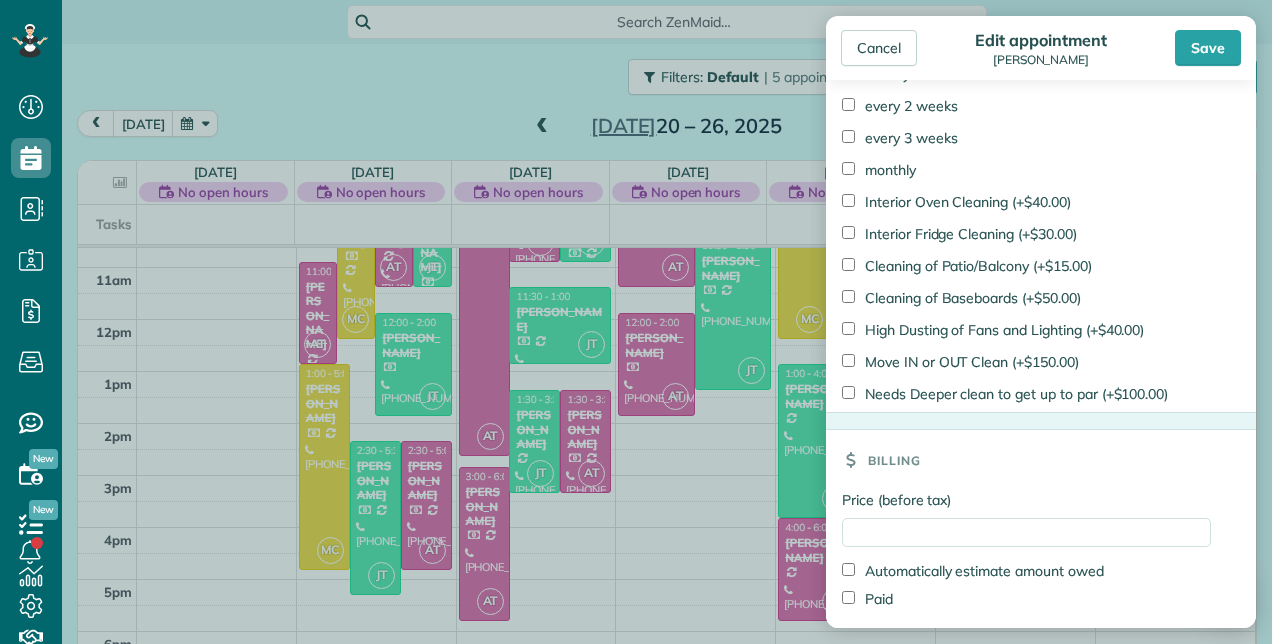 scroll, scrollTop: 1465, scrollLeft: 0, axis: vertical 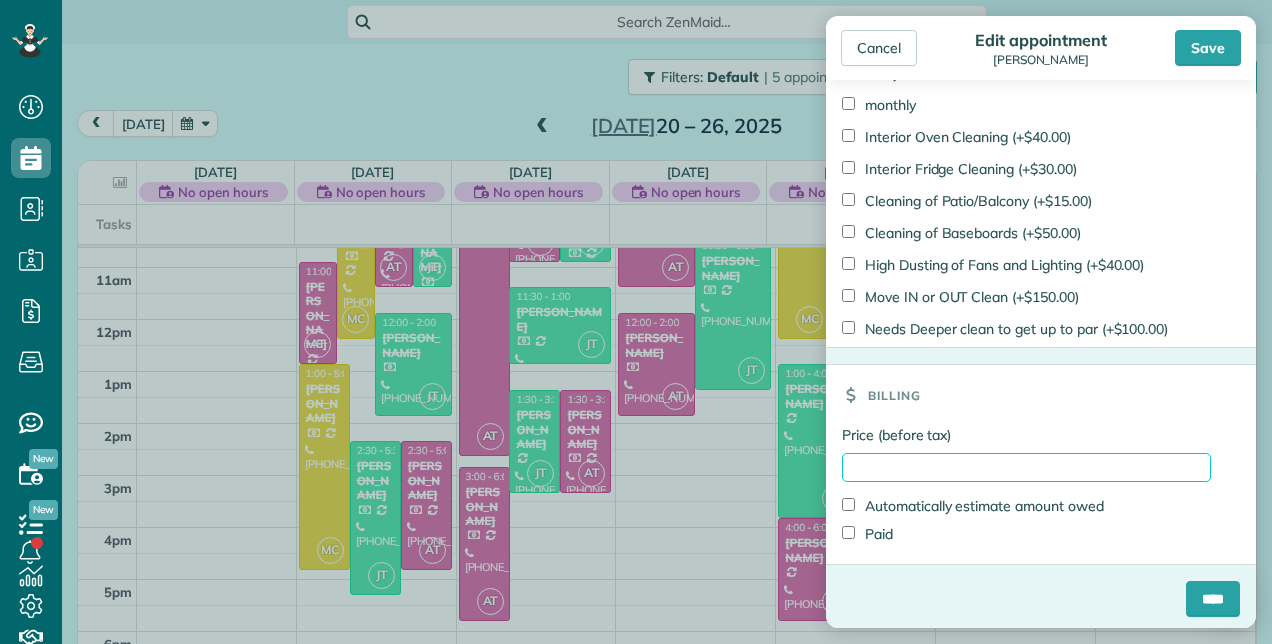 click on "Price (before tax)" at bounding box center [1026, 467] 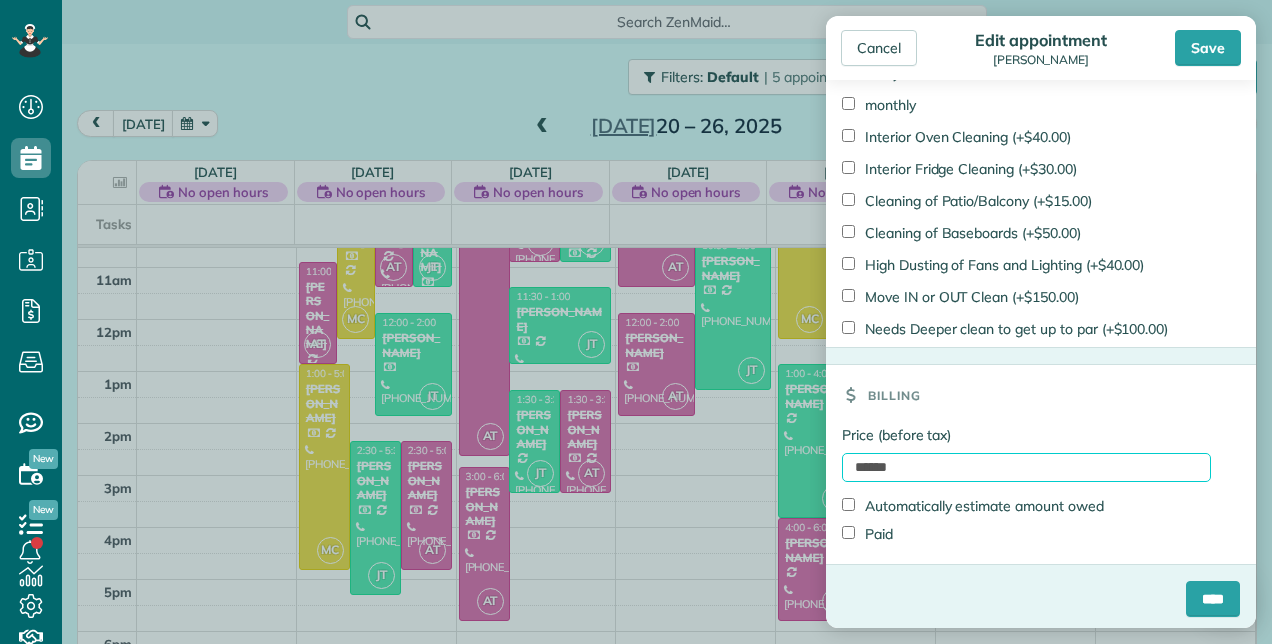 type on "******" 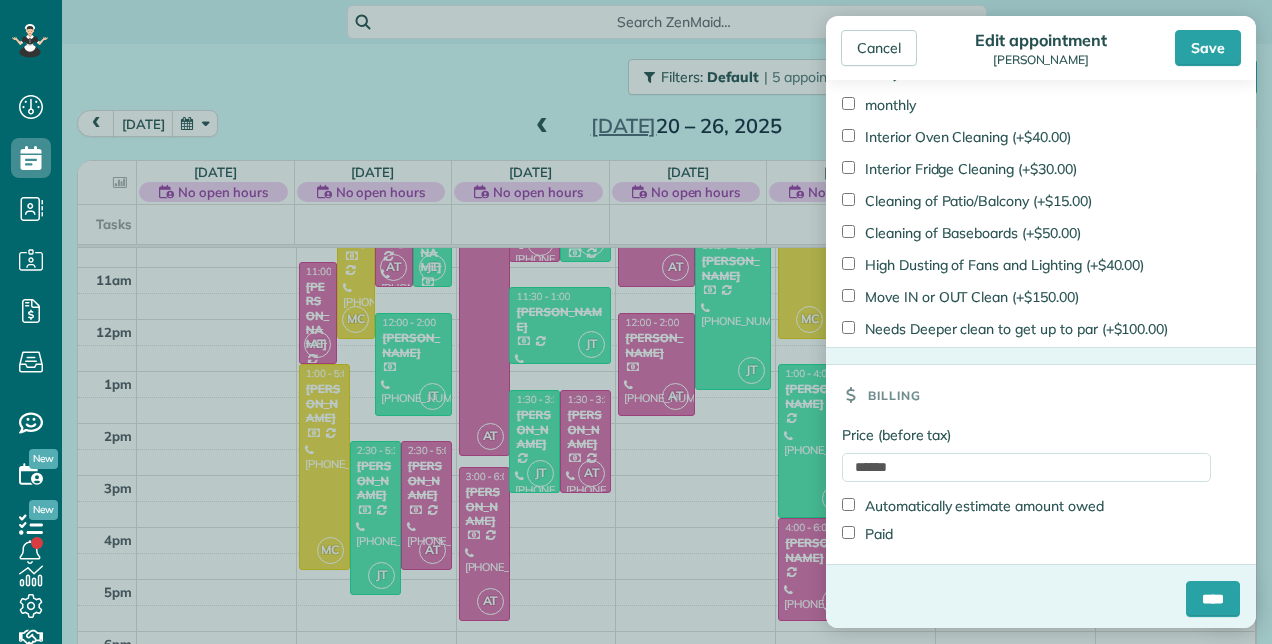 click on "Paid" at bounding box center (867, 534) 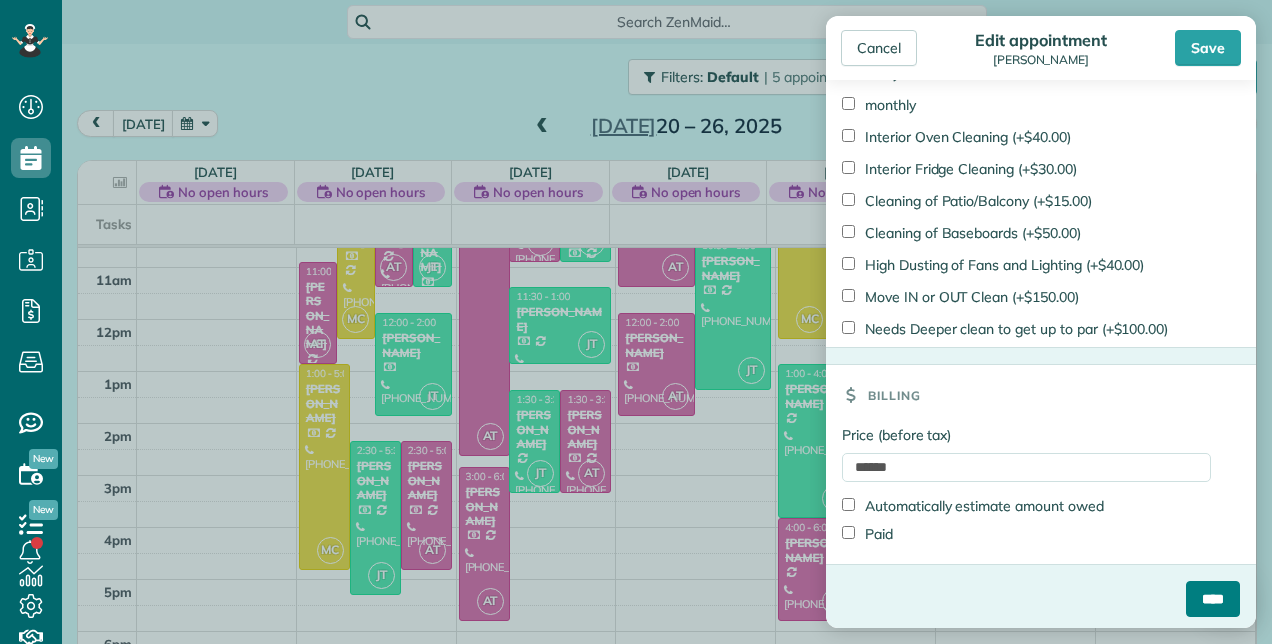 drag, startPoint x: 1182, startPoint y: 583, endPoint x: 1166, endPoint y: 578, distance: 16.763054 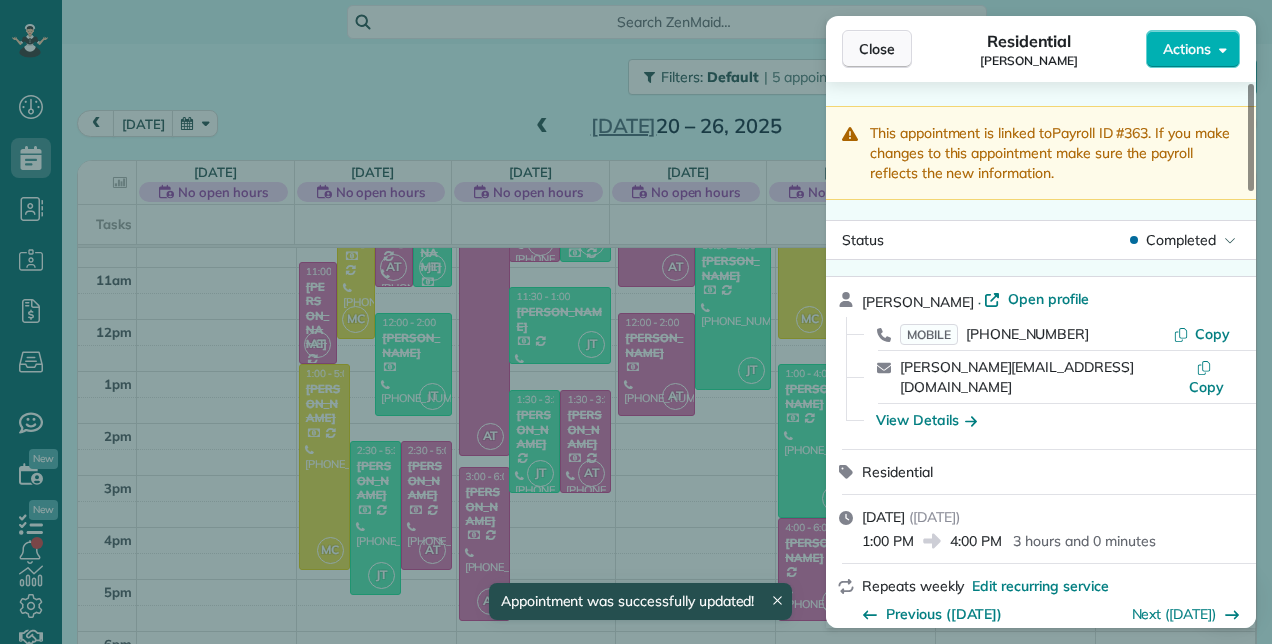 click on "Close" at bounding box center [877, 49] 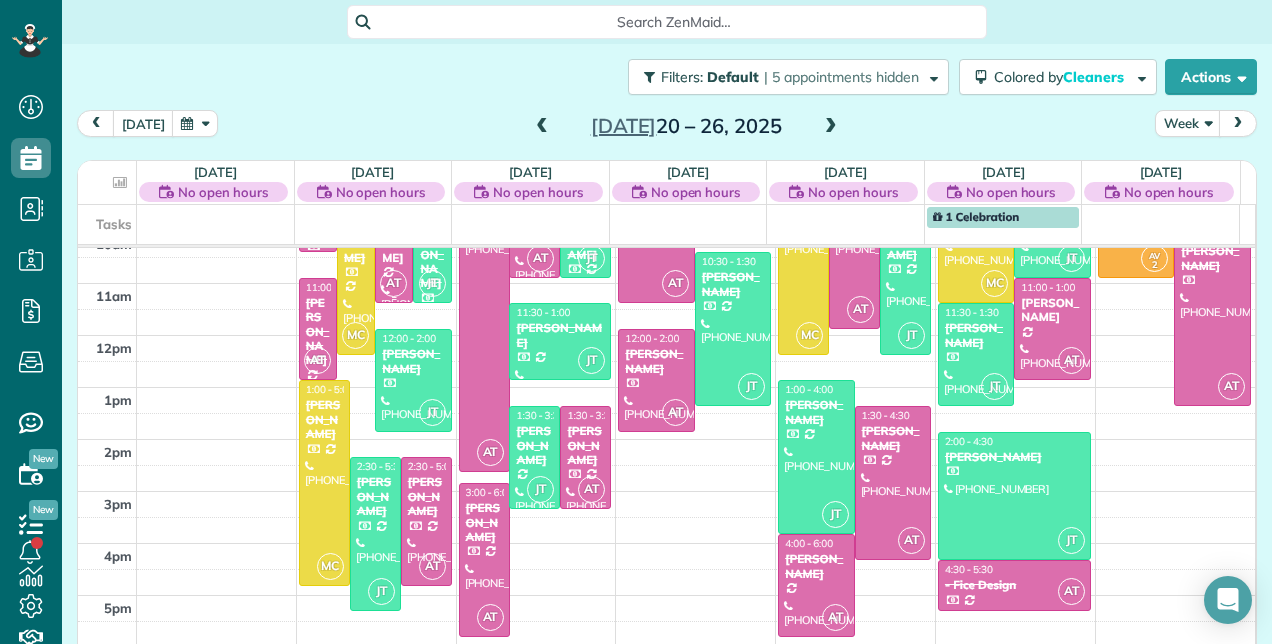 scroll, scrollTop: 448, scrollLeft: 0, axis: vertical 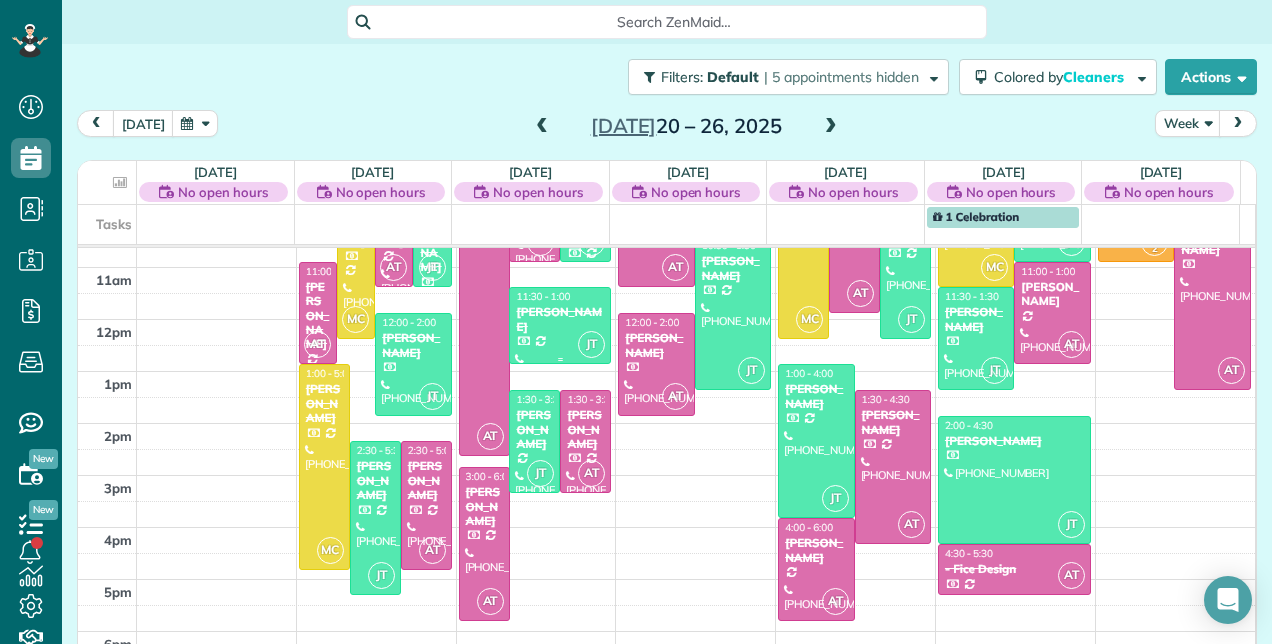 click on "Kathleen McKeever" at bounding box center (560, 319) 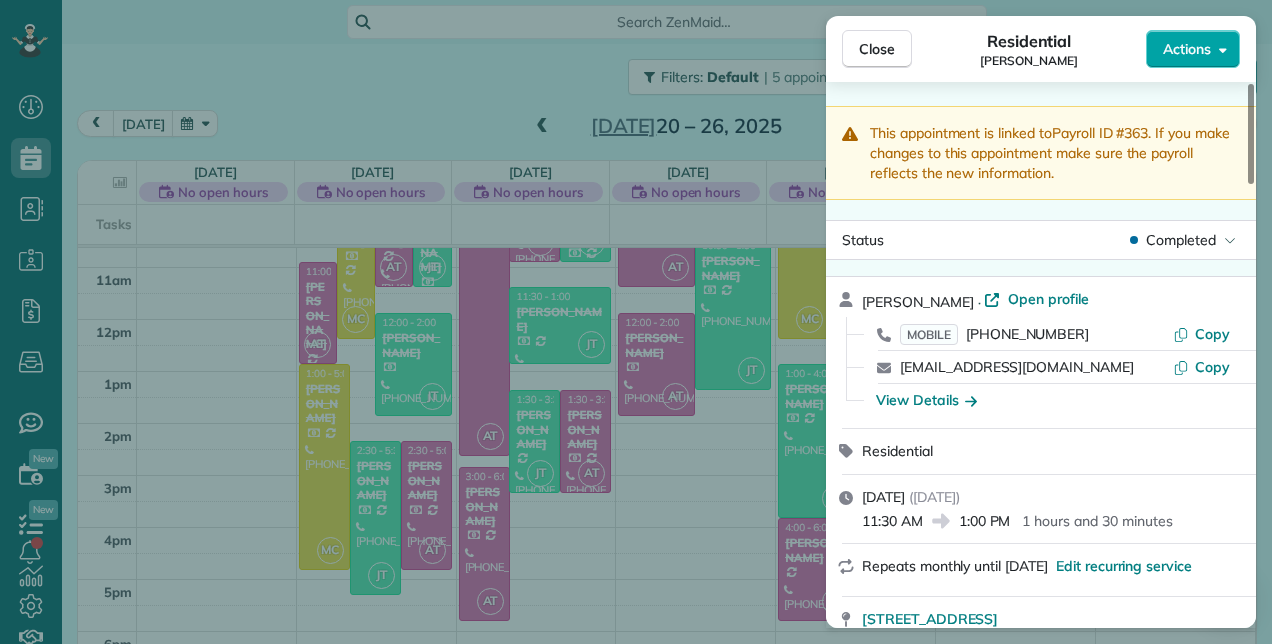 click on "Actions" at bounding box center (1193, 49) 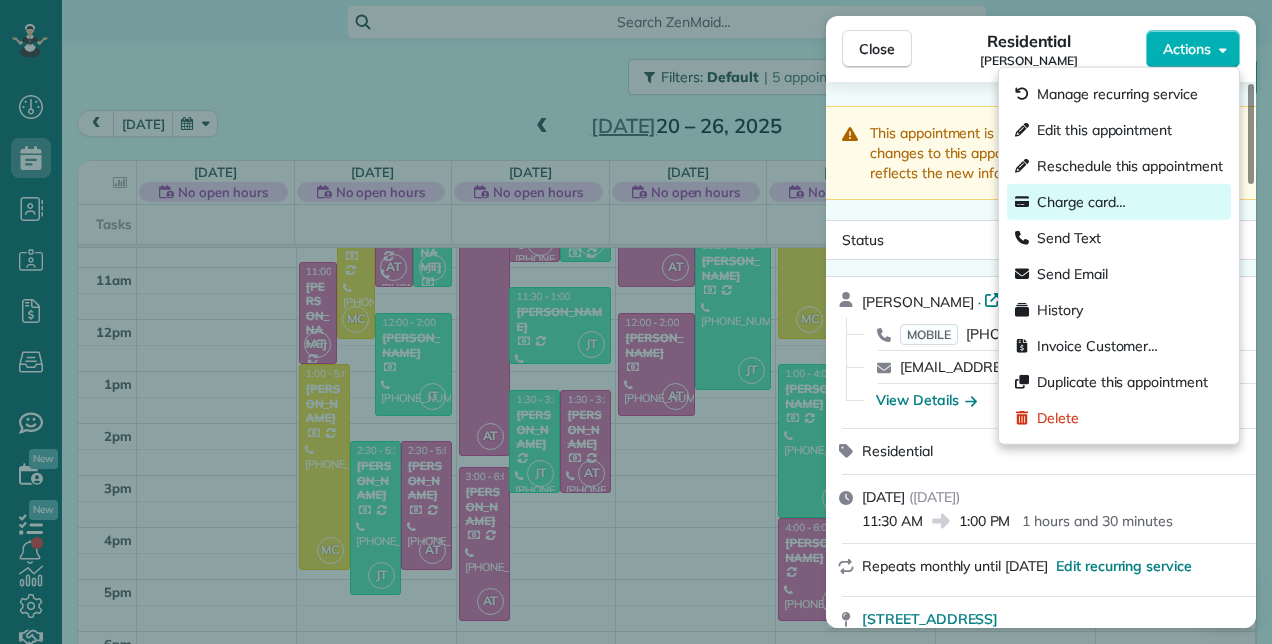 click on "Charge card…" at bounding box center (1119, 202) 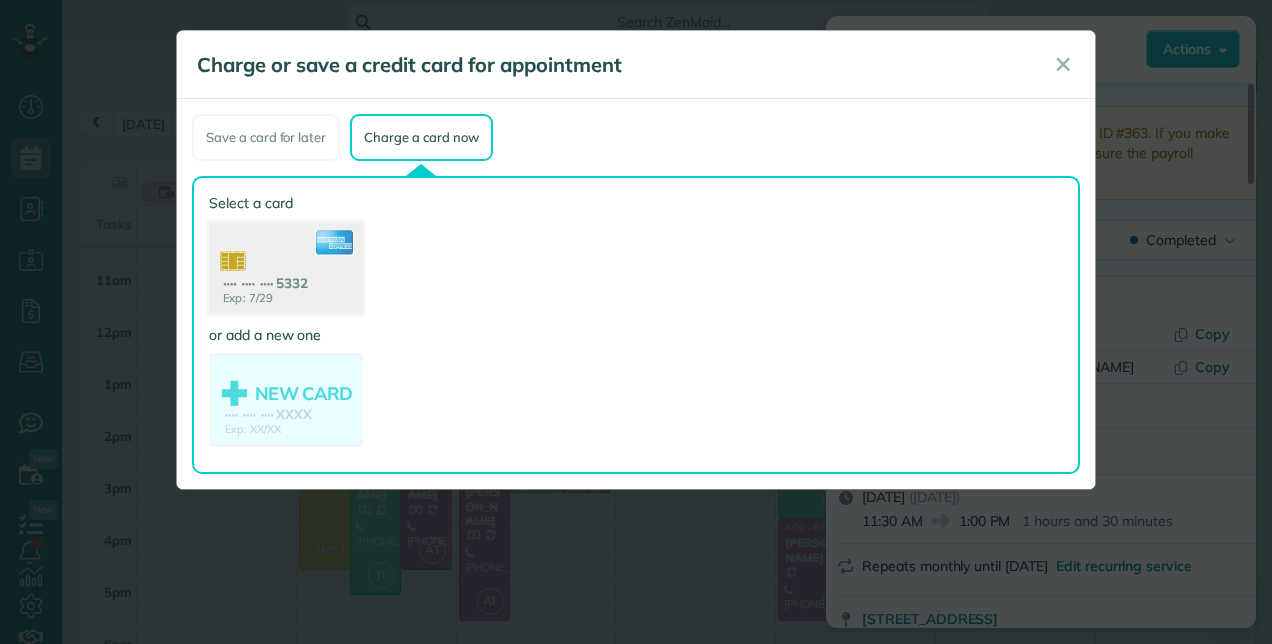 click 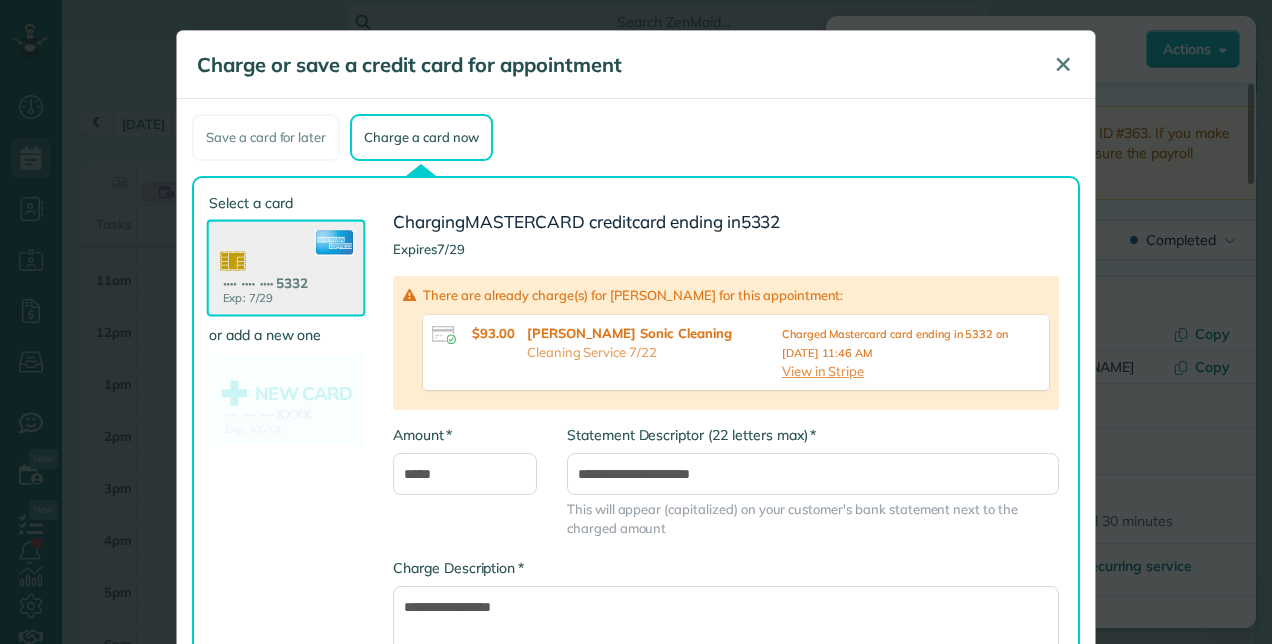 click on "✕" at bounding box center (1063, 64) 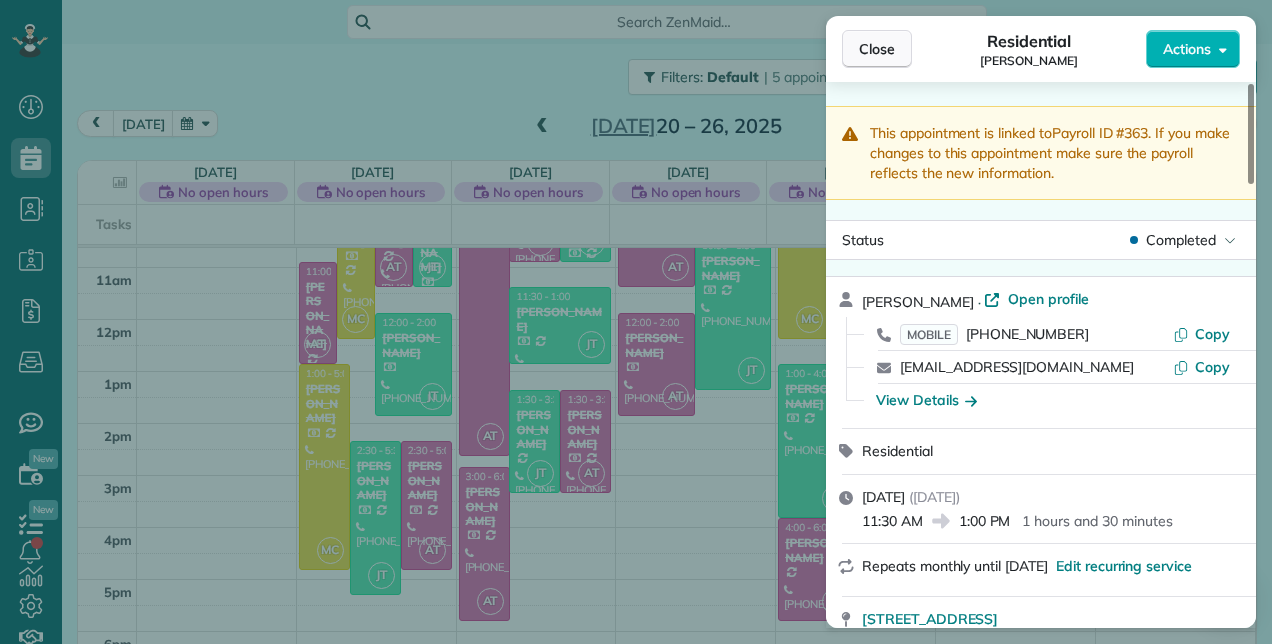 click on "Close" at bounding box center (877, 49) 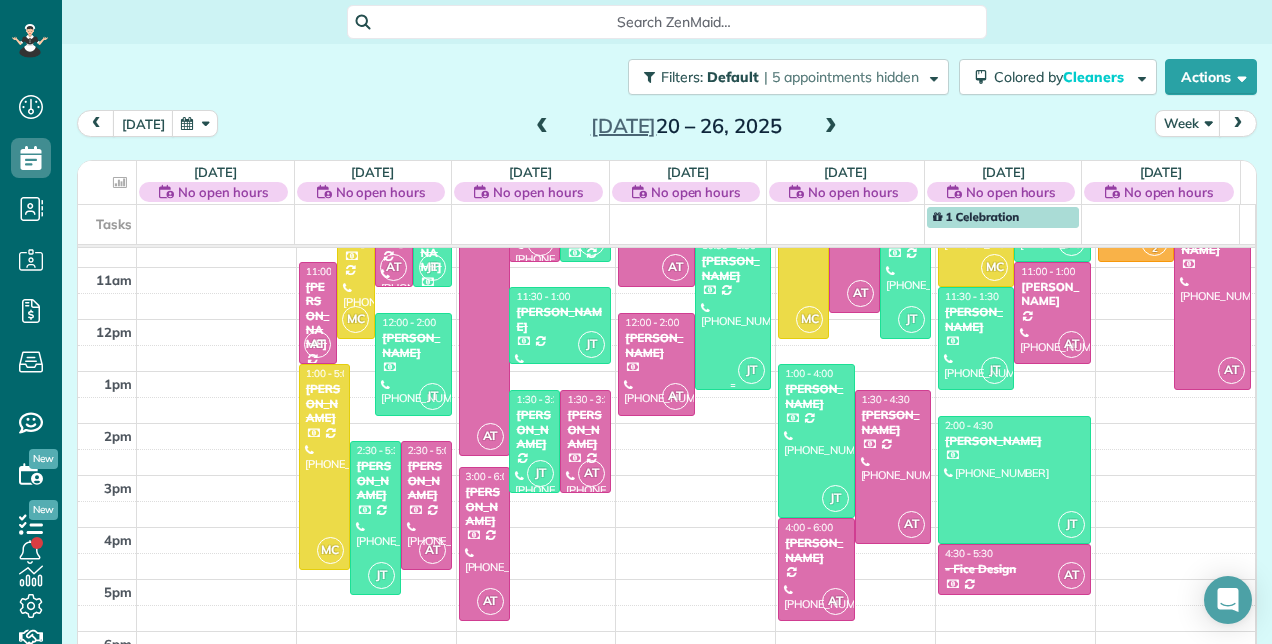 click at bounding box center (733, 313) 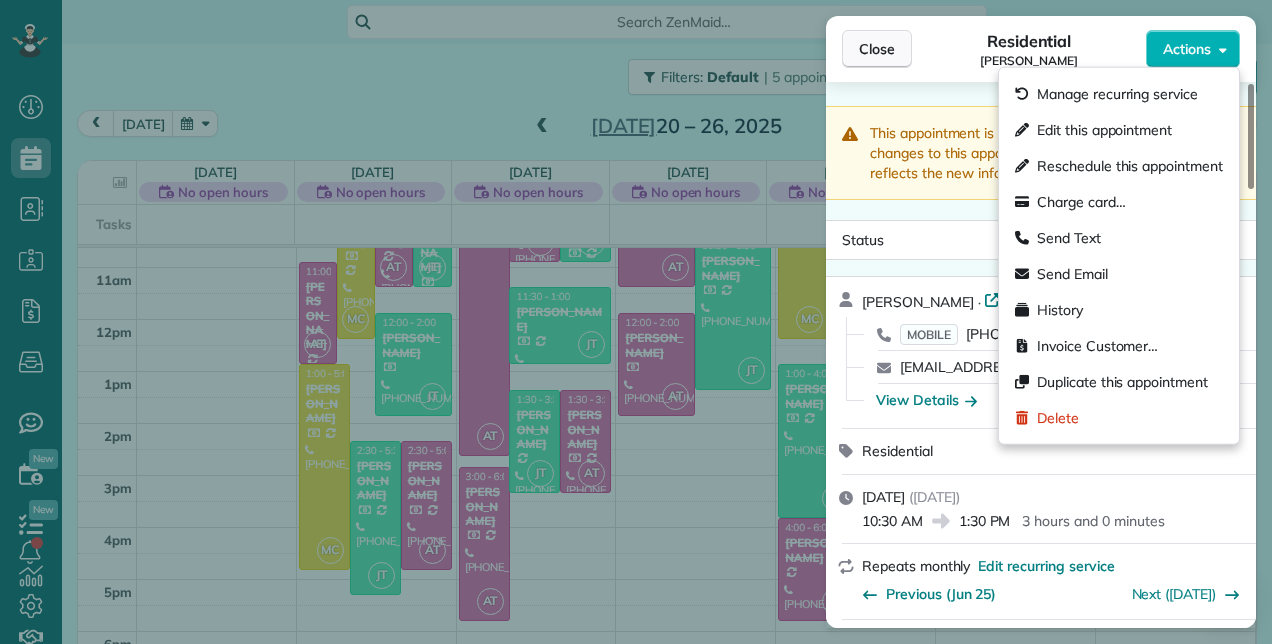 click on "Close" at bounding box center [877, 49] 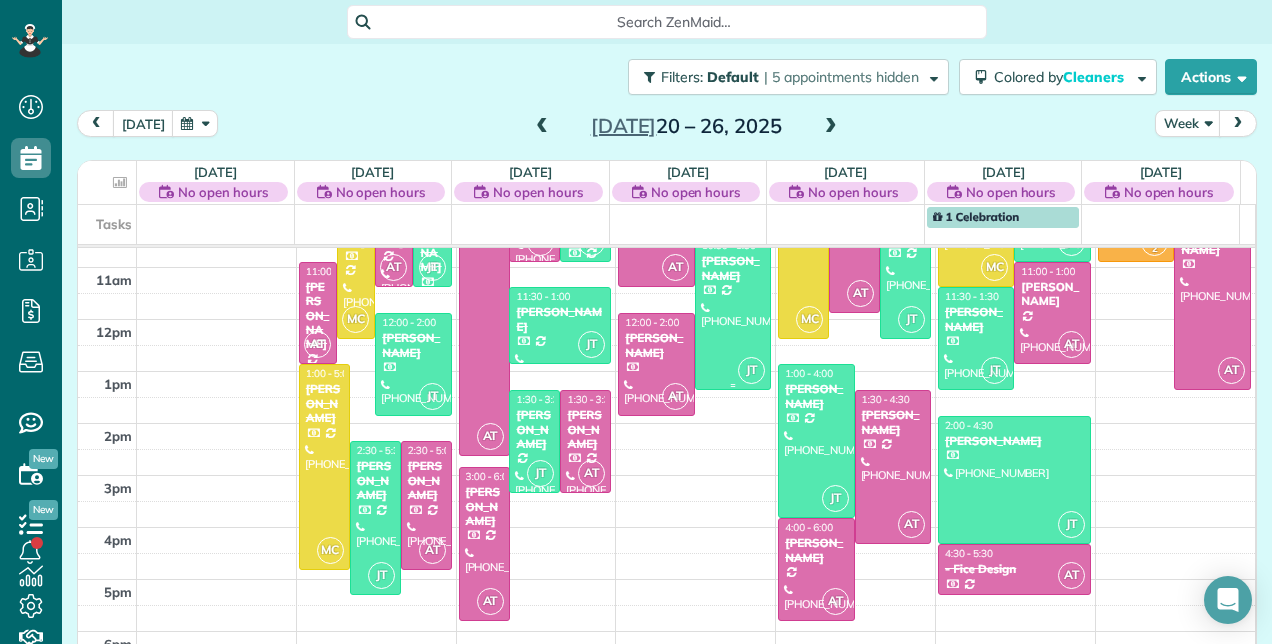 click at bounding box center (733, 313) 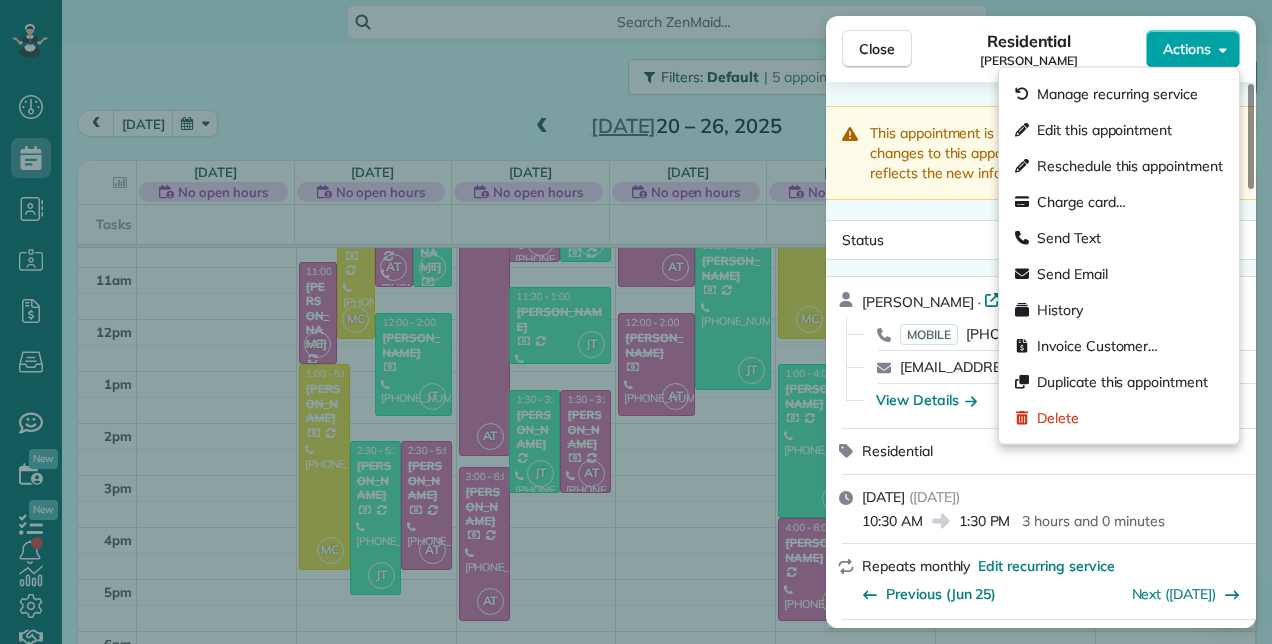 click on "Actions" at bounding box center (1193, 49) 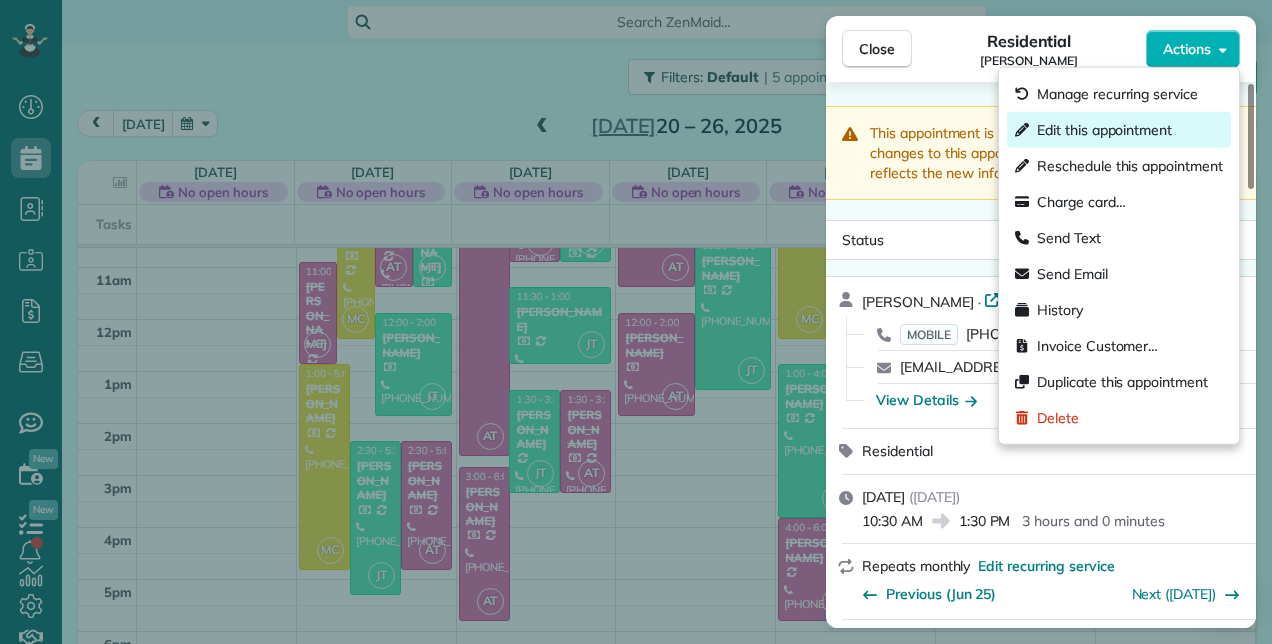 click on "Edit this appointment" at bounding box center (1104, 130) 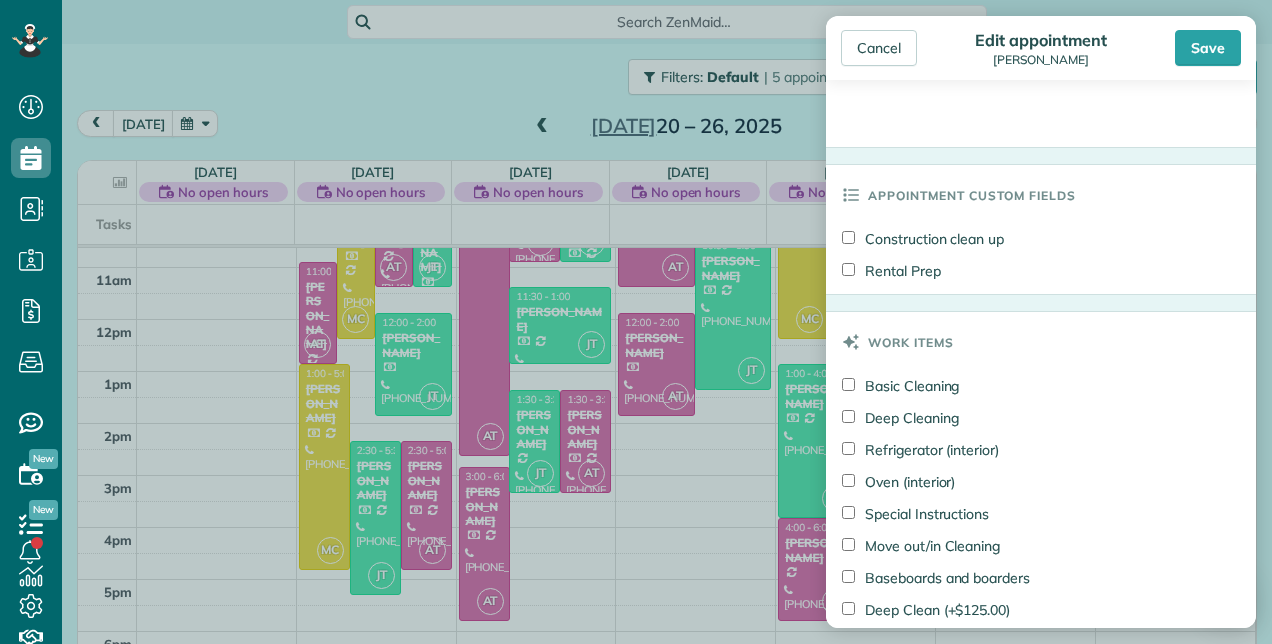 scroll, scrollTop: 1465, scrollLeft: 0, axis: vertical 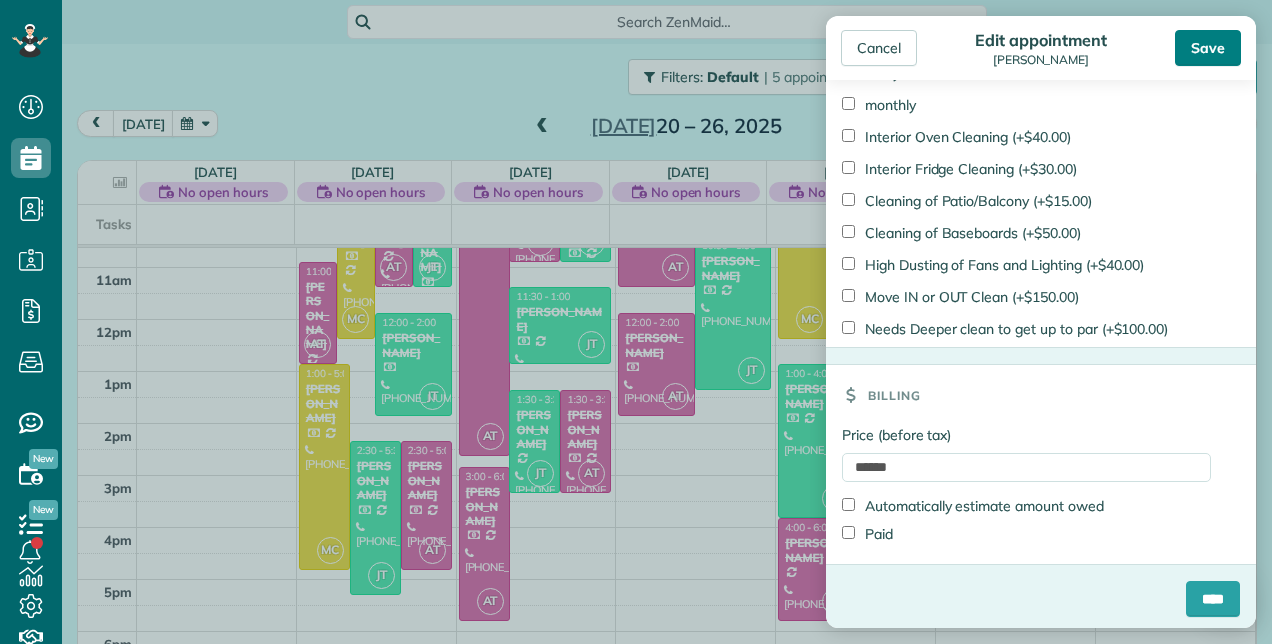 click on "Save" at bounding box center [1208, 48] 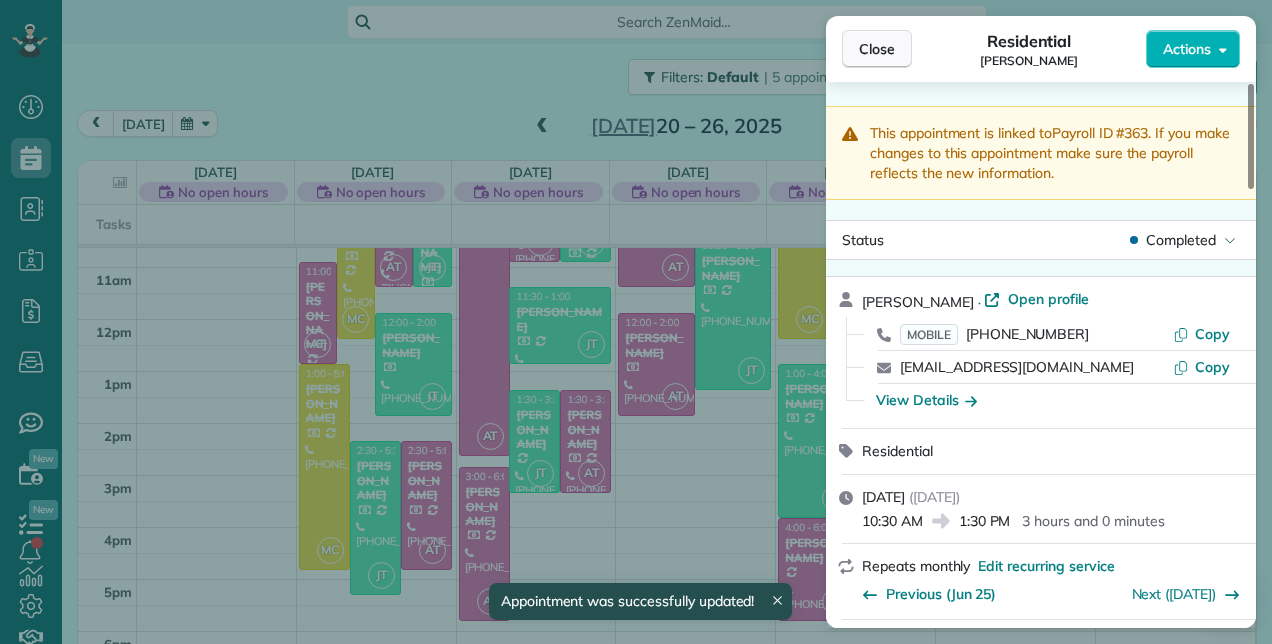 click on "Close" at bounding box center [877, 49] 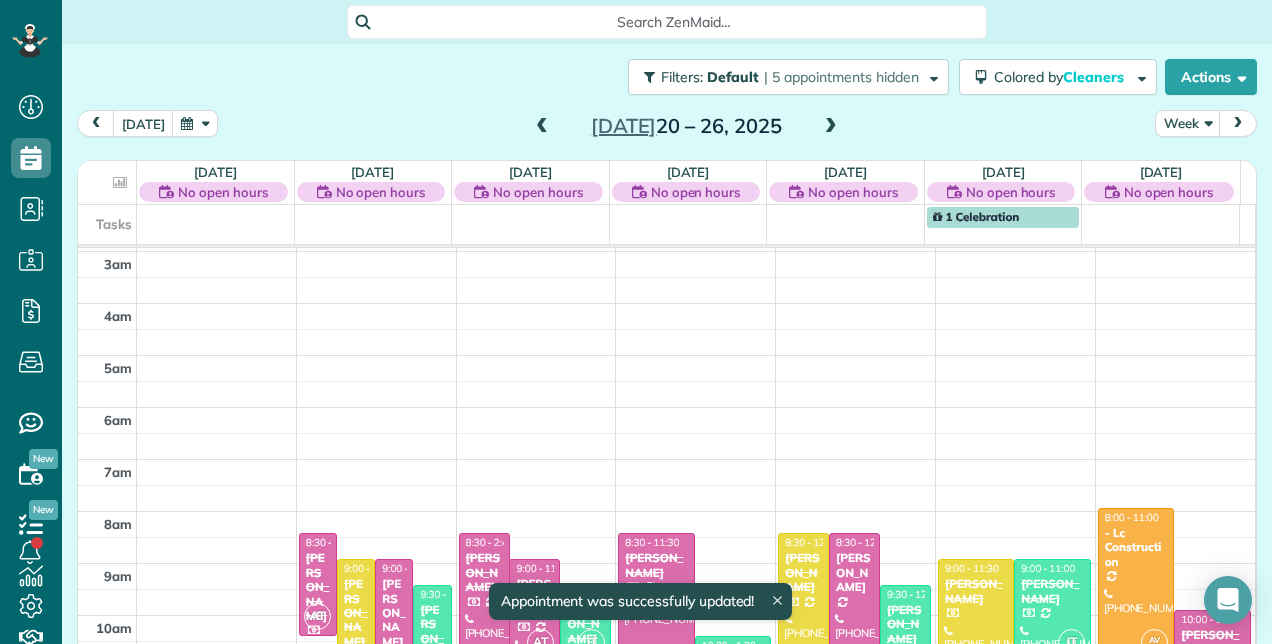 scroll, scrollTop: 248, scrollLeft: 0, axis: vertical 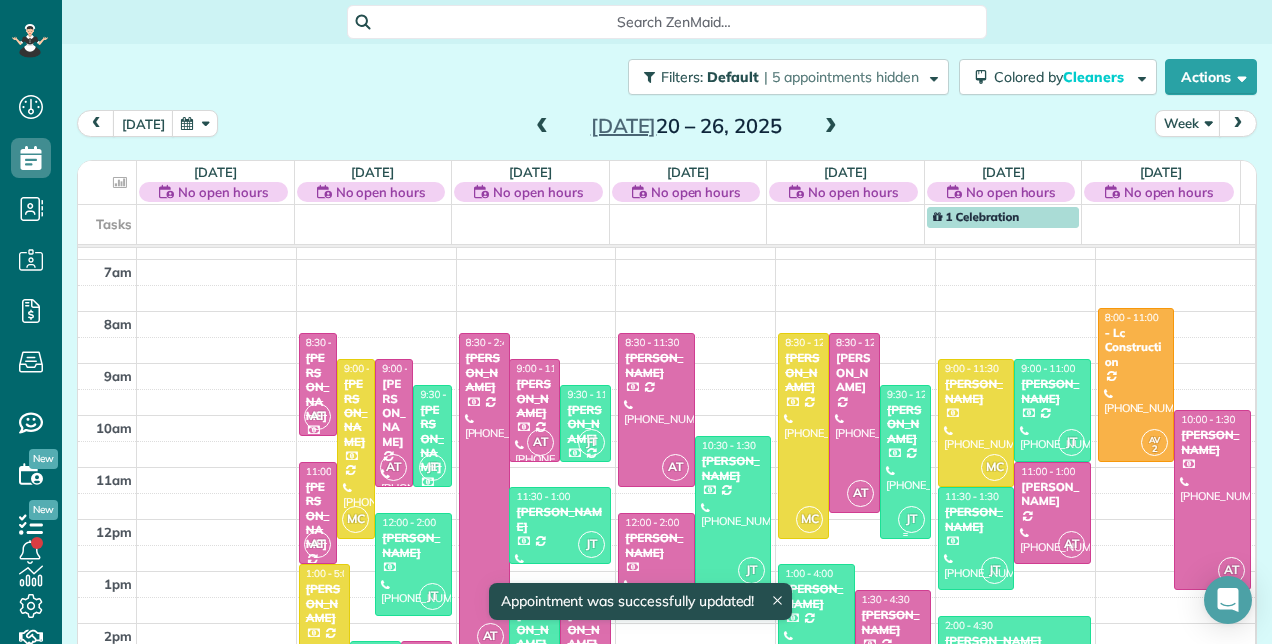 click on "Michelle Sarafian" at bounding box center (905, 424) 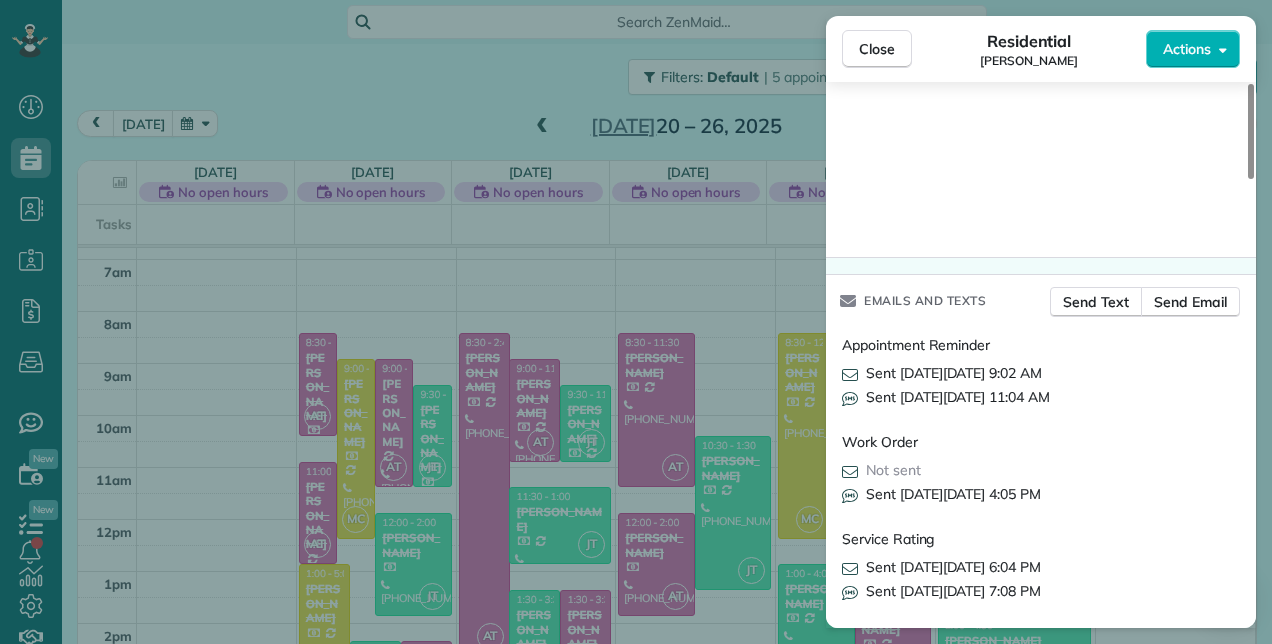 scroll, scrollTop: 2580, scrollLeft: 0, axis: vertical 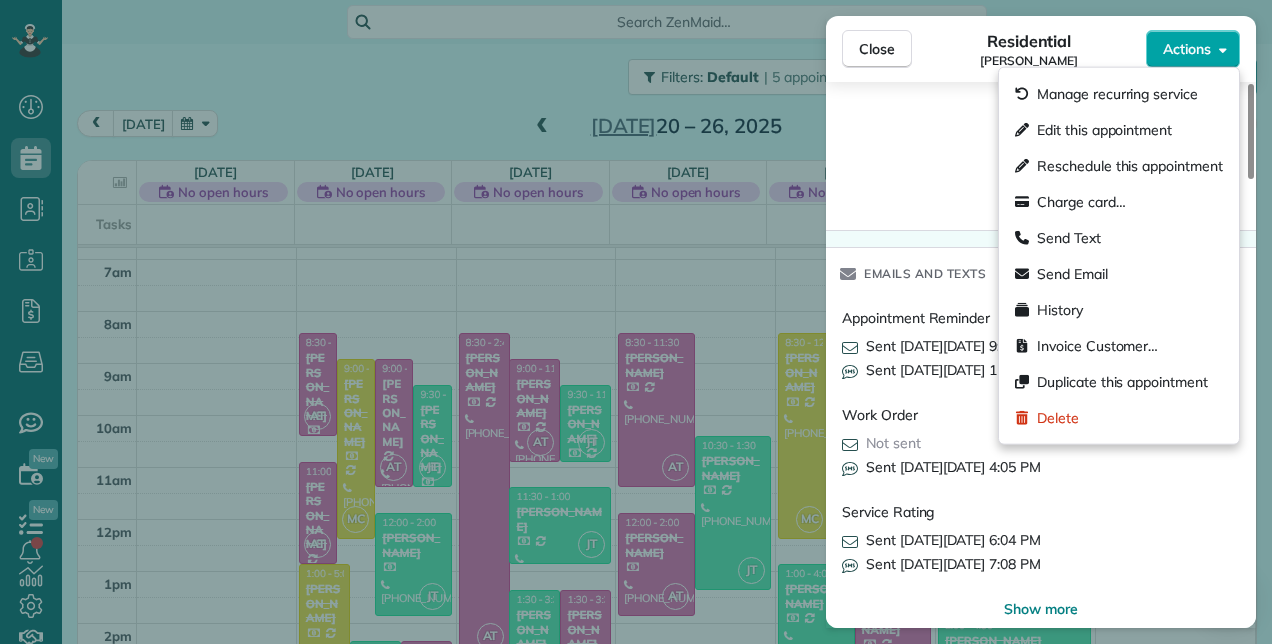 click on "Actions" at bounding box center (1193, 49) 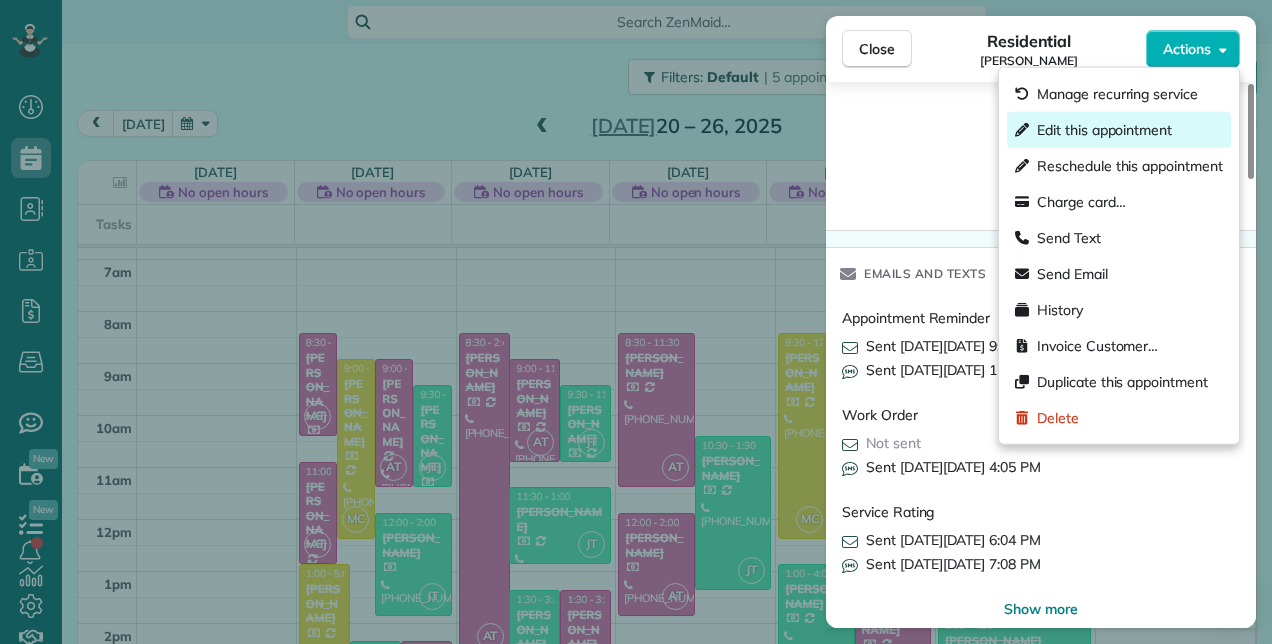 click on "Edit this appointment" at bounding box center (1104, 130) 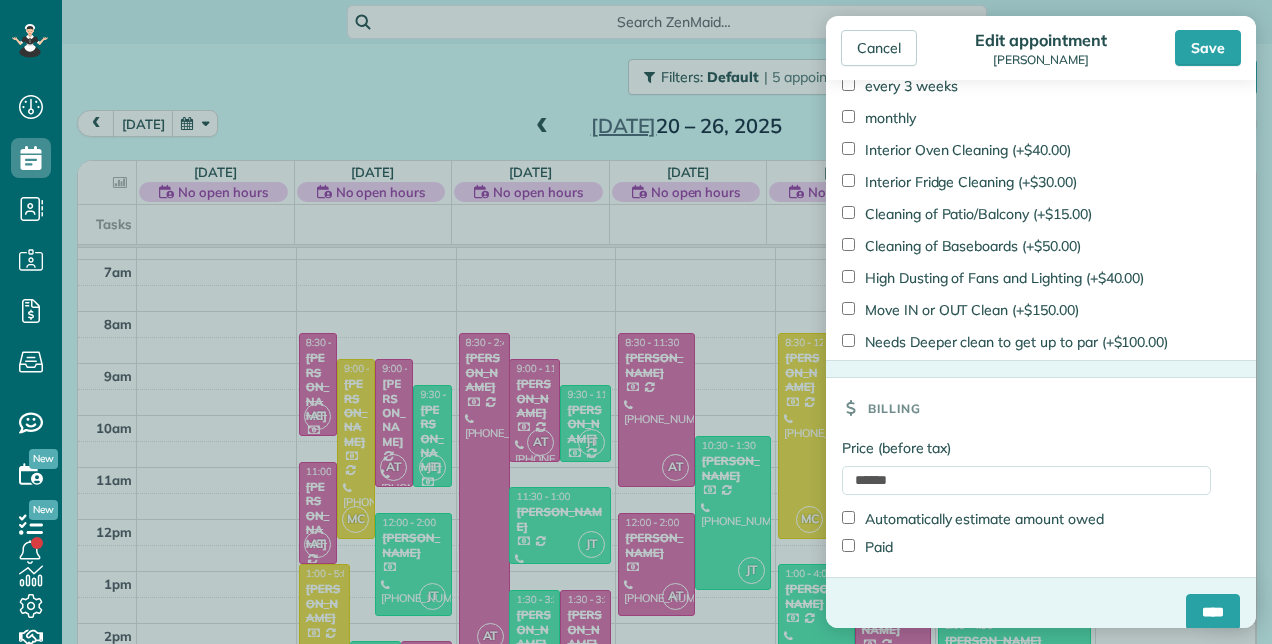scroll, scrollTop: 1834, scrollLeft: 0, axis: vertical 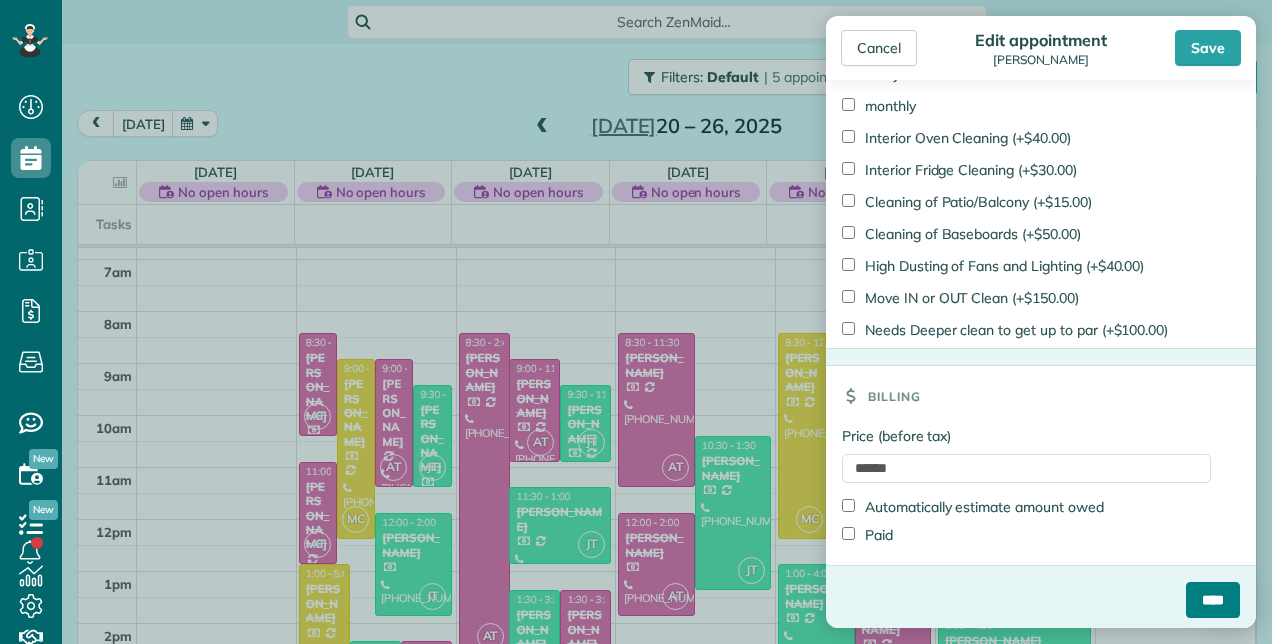 click on "****" at bounding box center (1213, 600) 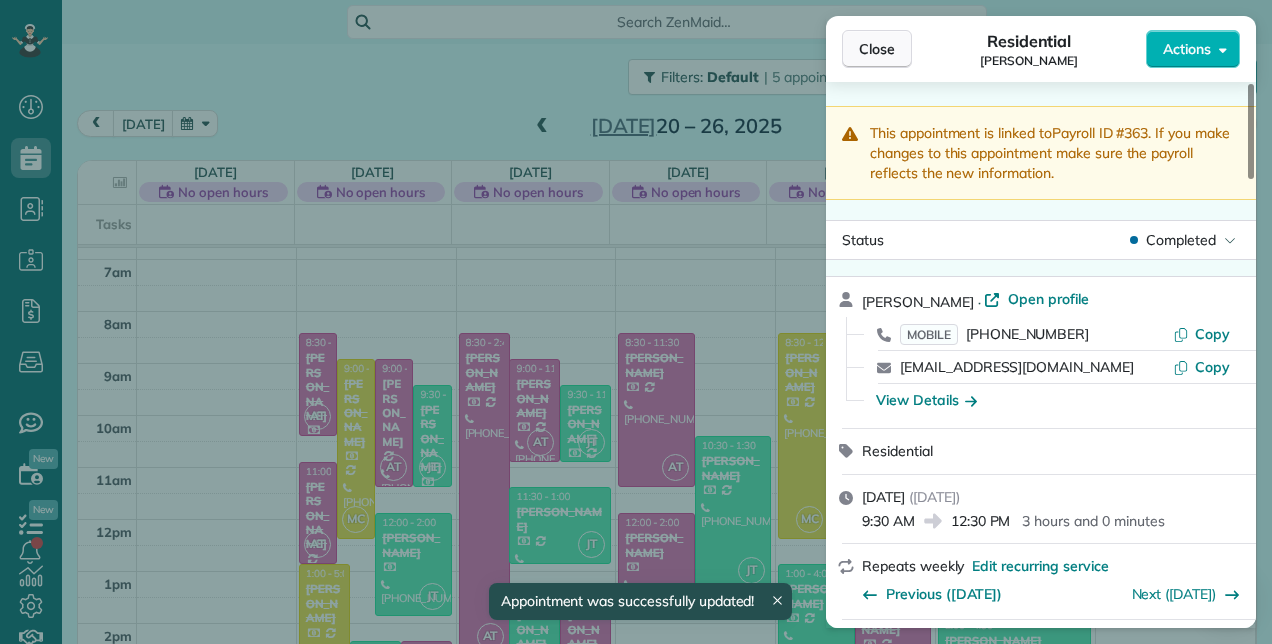 click on "Close" at bounding box center (877, 49) 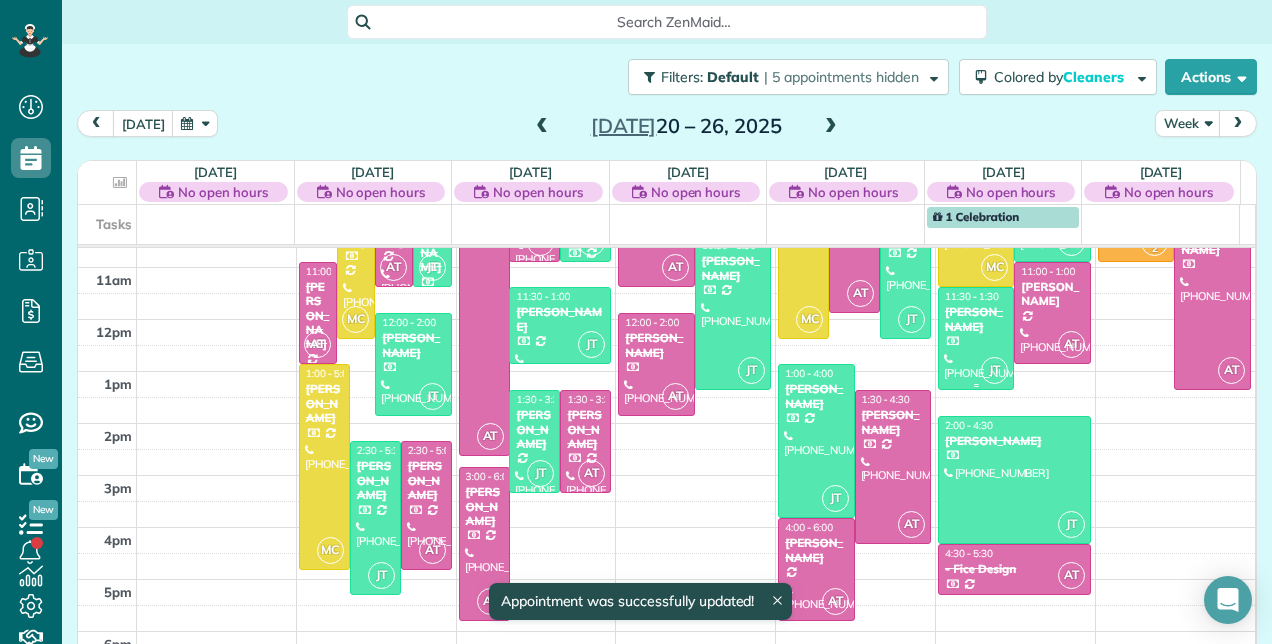 scroll, scrollTop: 248, scrollLeft: 0, axis: vertical 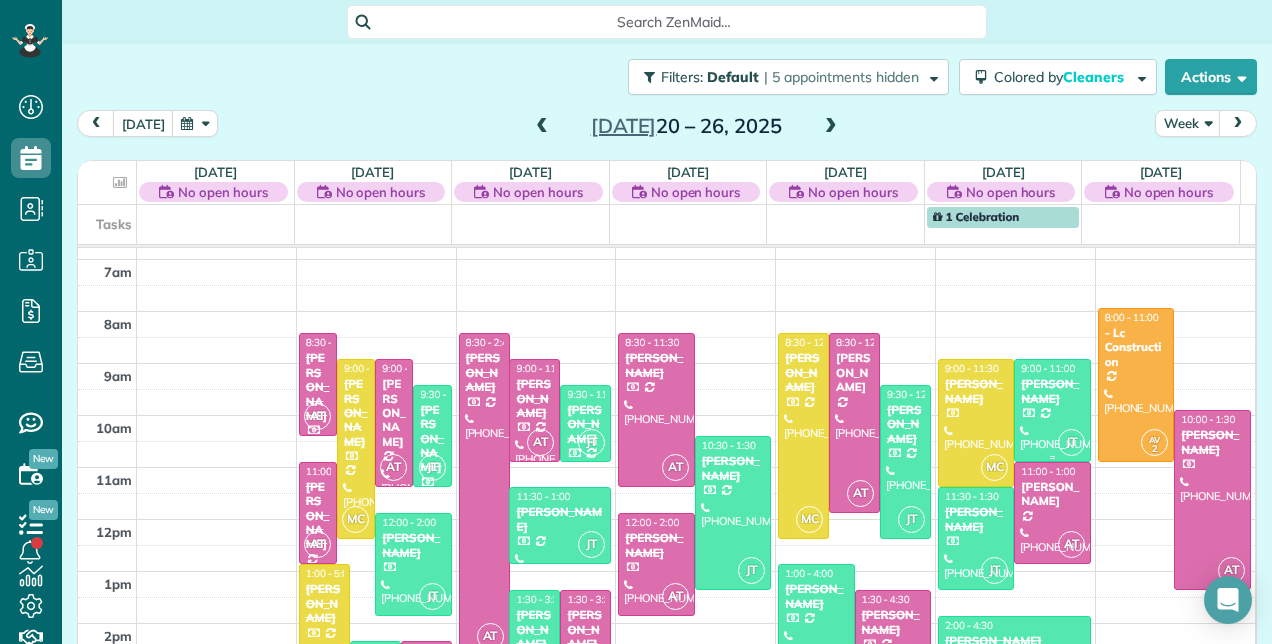 click on "Jennifer Jager" at bounding box center [1052, 391] 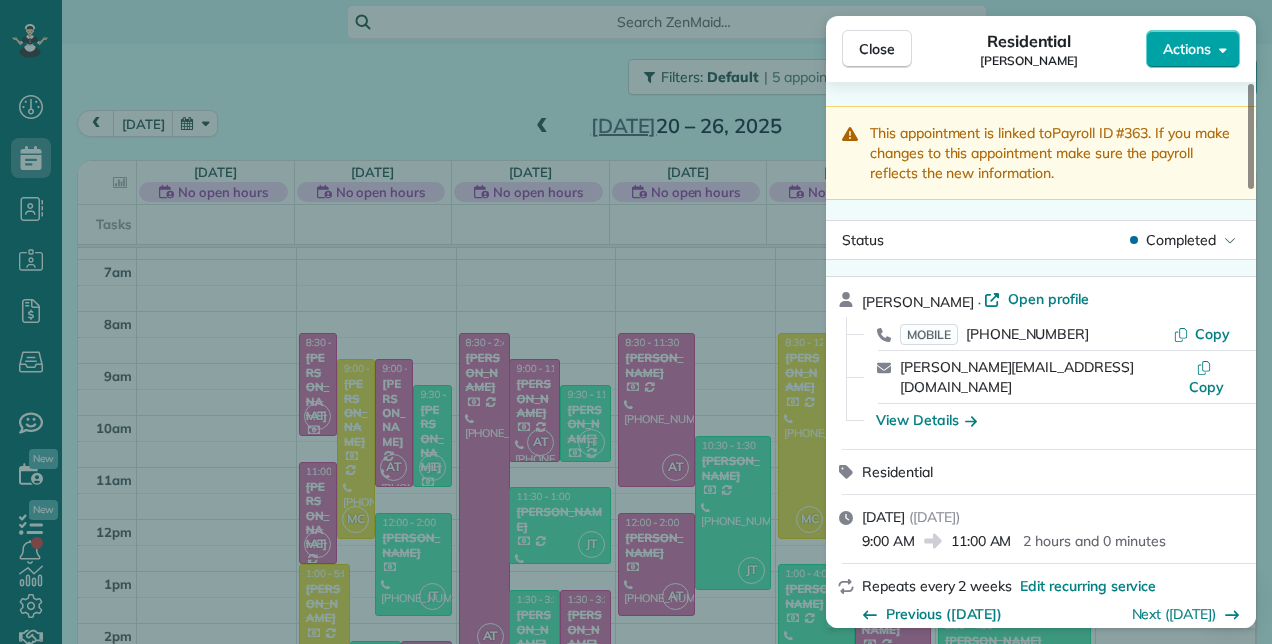 click on "Actions" at bounding box center [1193, 49] 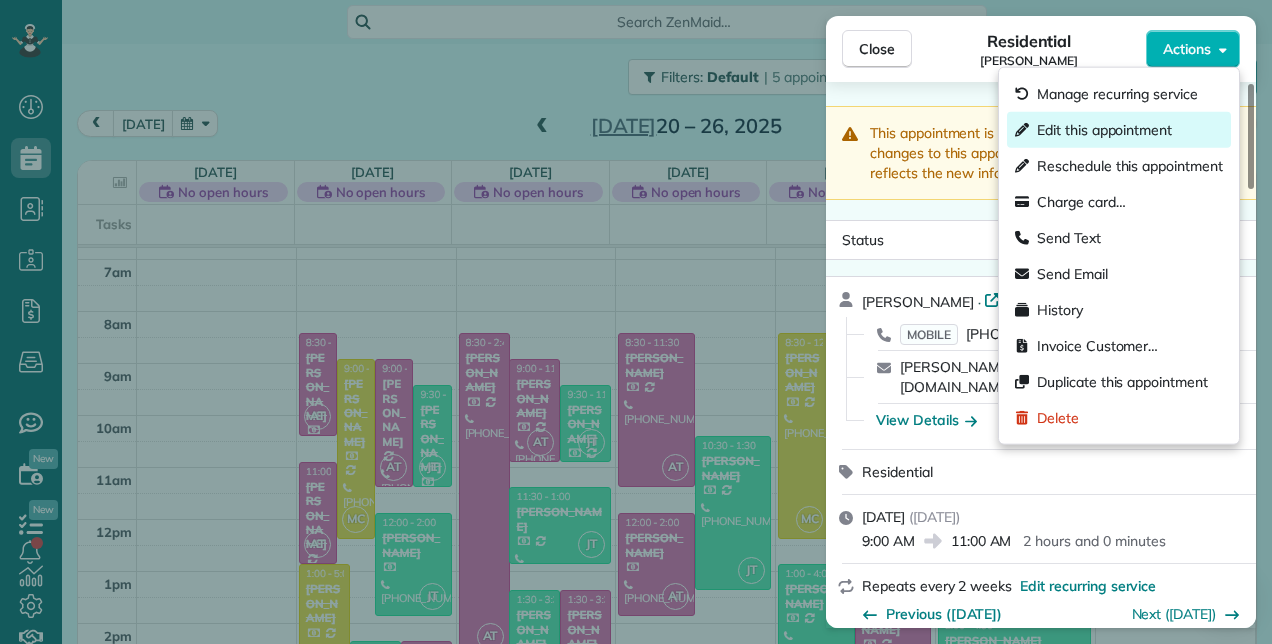 click on "Edit this appointment" at bounding box center [1104, 130] 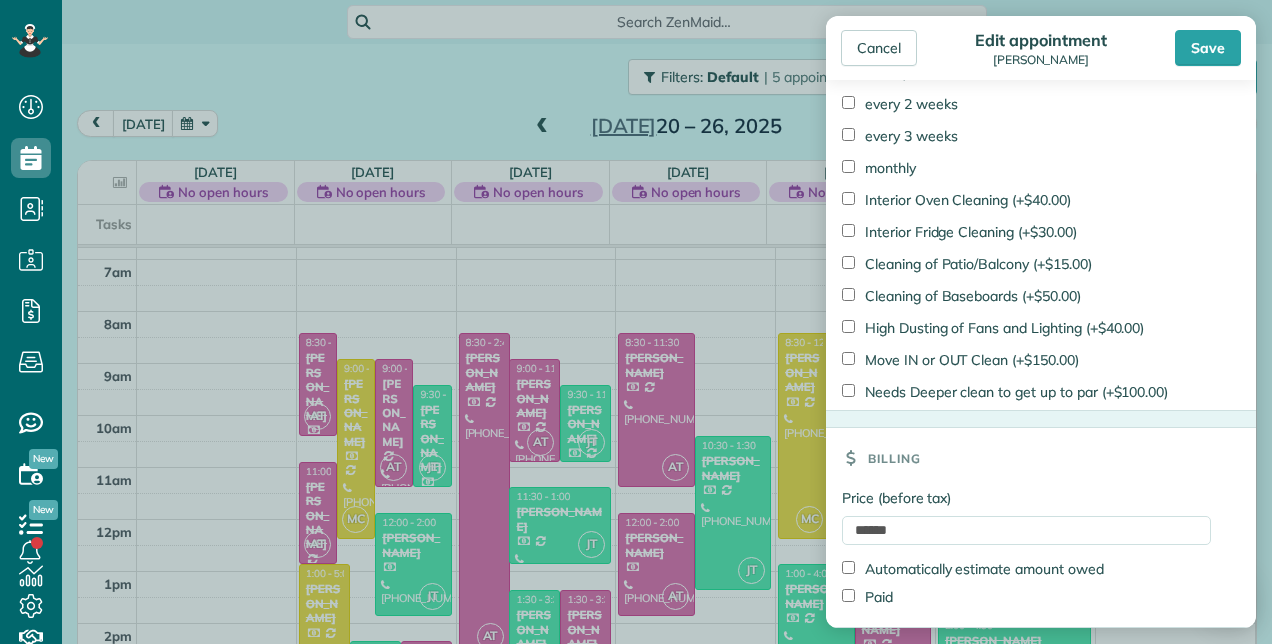 scroll, scrollTop: 1465, scrollLeft: 0, axis: vertical 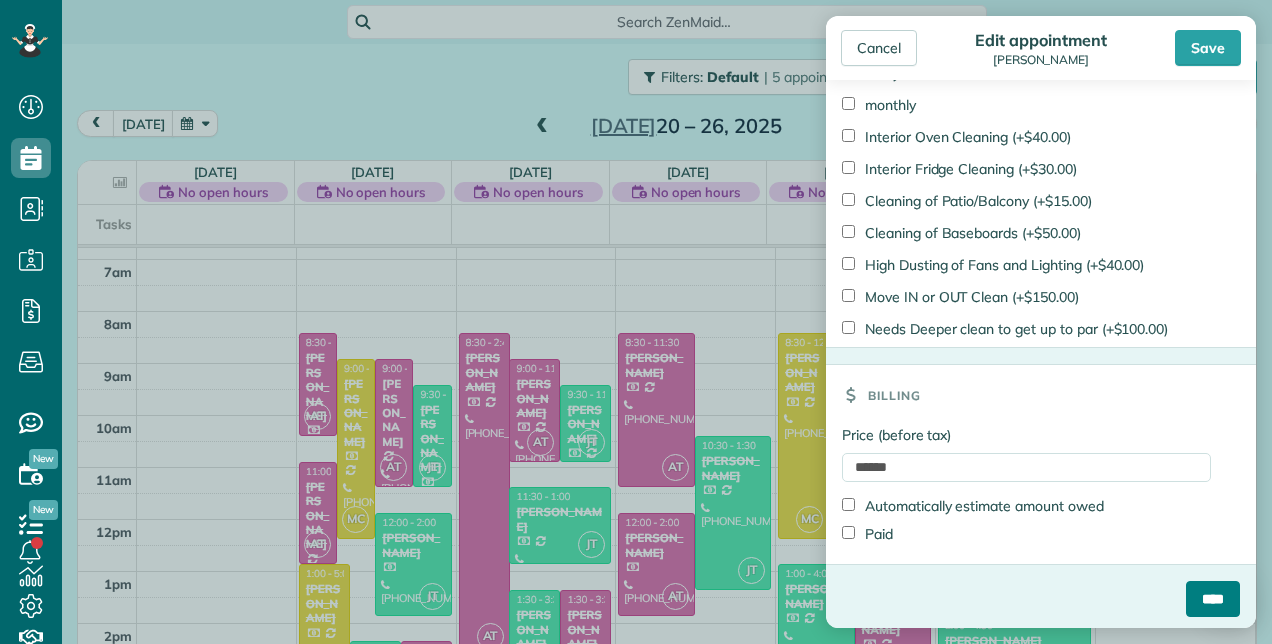 click on "****" at bounding box center (1213, 599) 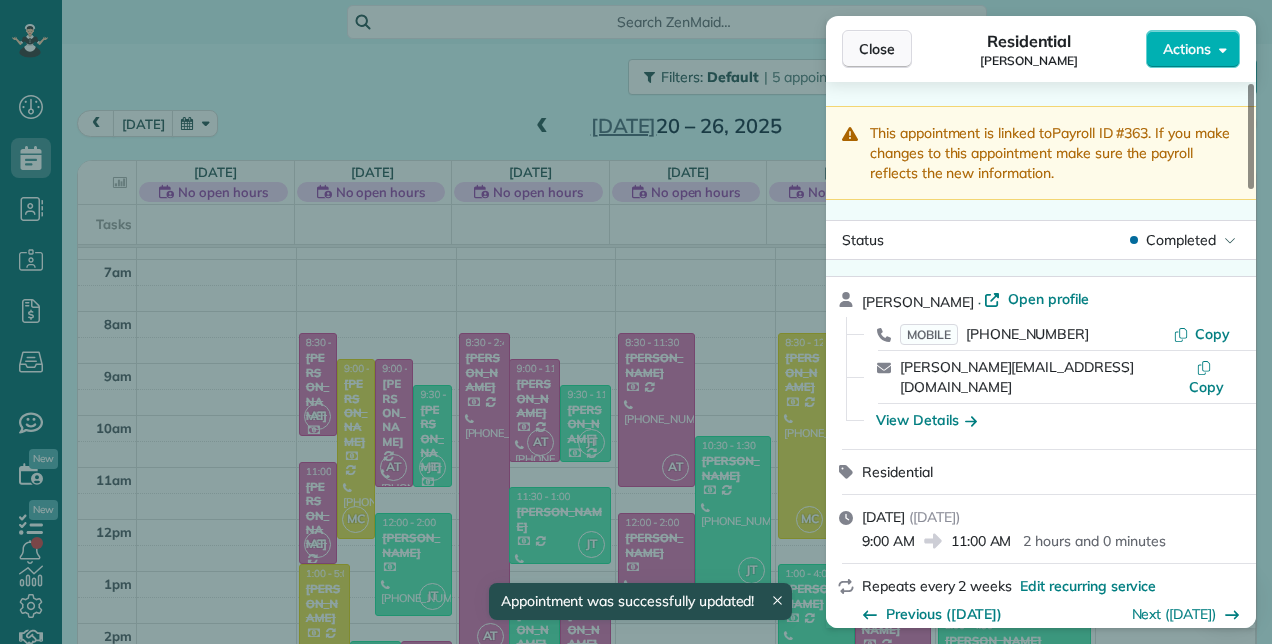 click on "Close" at bounding box center [877, 49] 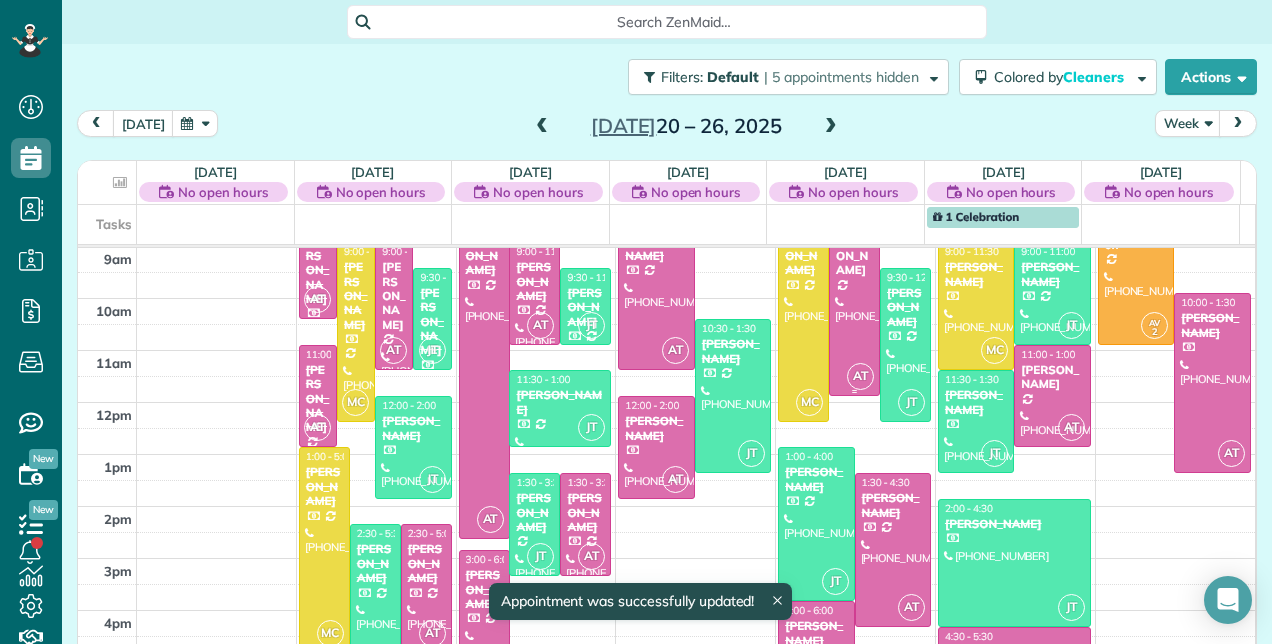 scroll, scrollTop: 448, scrollLeft: 0, axis: vertical 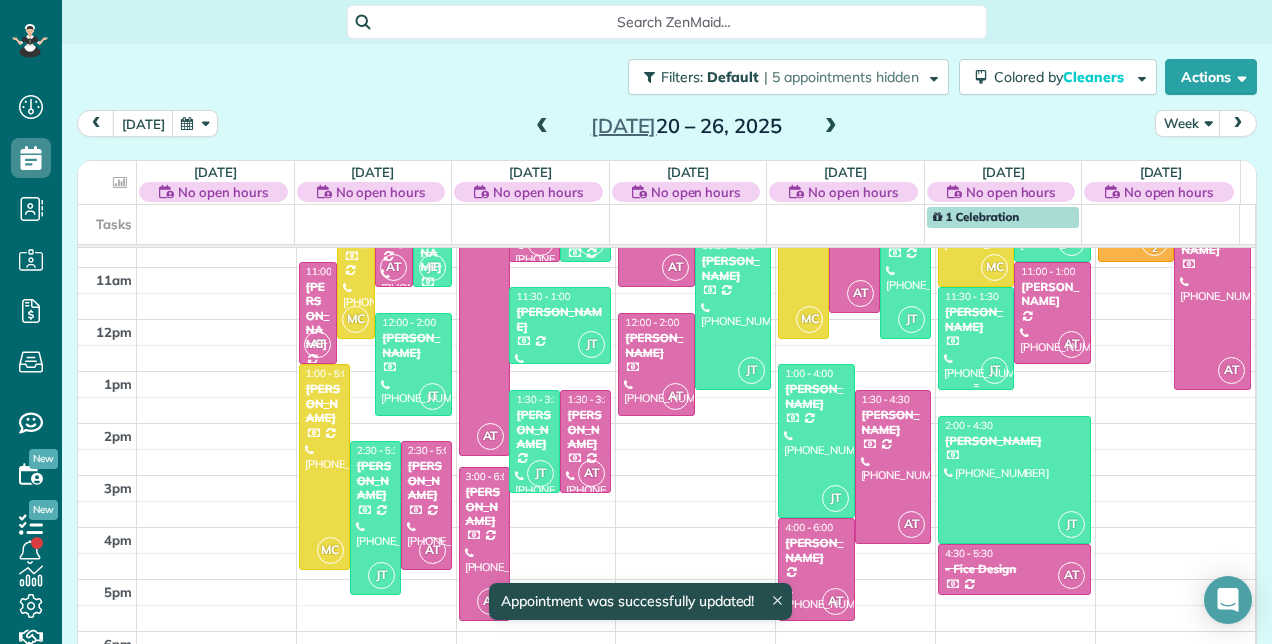 click on "[PERSON_NAME]" at bounding box center (976, 319) 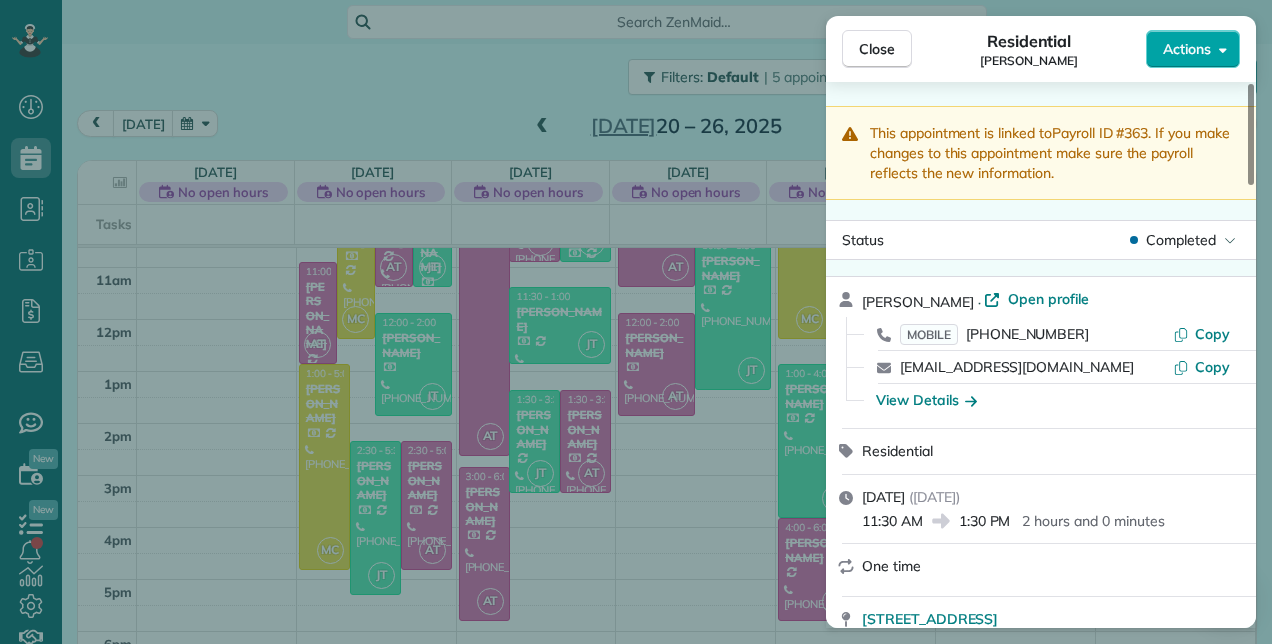 click on "Actions" at bounding box center [1193, 49] 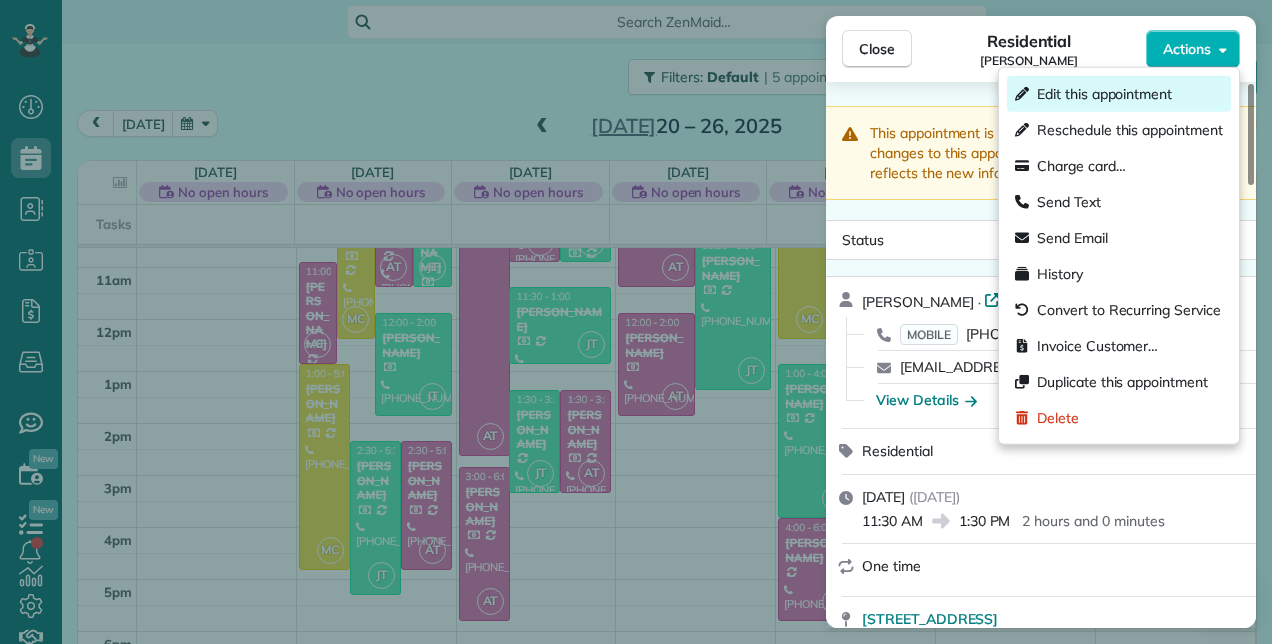 click on "Edit this appointment" at bounding box center (1104, 94) 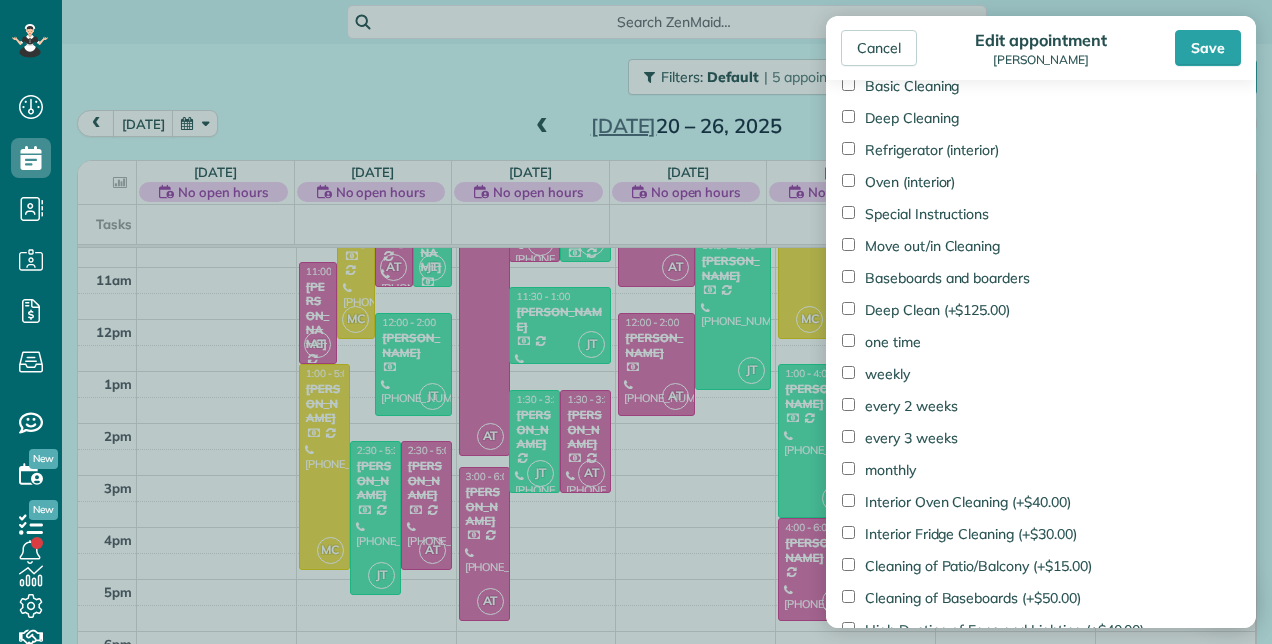 scroll, scrollTop: 1465, scrollLeft: 0, axis: vertical 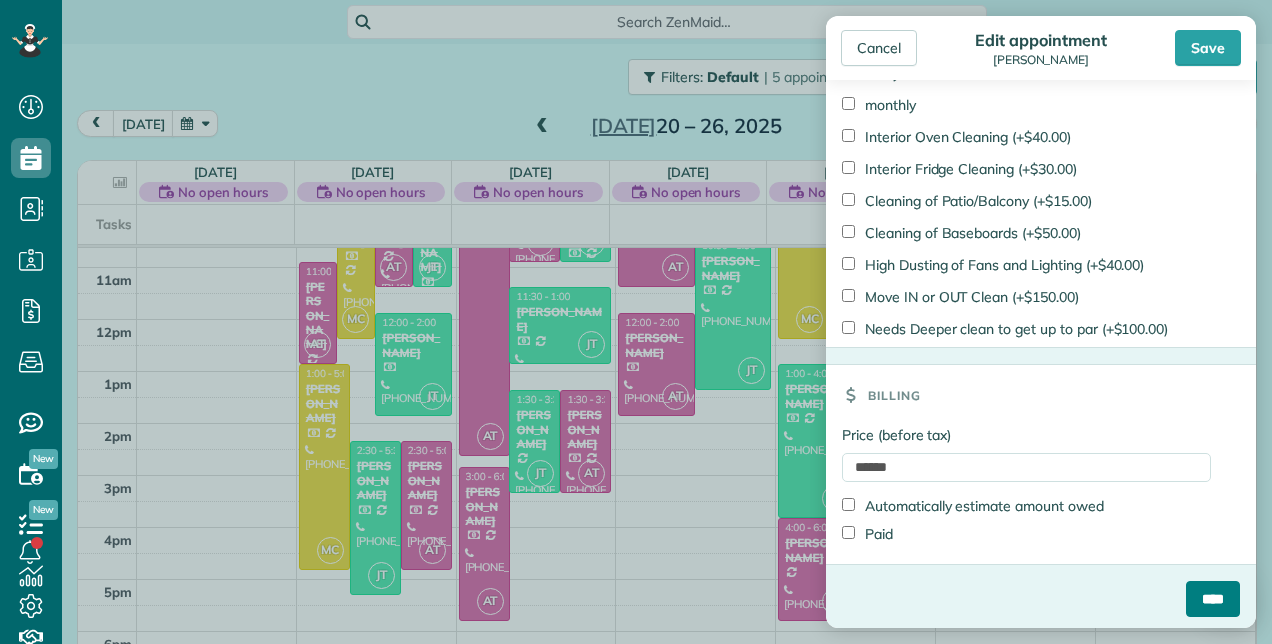 click on "****" at bounding box center [1213, 599] 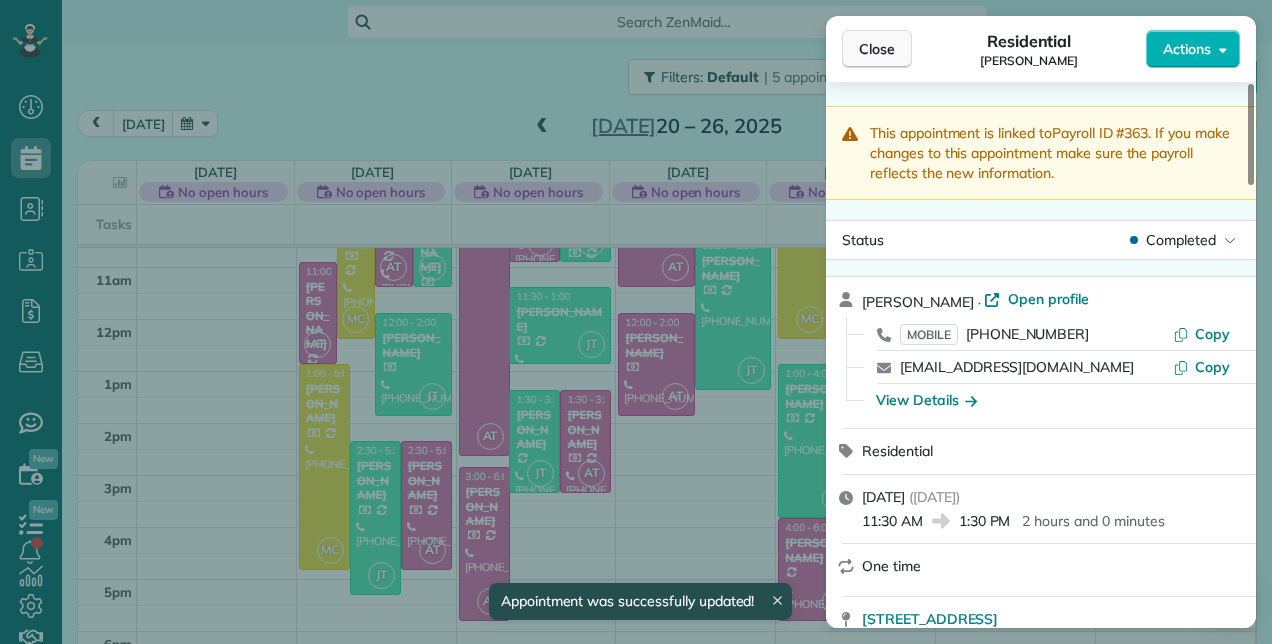 click on "Close" at bounding box center (877, 49) 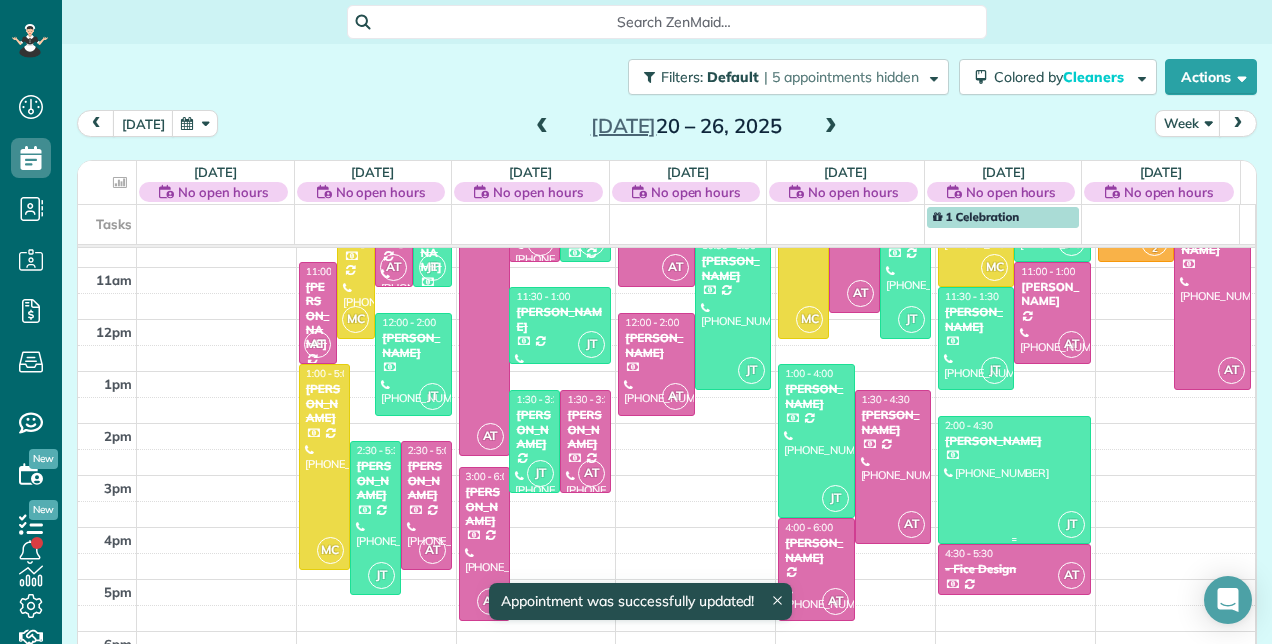 click at bounding box center (1014, 480) 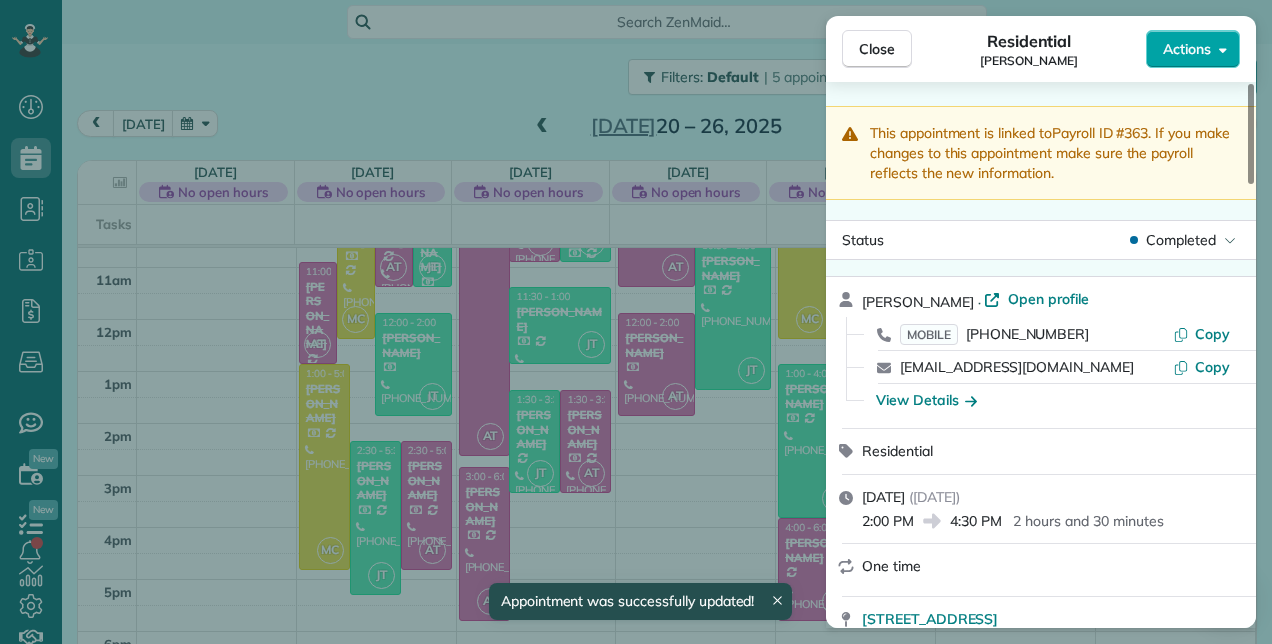 click on "Actions" at bounding box center [1187, 49] 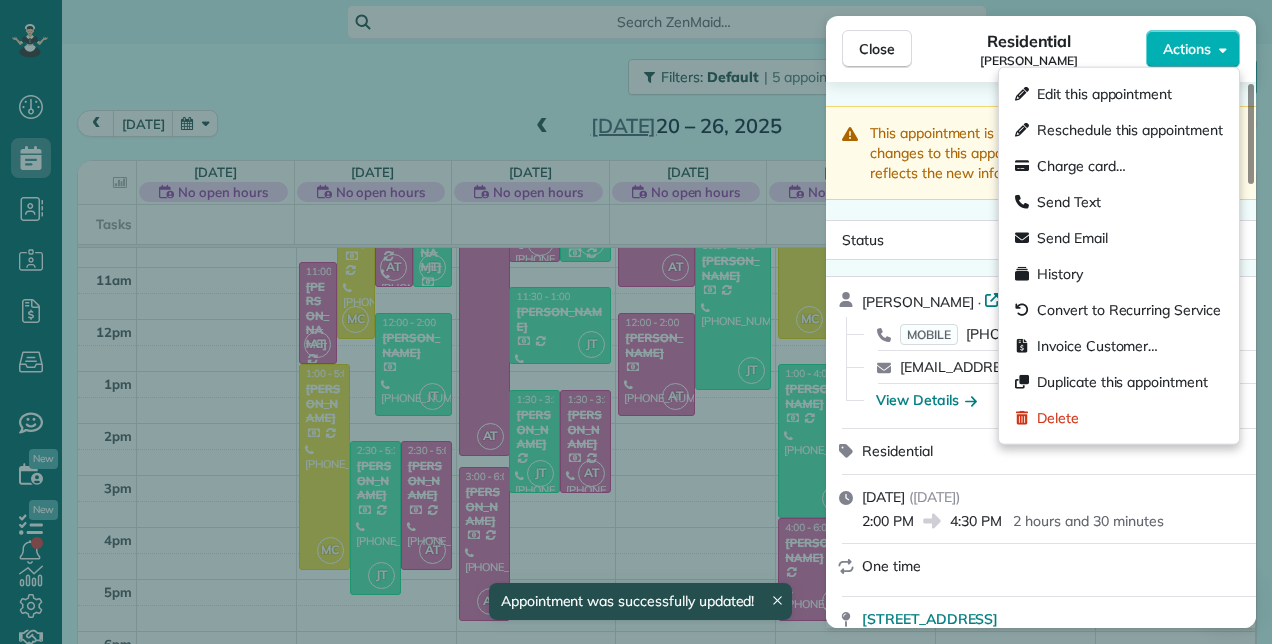 click on "Edit this appointment" at bounding box center [1104, 94] 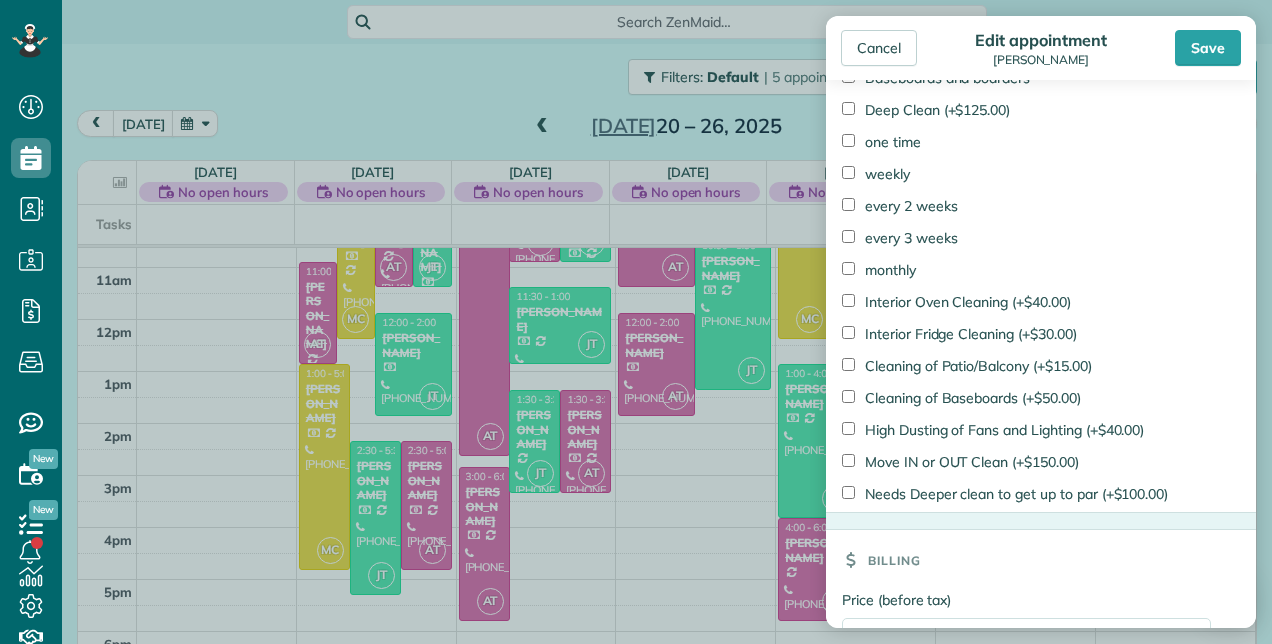 scroll, scrollTop: 1596, scrollLeft: 0, axis: vertical 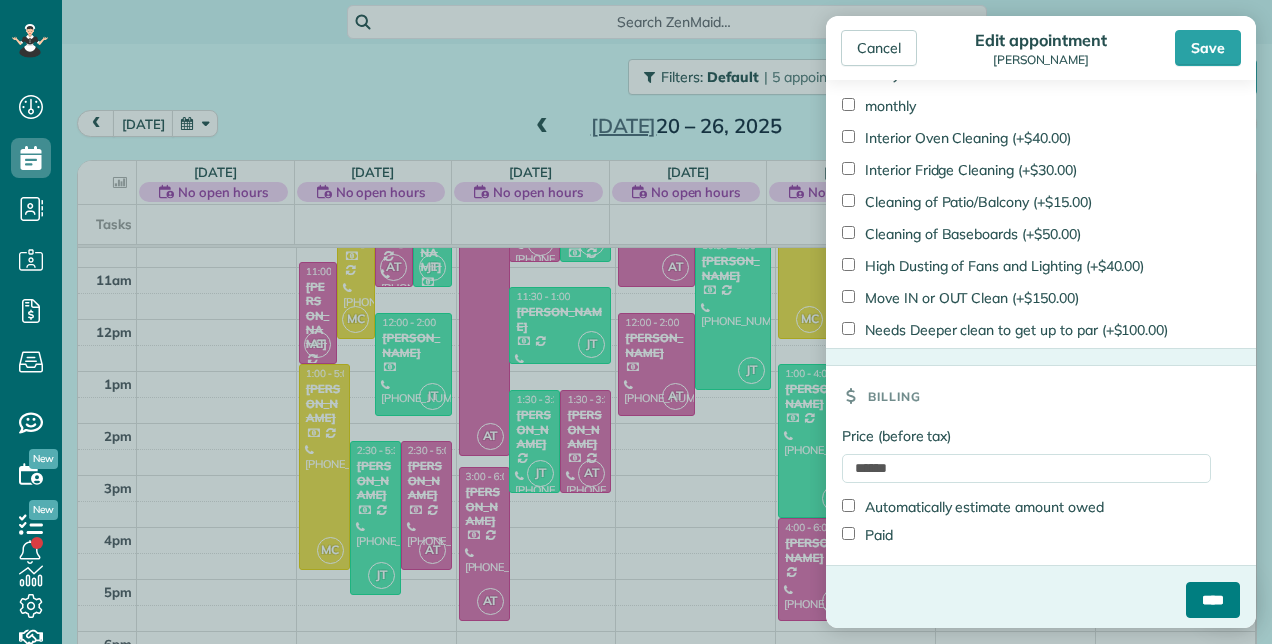 click on "****" at bounding box center [1213, 600] 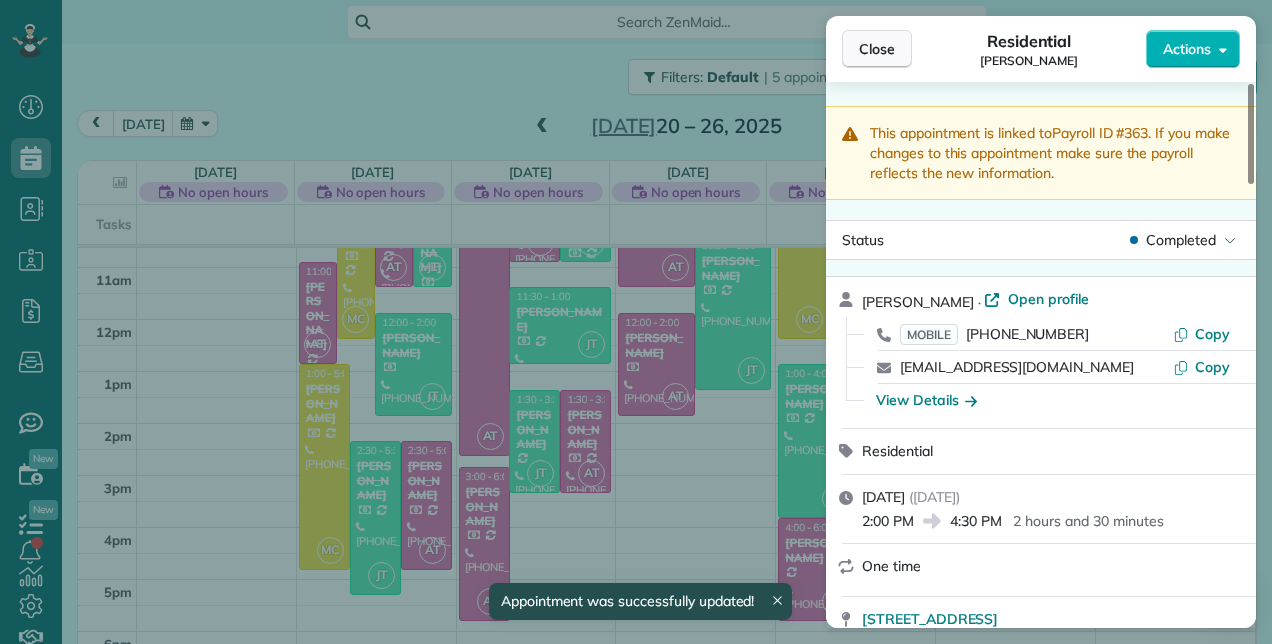 click on "Close" at bounding box center [877, 49] 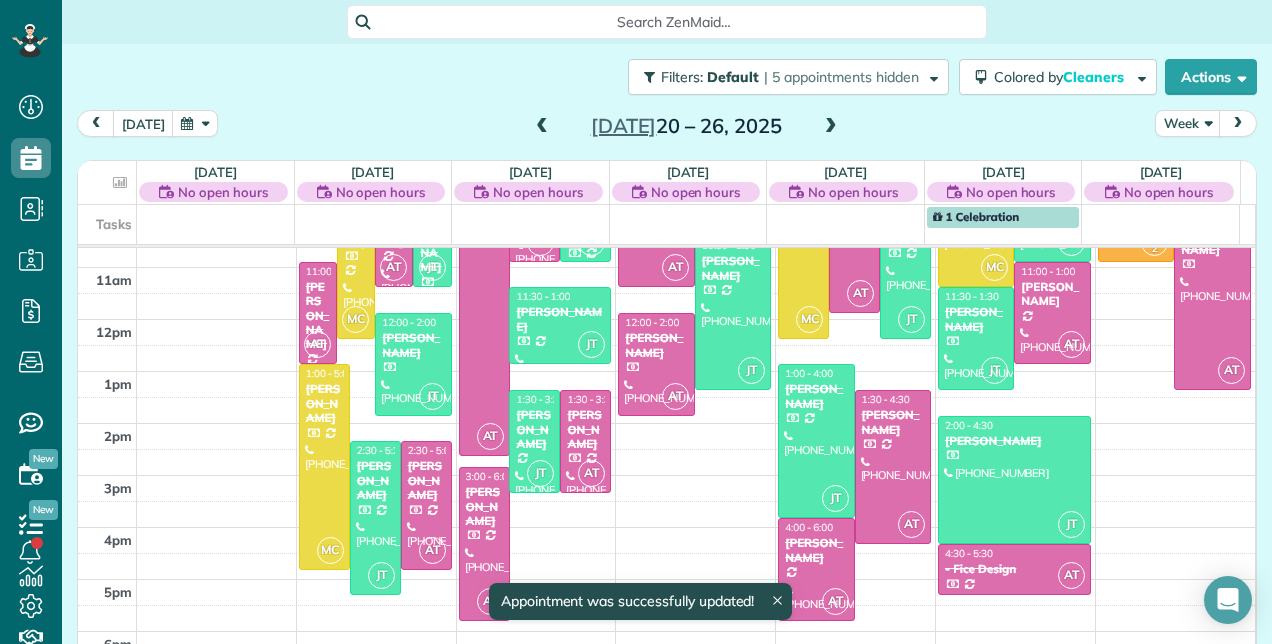 scroll, scrollTop: 248, scrollLeft: 0, axis: vertical 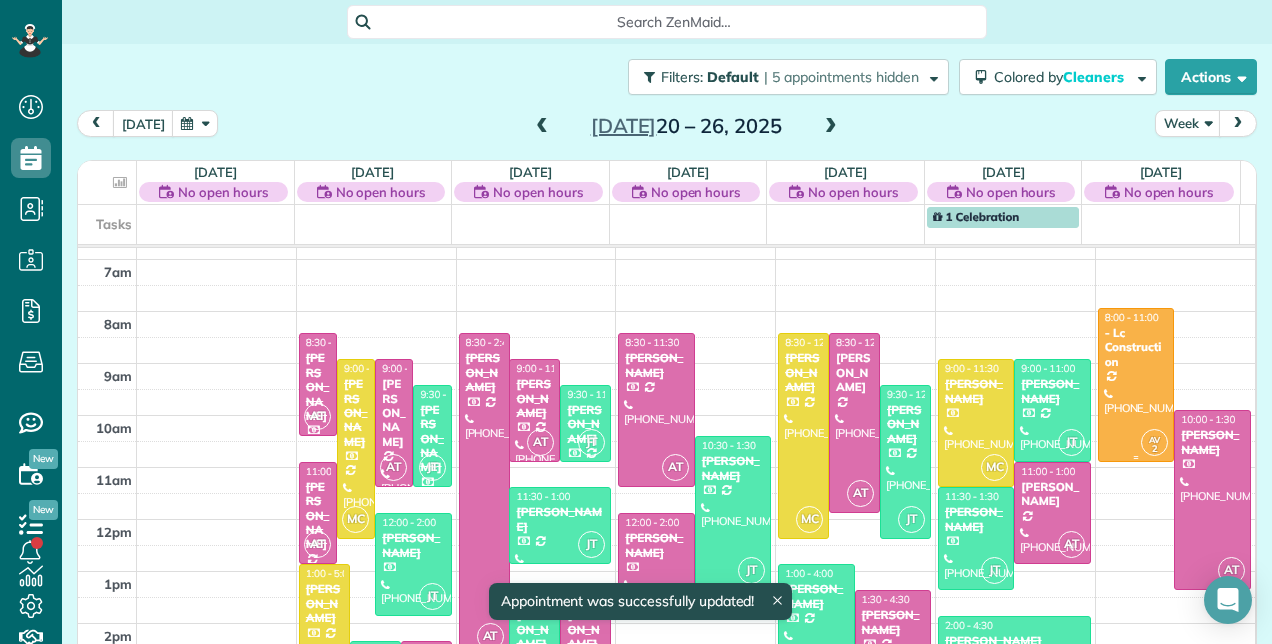 click on "AV" at bounding box center (1154, 439) 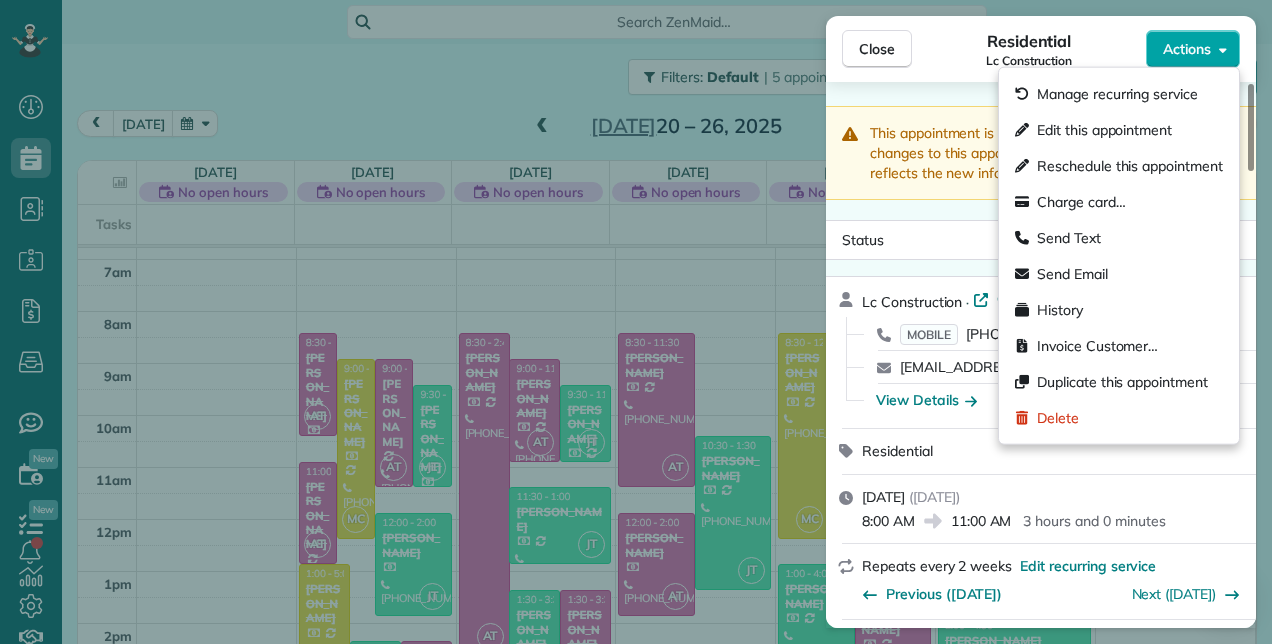 click on "Actions" at bounding box center (1187, 49) 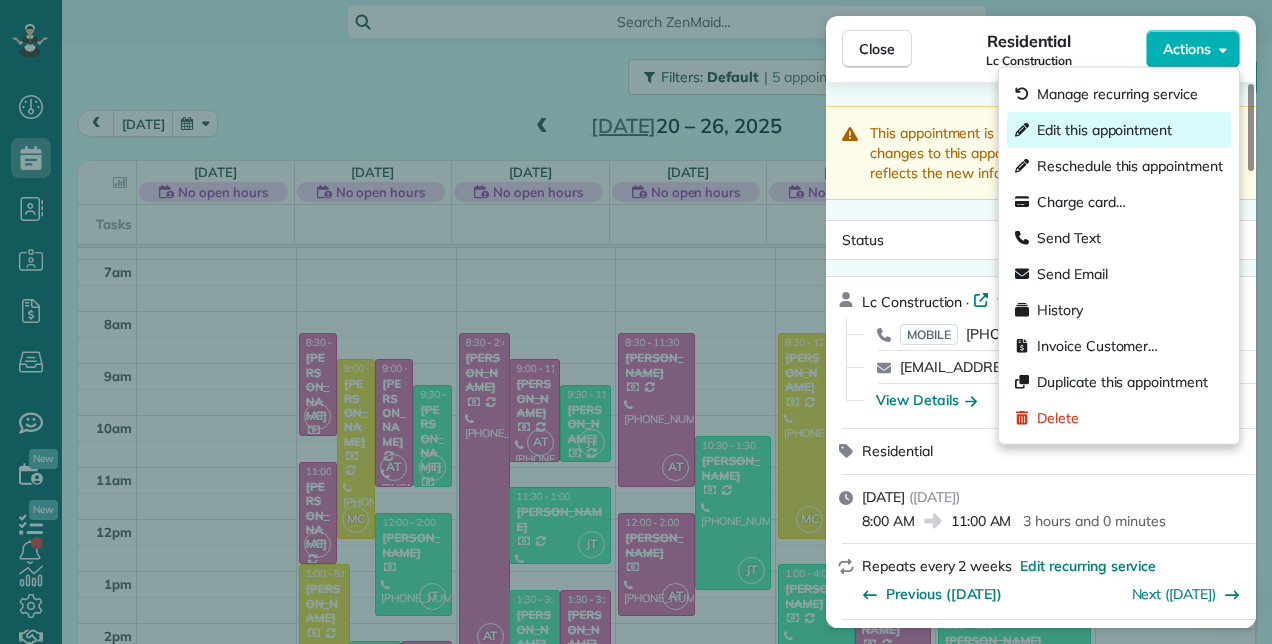 click on "Edit this appointment" at bounding box center (1104, 130) 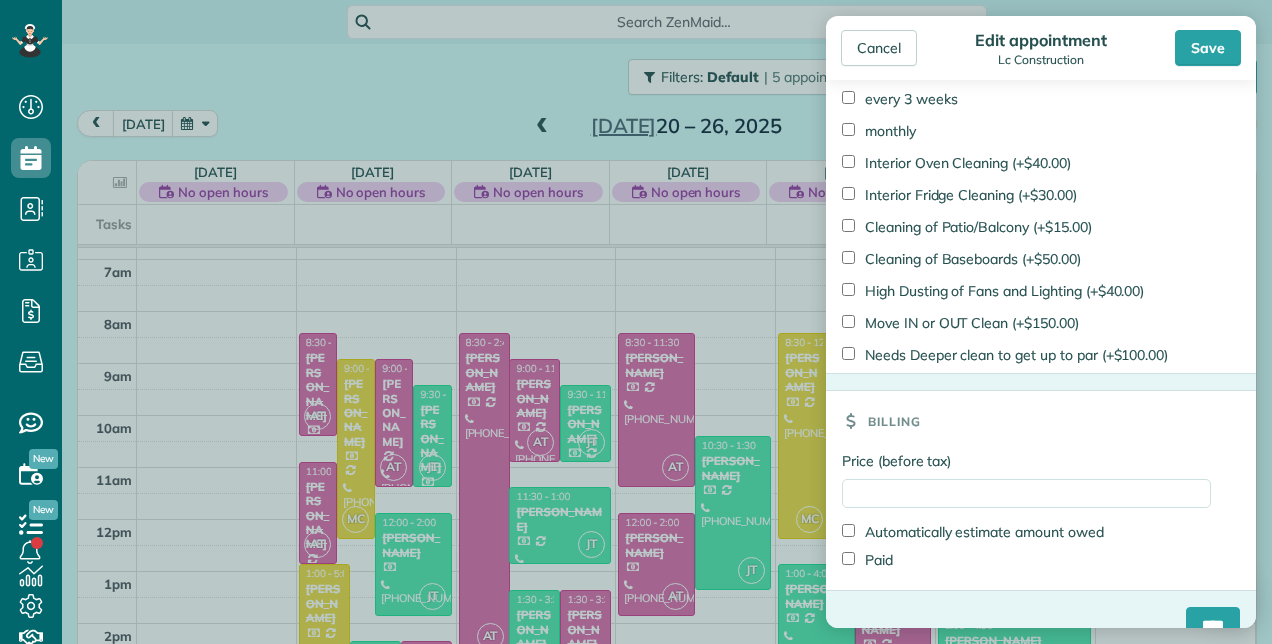 scroll, scrollTop: 2056, scrollLeft: 0, axis: vertical 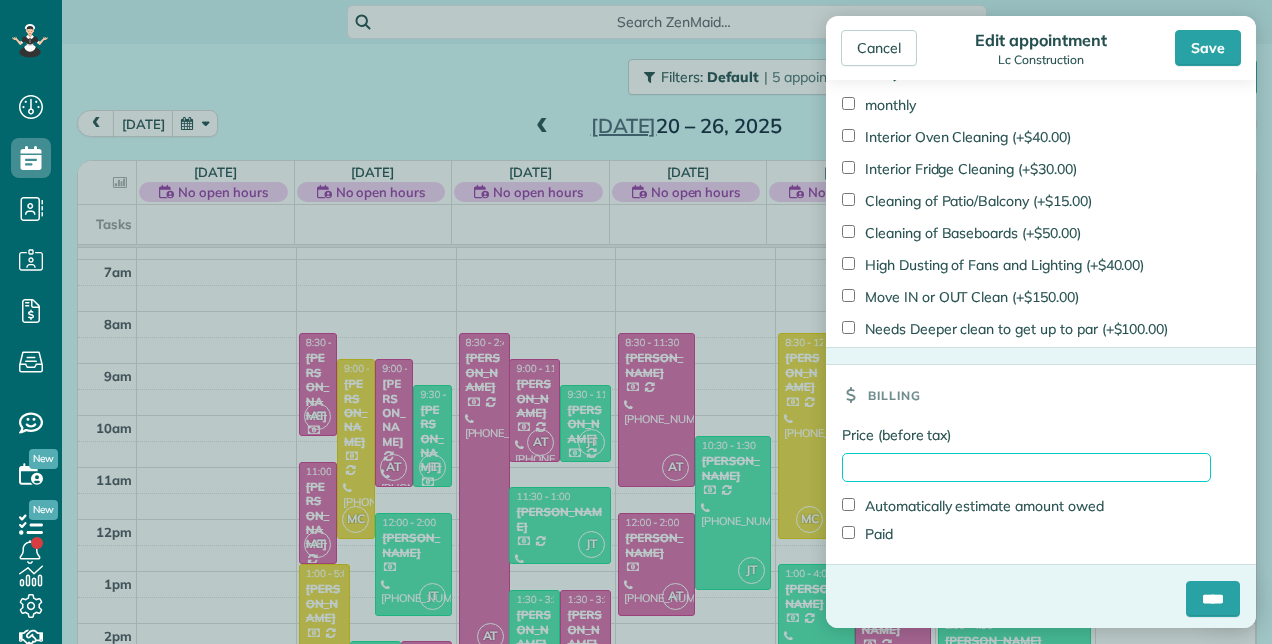 click on "Price (before tax)" at bounding box center [1026, 467] 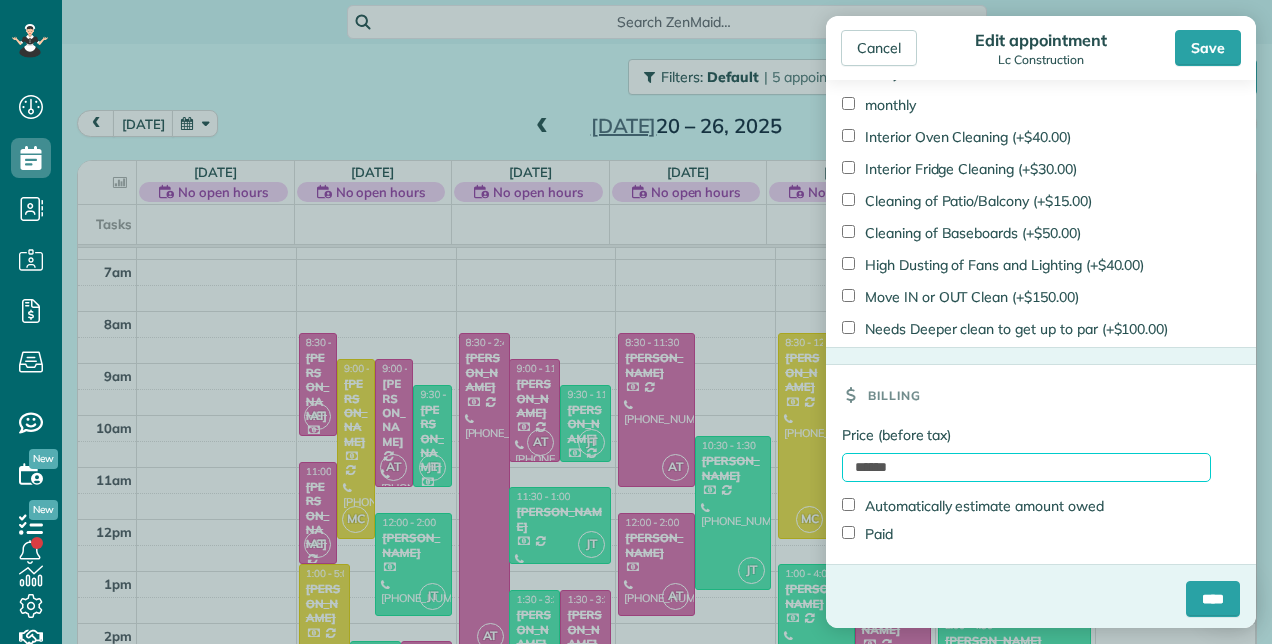 type on "******" 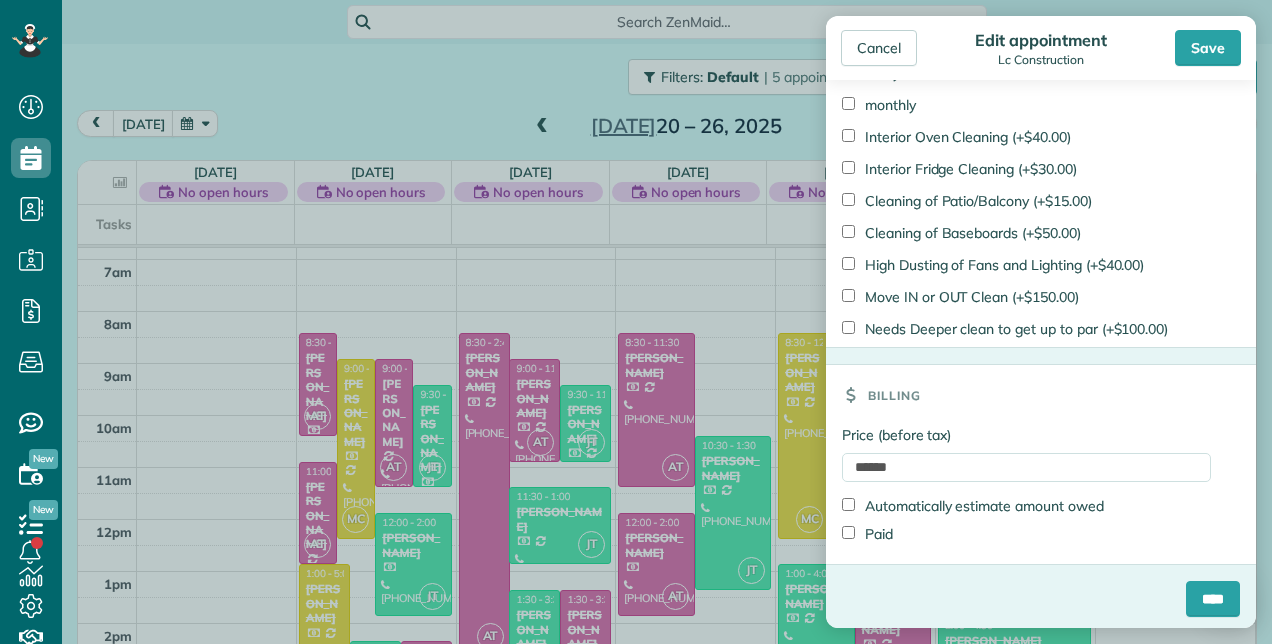 click on "Paid" at bounding box center (867, 534) 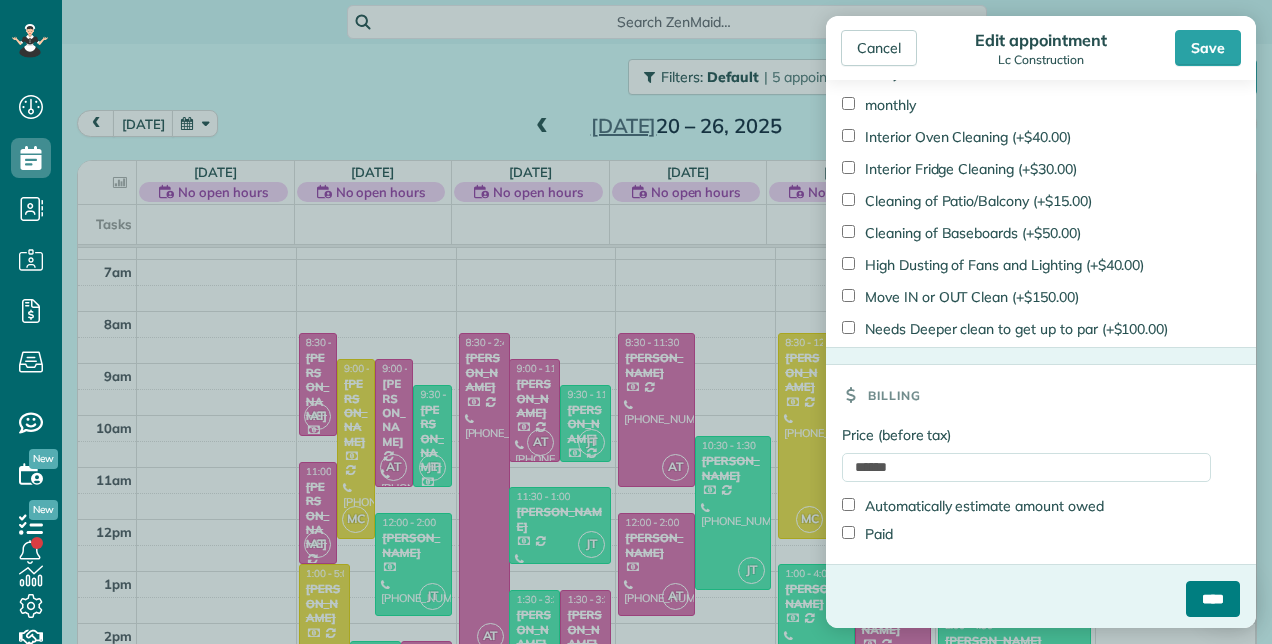 click on "****" at bounding box center [1213, 599] 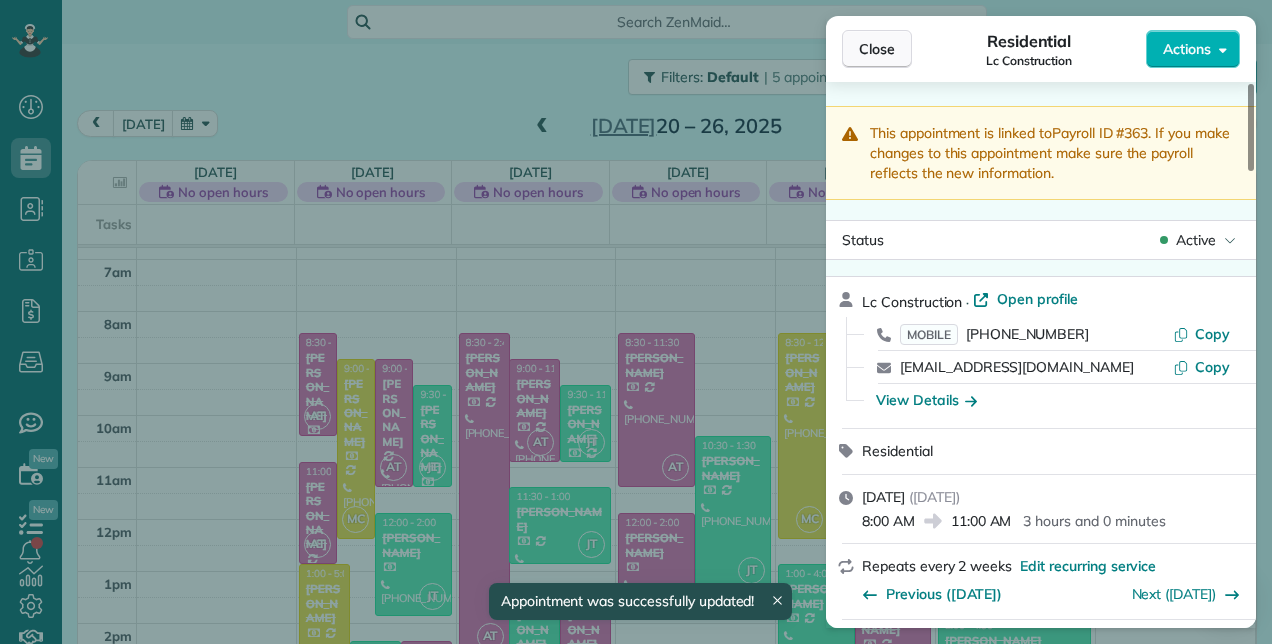 click on "Close" at bounding box center (877, 49) 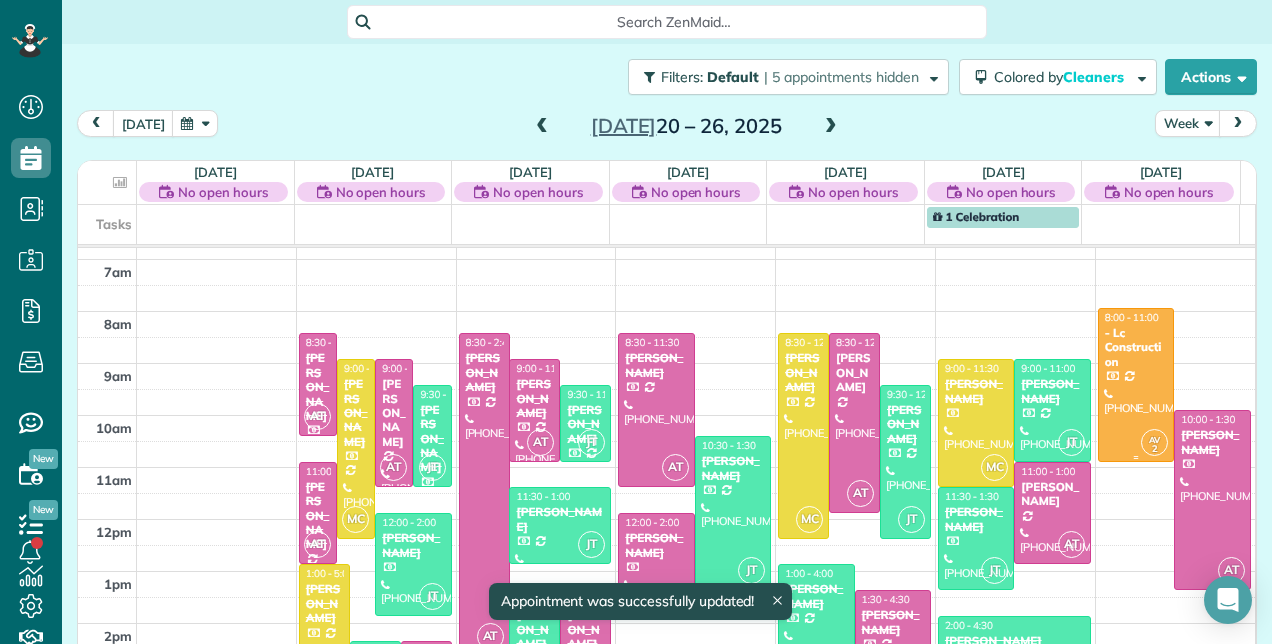 click on "8:00 - 11:00" at bounding box center (1132, 317) 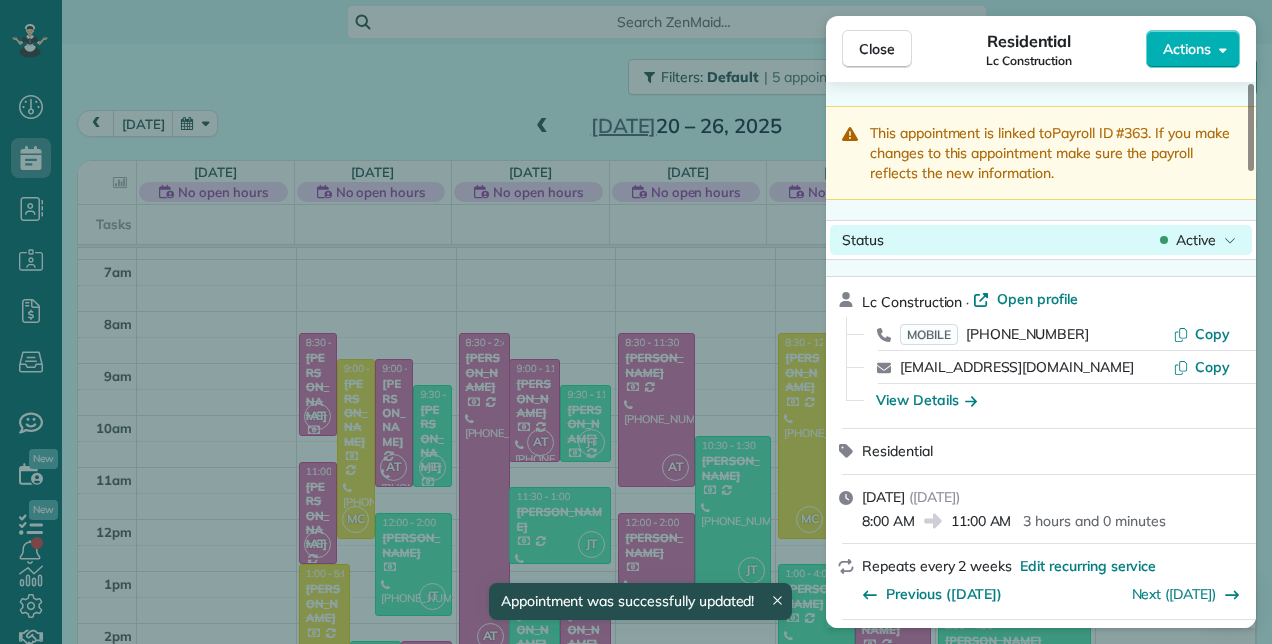 click on "Active" at bounding box center [1196, 240] 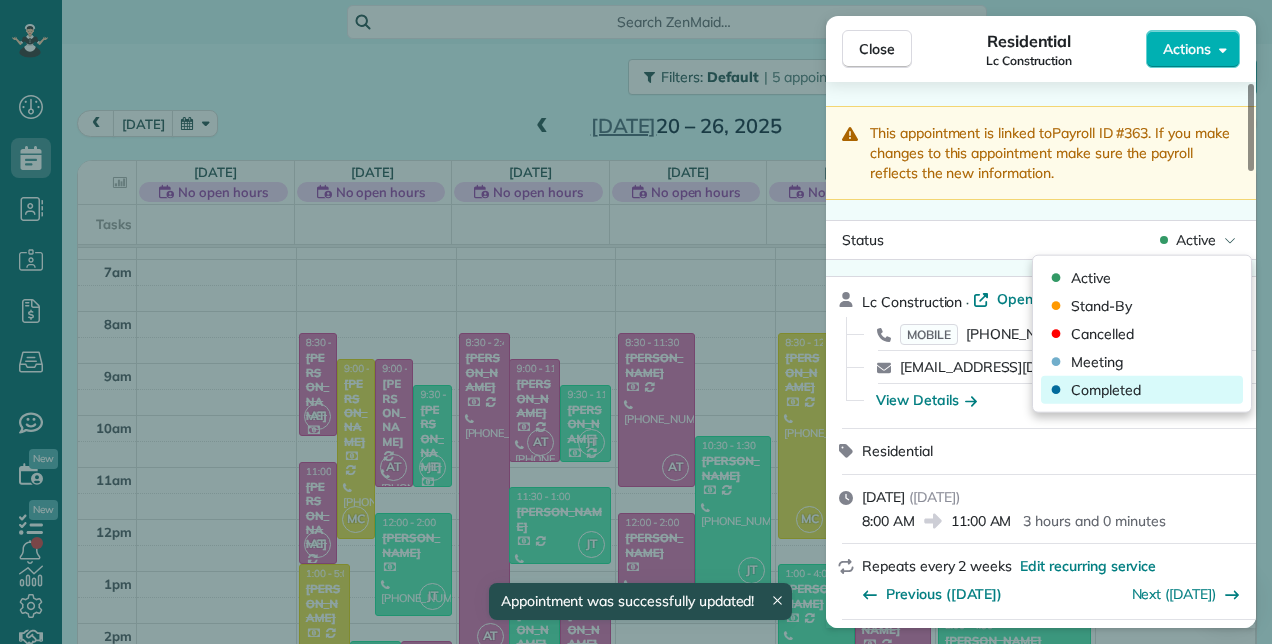 click on "Completed" at bounding box center (1106, 390) 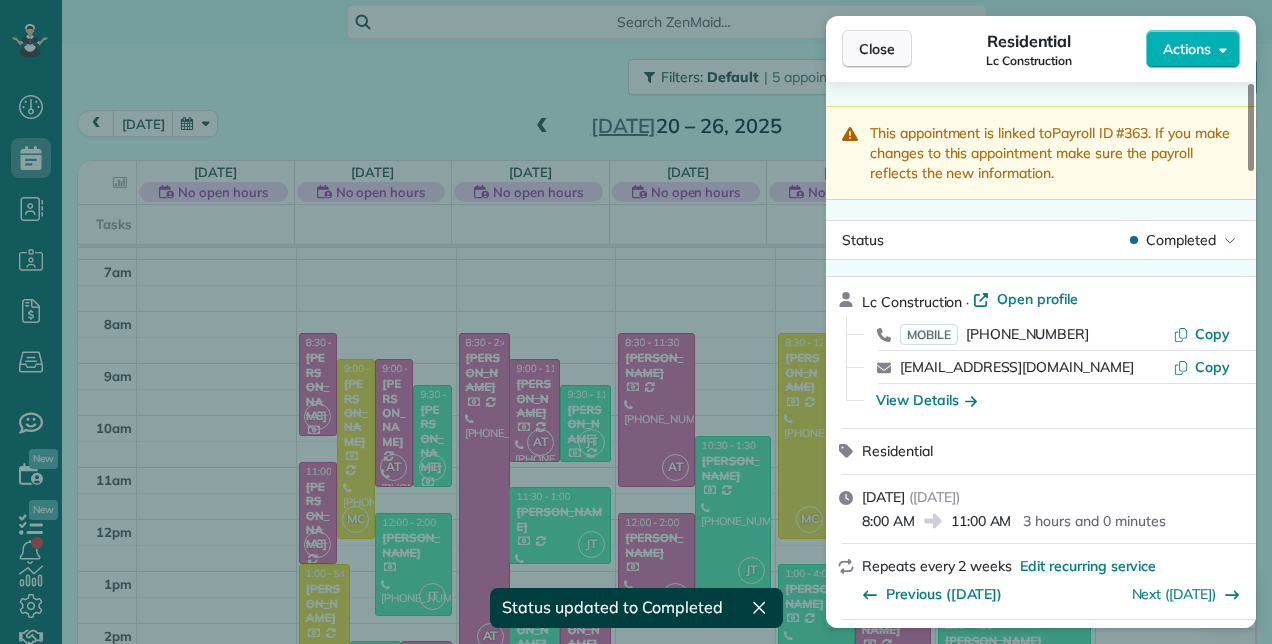 click on "Close" at bounding box center (877, 49) 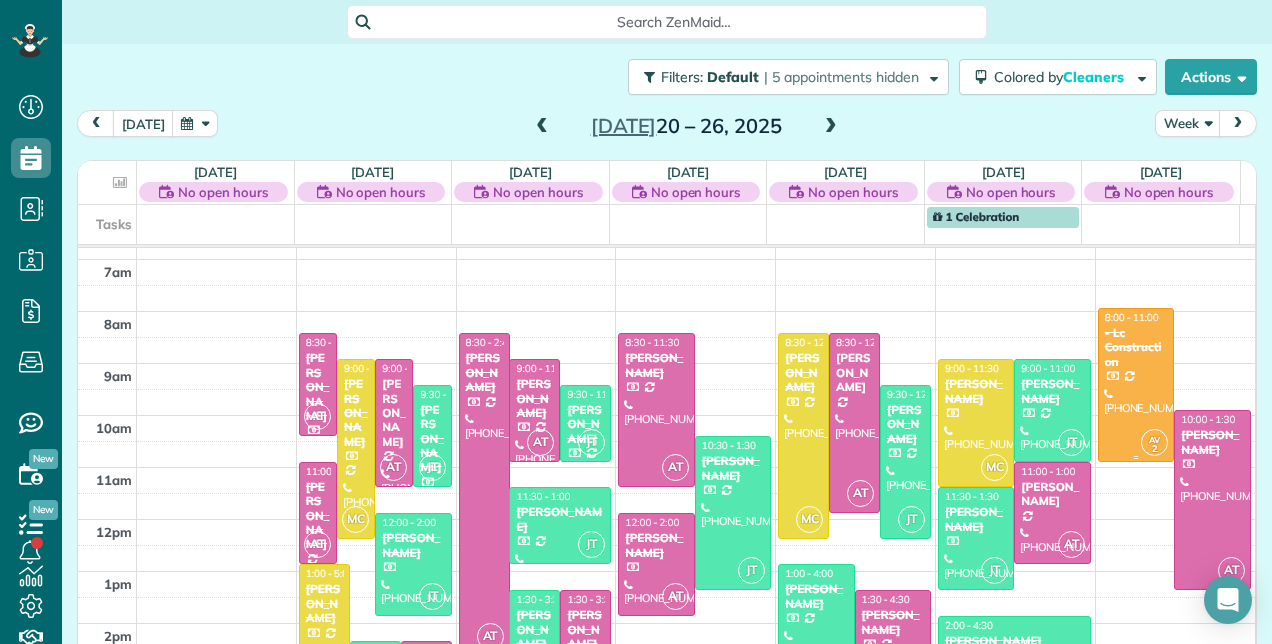 scroll, scrollTop: 448, scrollLeft: 0, axis: vertical 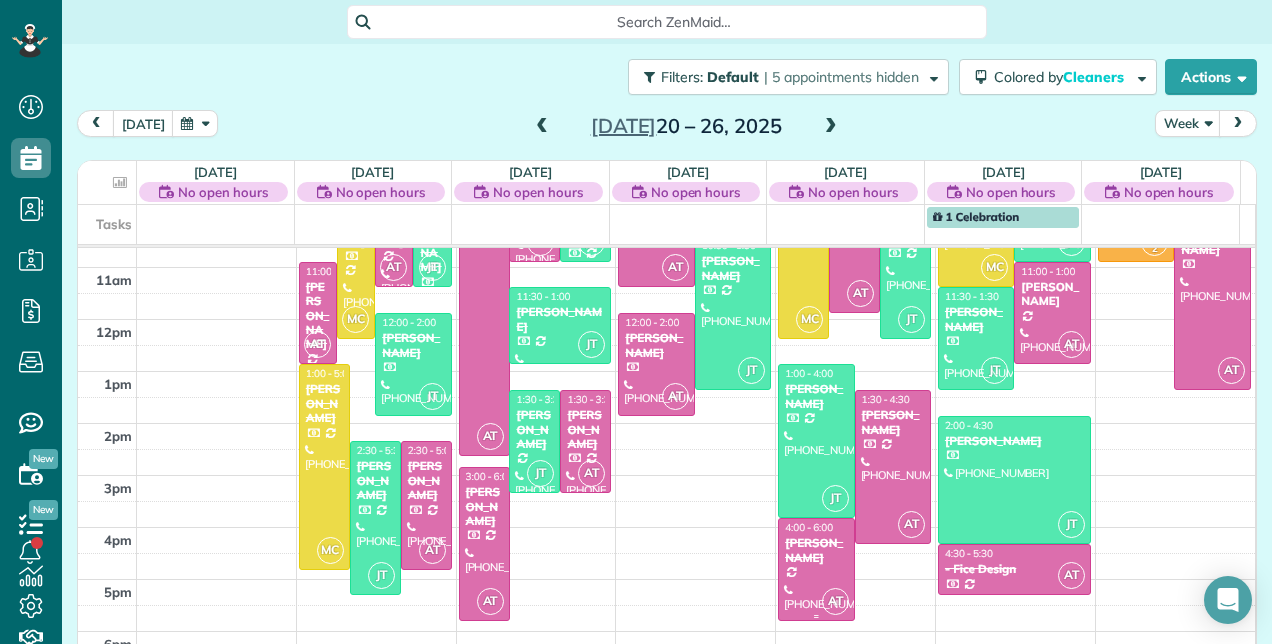 click at bounding box center [816, 569] 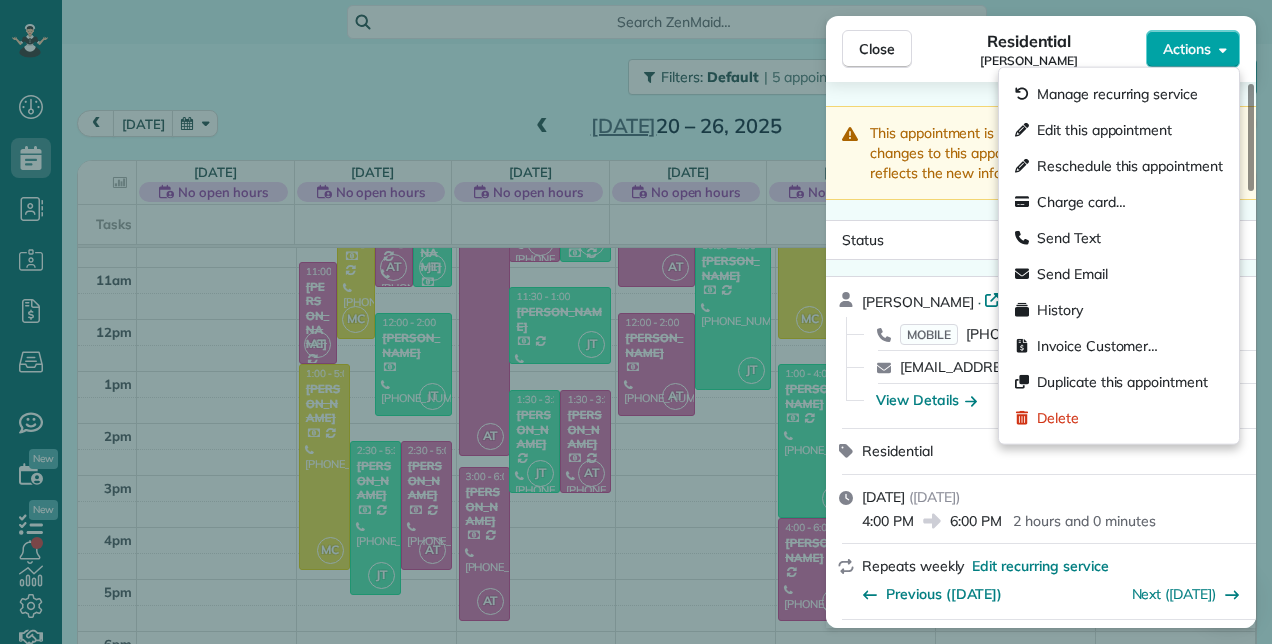 click on "Actions" at bounding box center (1193, 49) 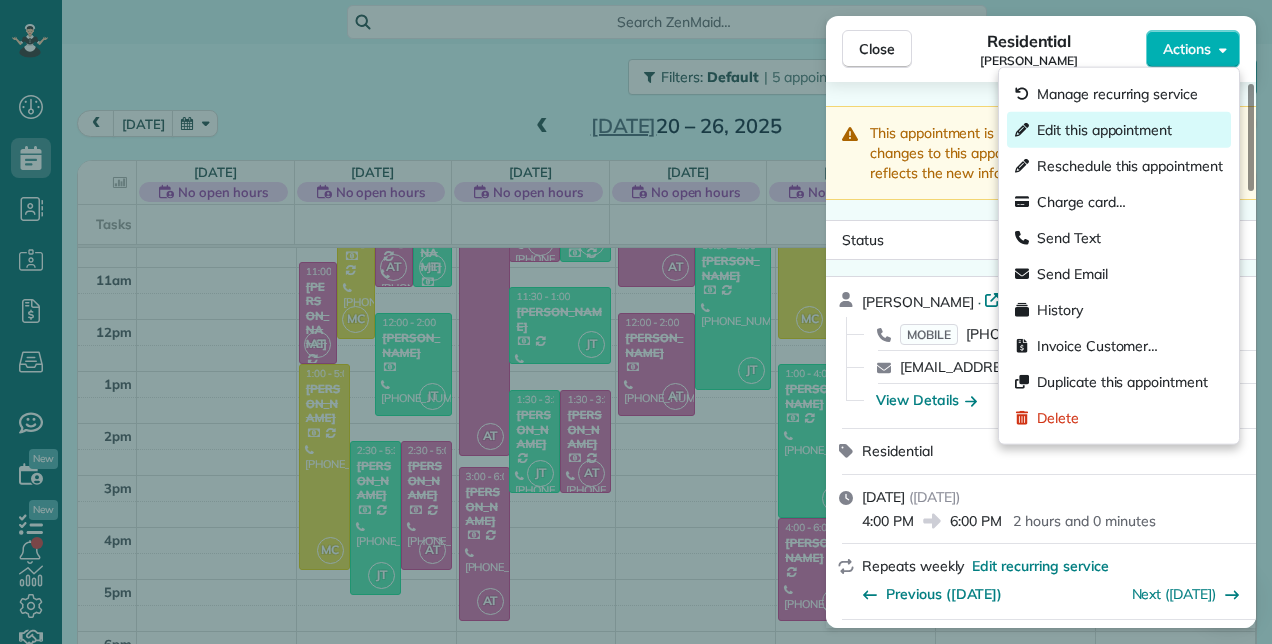 click on "Edit this appointment" at bounding box center [1104, 130] 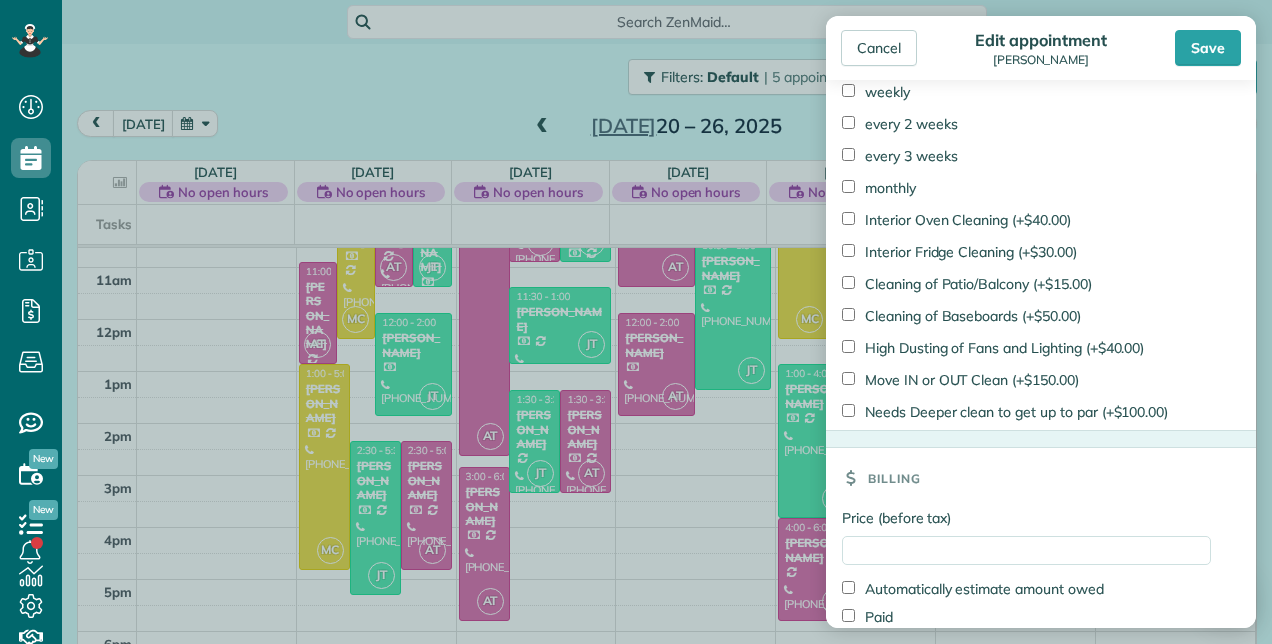 scroll, scrollTop: 1465, scrollLeft: 0, axis: vertical 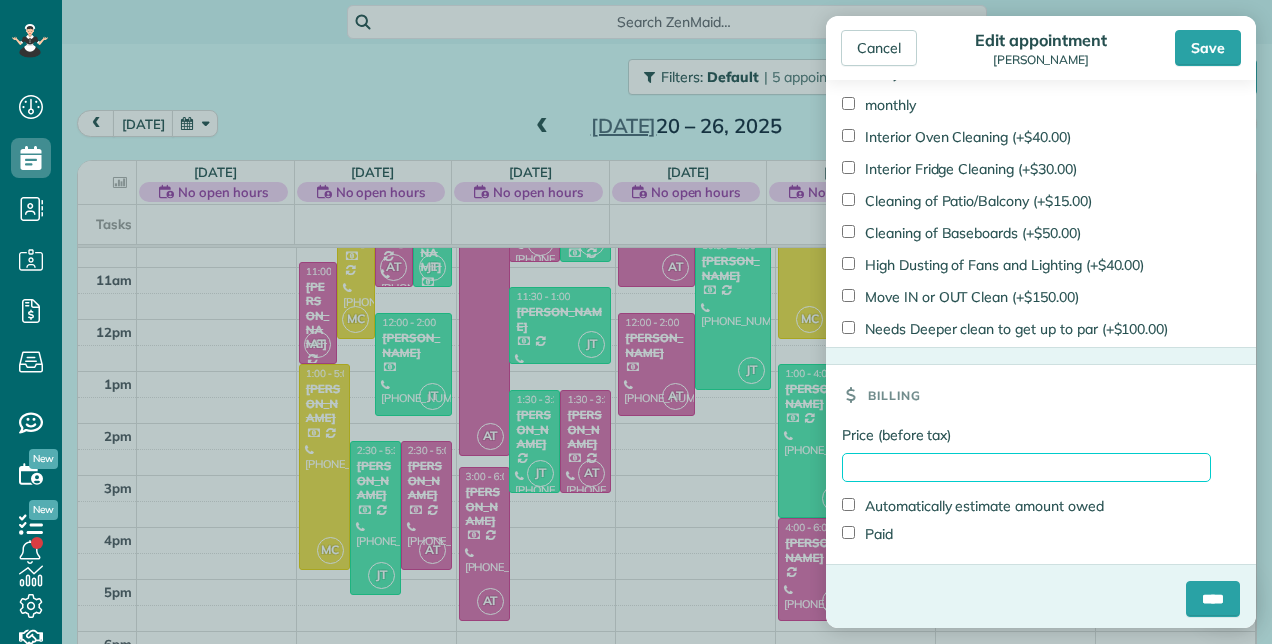 click on "Price (before tax)" at bounding box center [1026, 467] 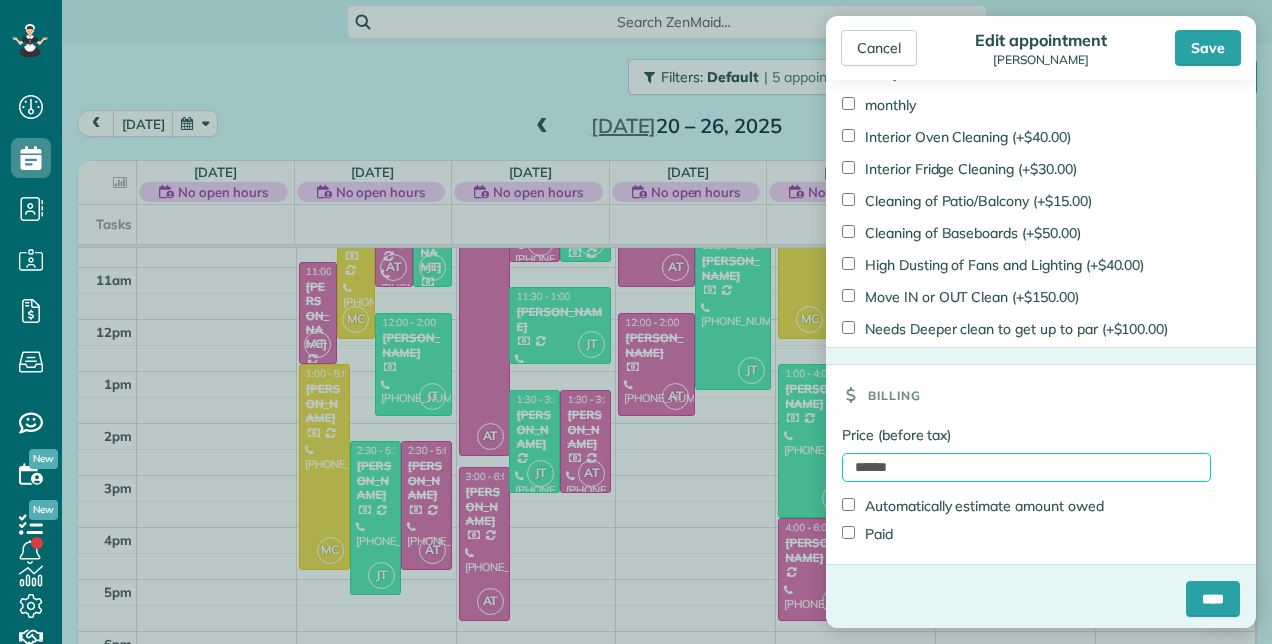 type on "******" 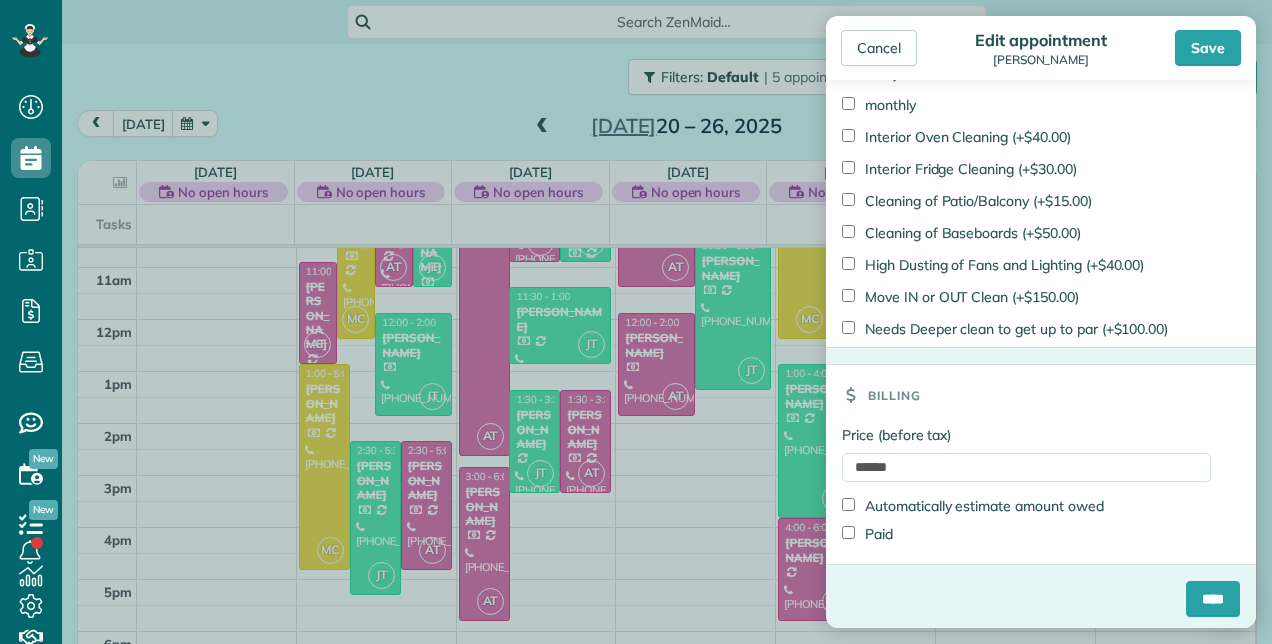 click on "Paid" at bounding box center [867, 534] 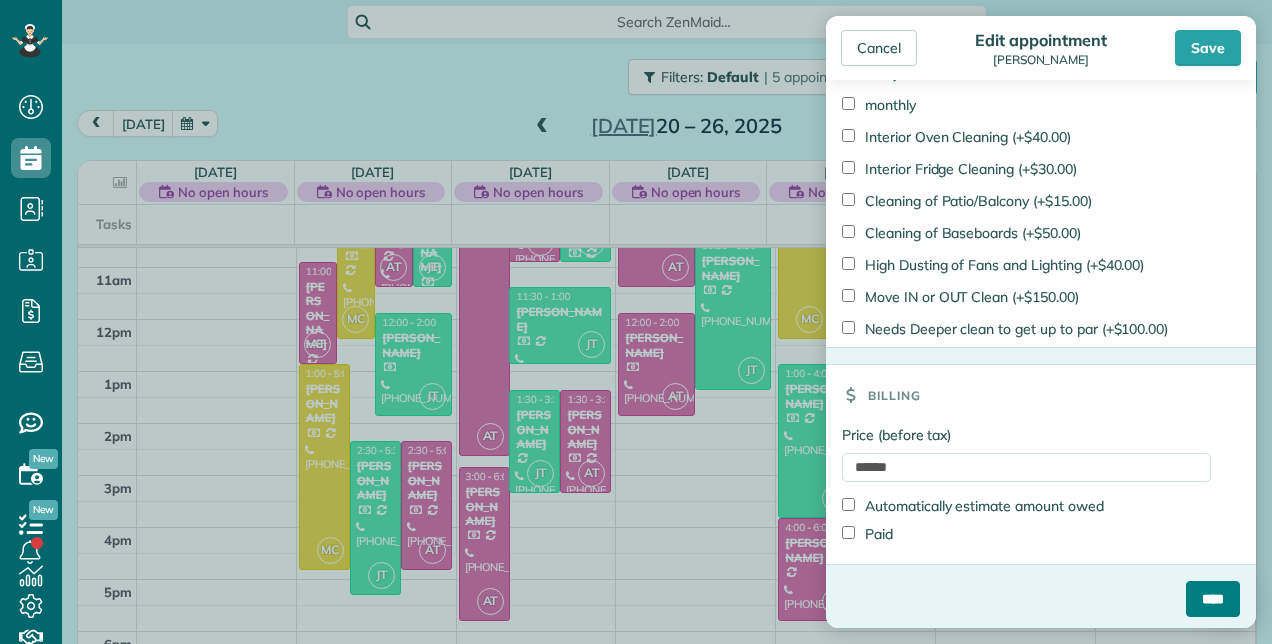 click on "****" at bounding box center (1213, 599) 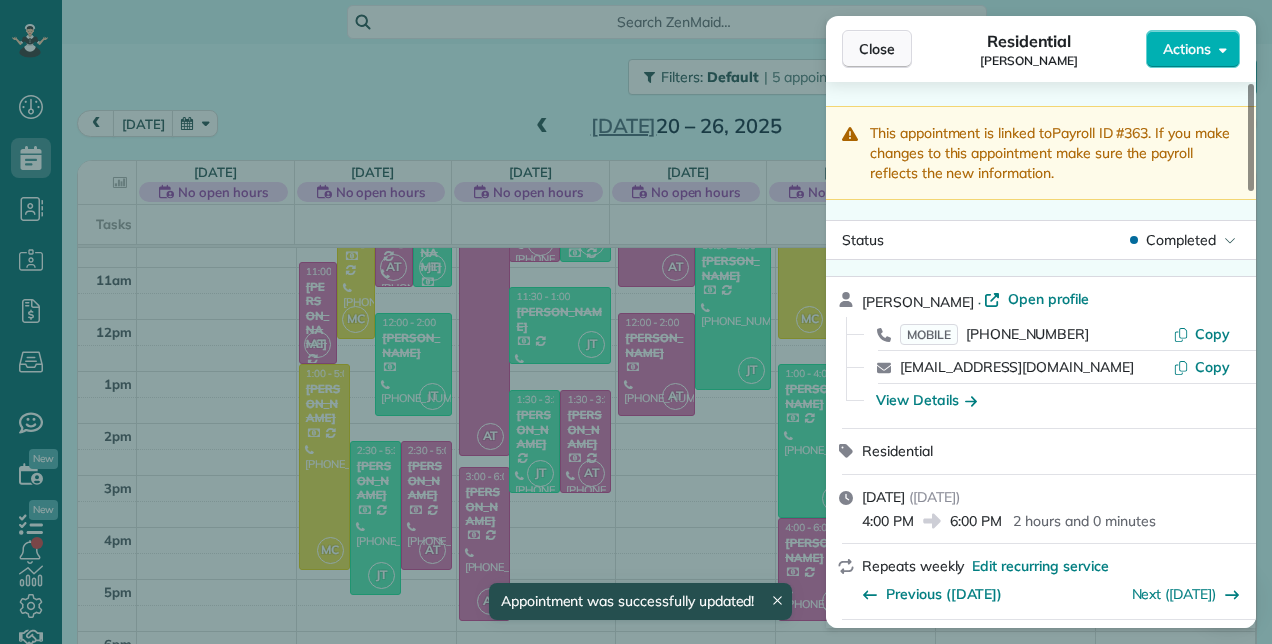 drag, startPoint x: 884, startPoint y: 57, endPoint x: 1237, endPoint y: 88, distance: 354.35858 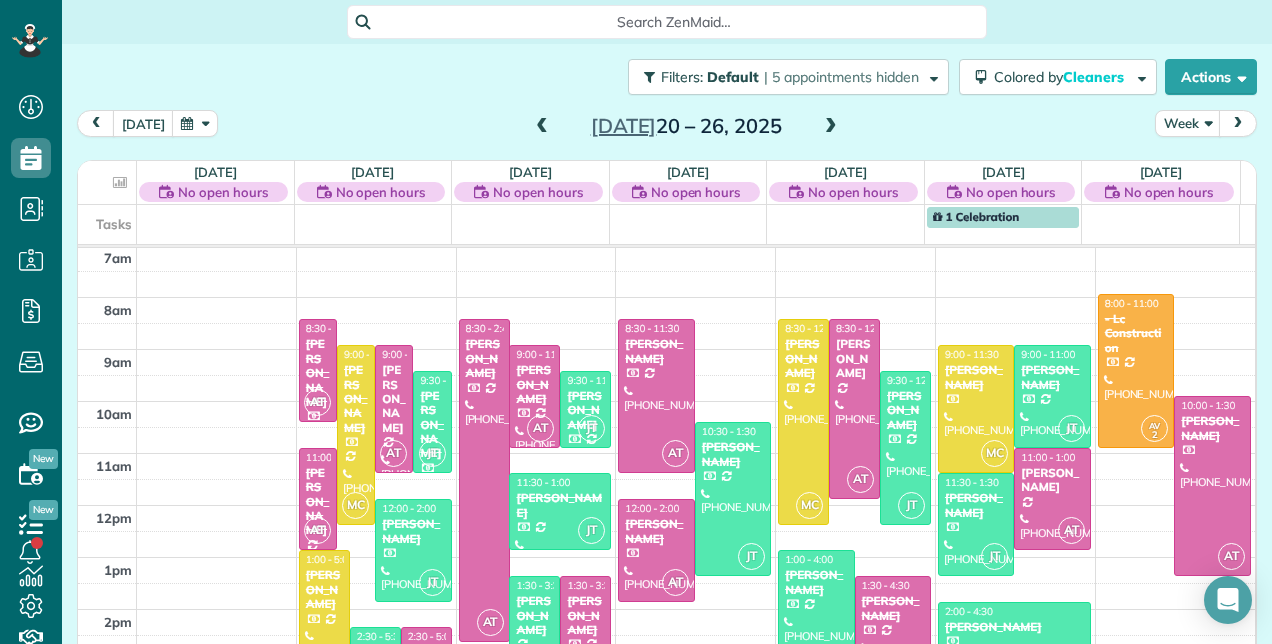 scroll, scrollTop: 248, scrollLeft: 0, axis: vertical 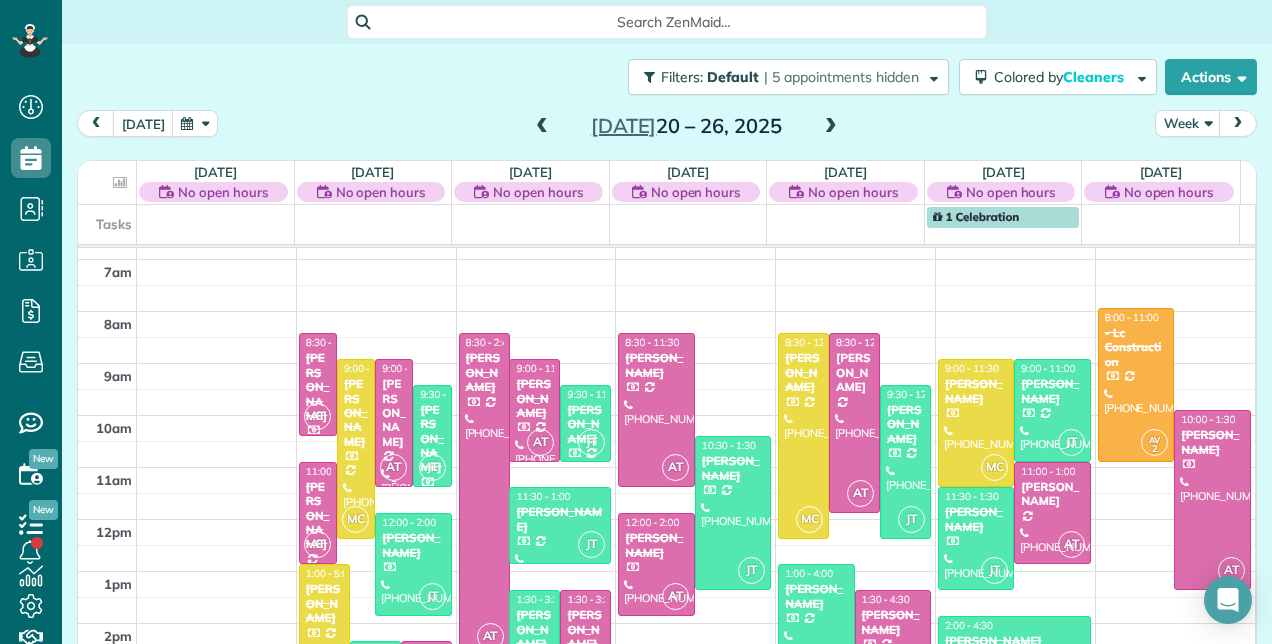 click on "[PERSON_NAME]" at bounding box center [394, 413] 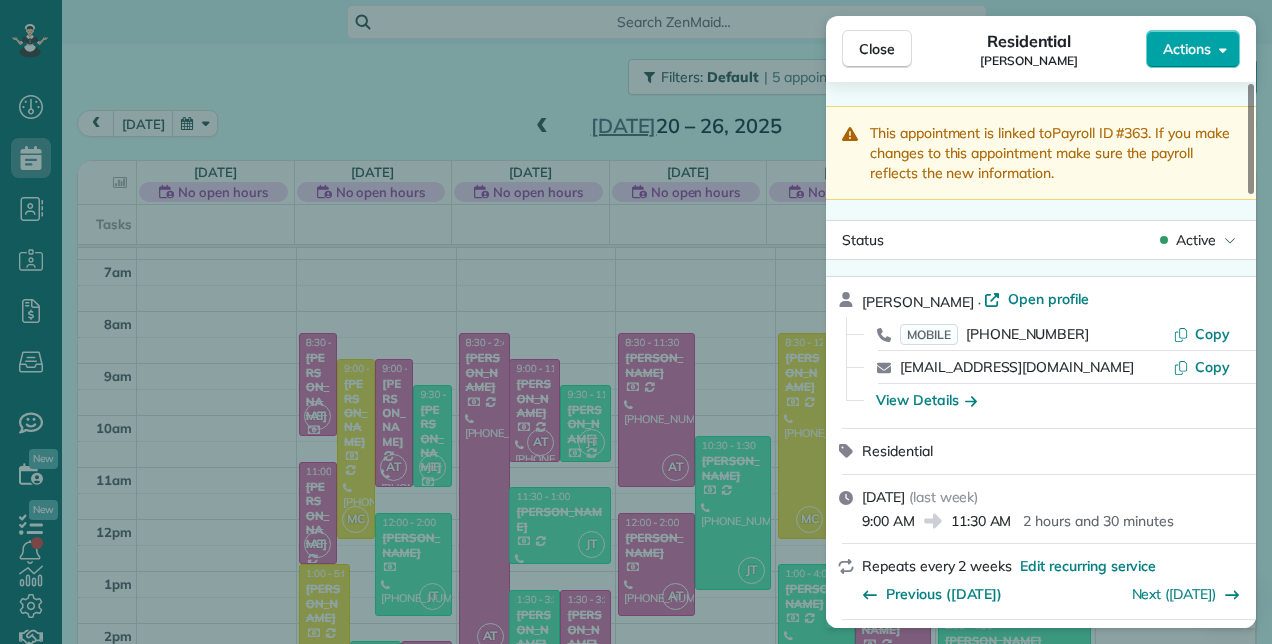 click 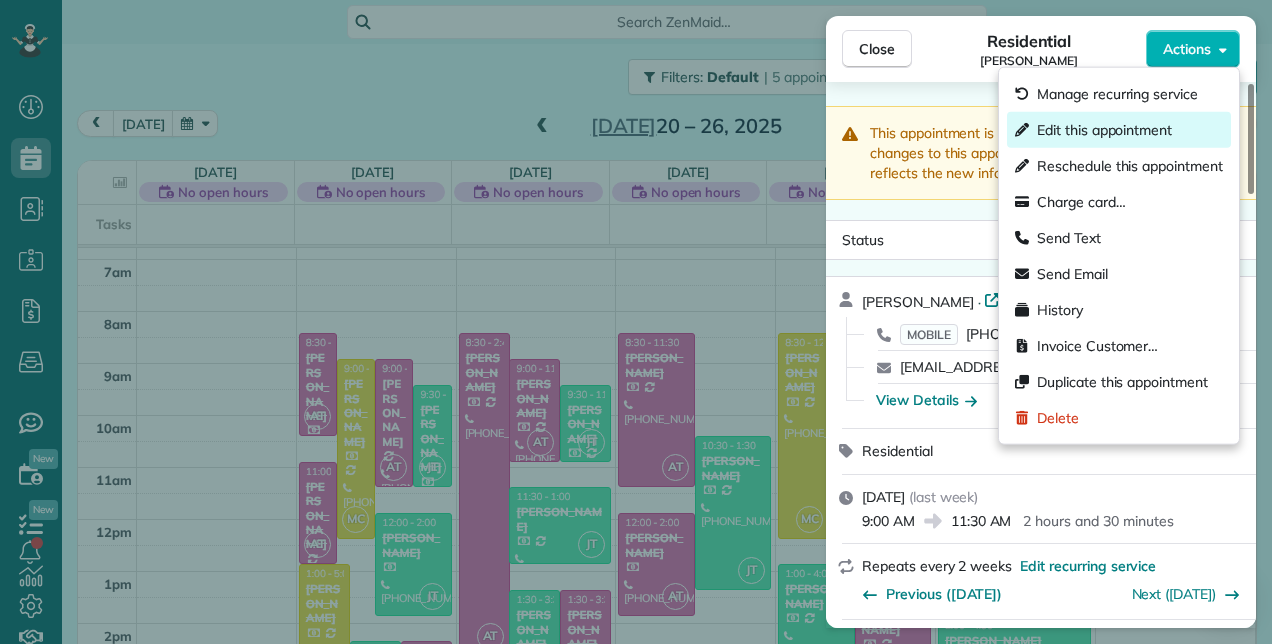 click on "Edit this appointment" at bounding box center [1104, 130] 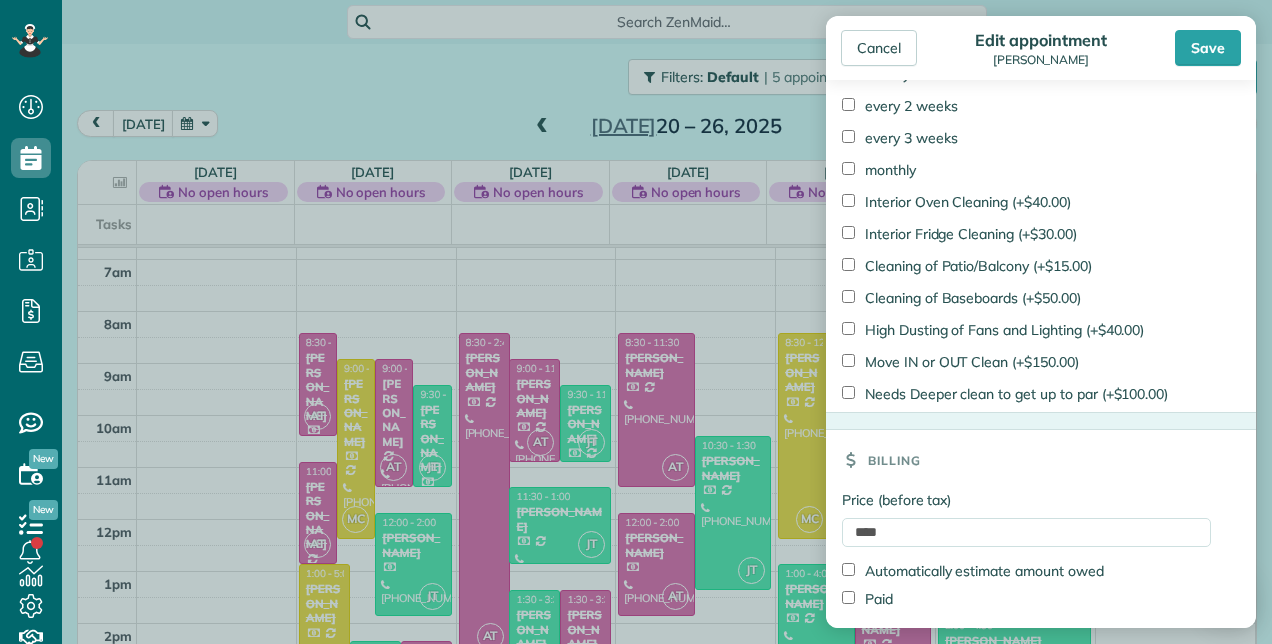 scroll, scrollTop: 1465, scrollLeft: 0, axis: vertical 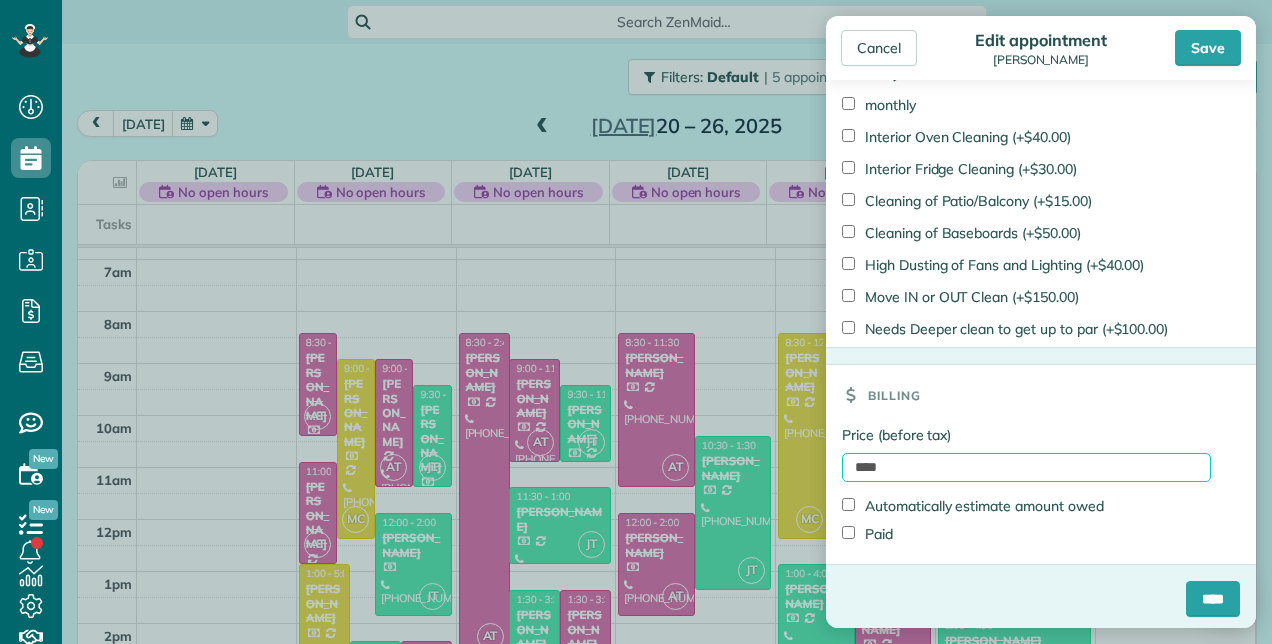 click on "****" at bounding box center (1026, 467) 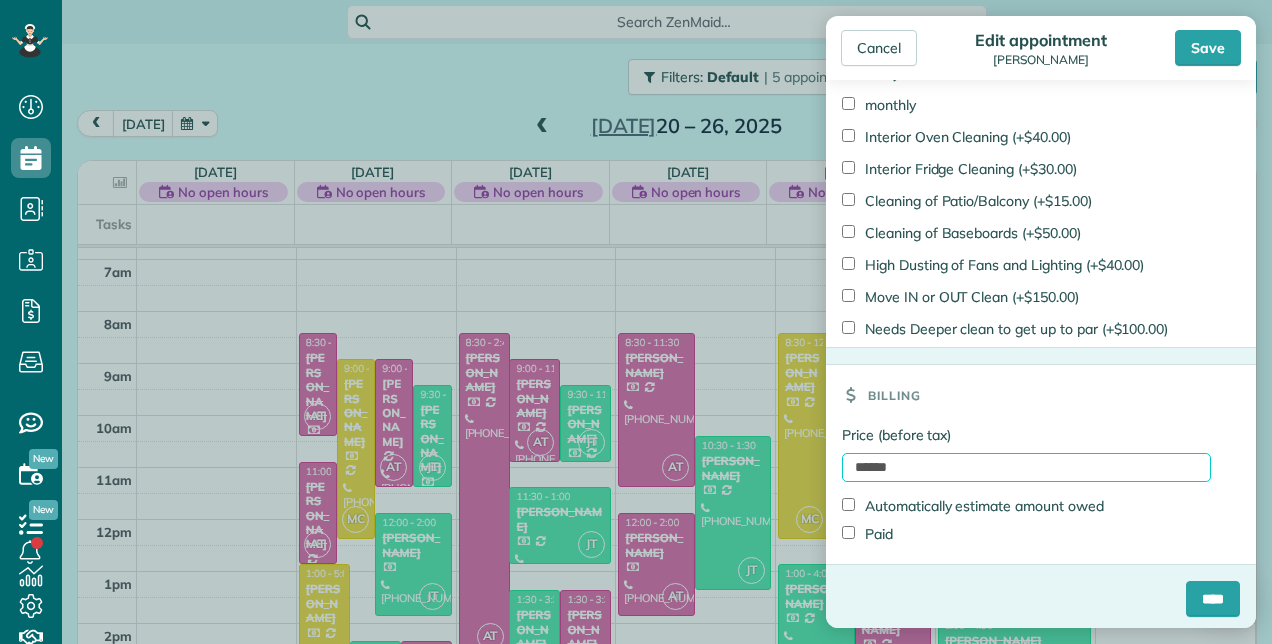 type on "******" 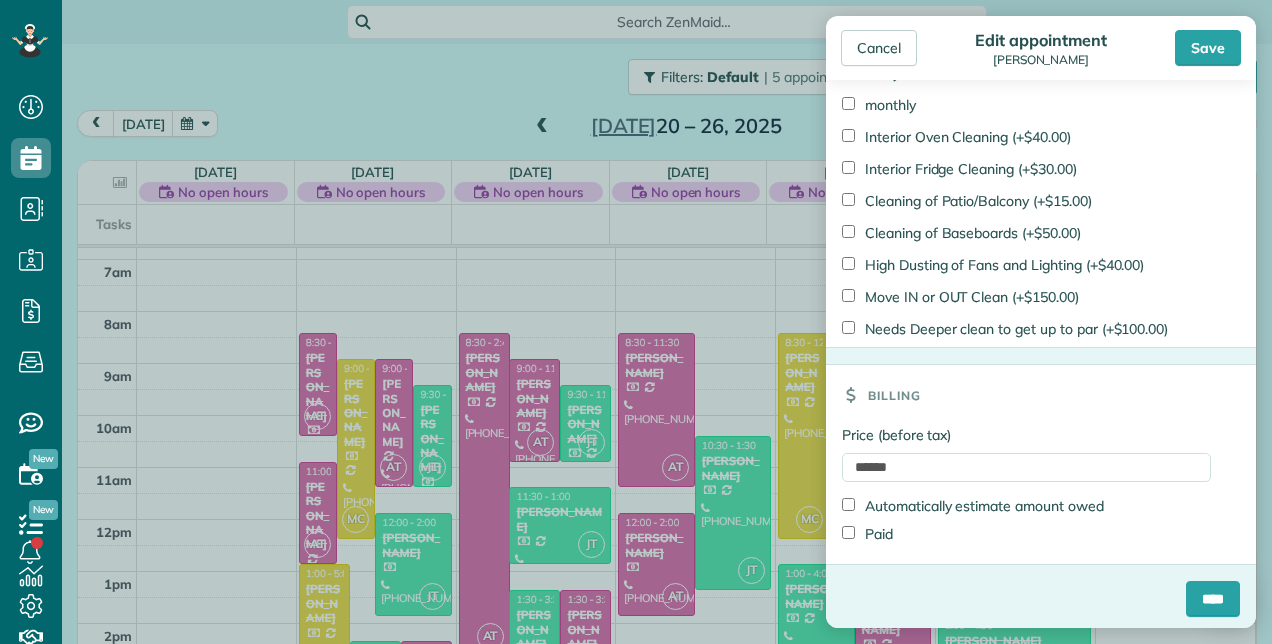 click on "Paid" at bounding box center (867, 534) 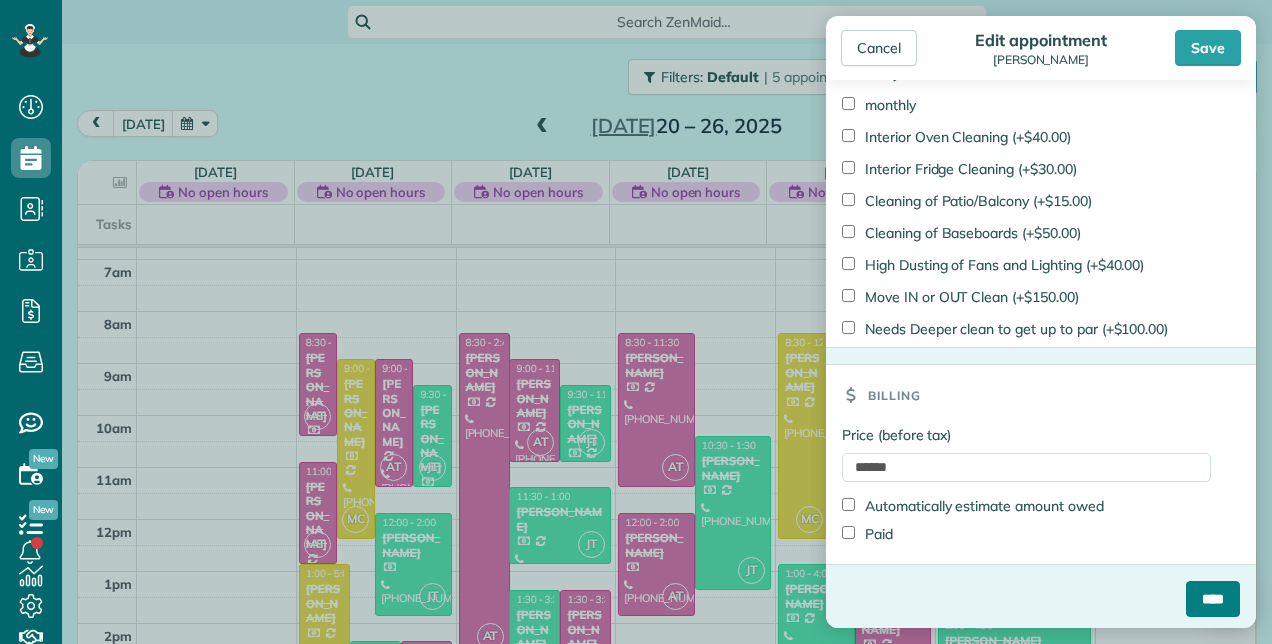 click on "****" at bounding box center [1213, 599] 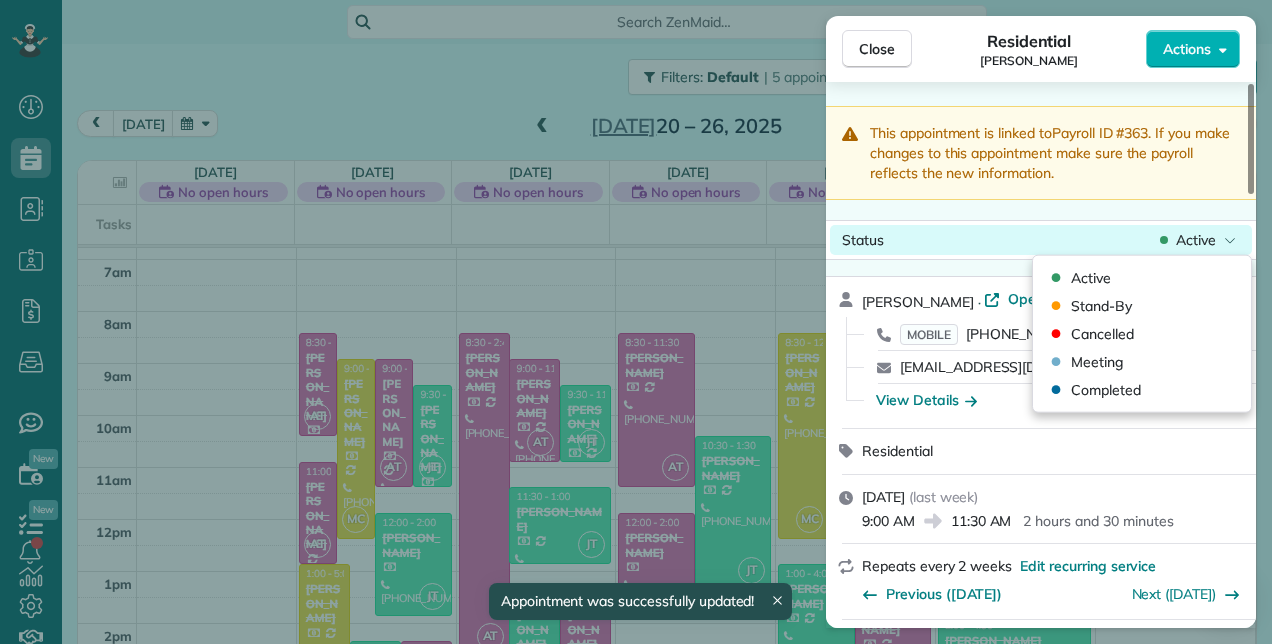 click on "Active" at bounding box center (1198, 240) 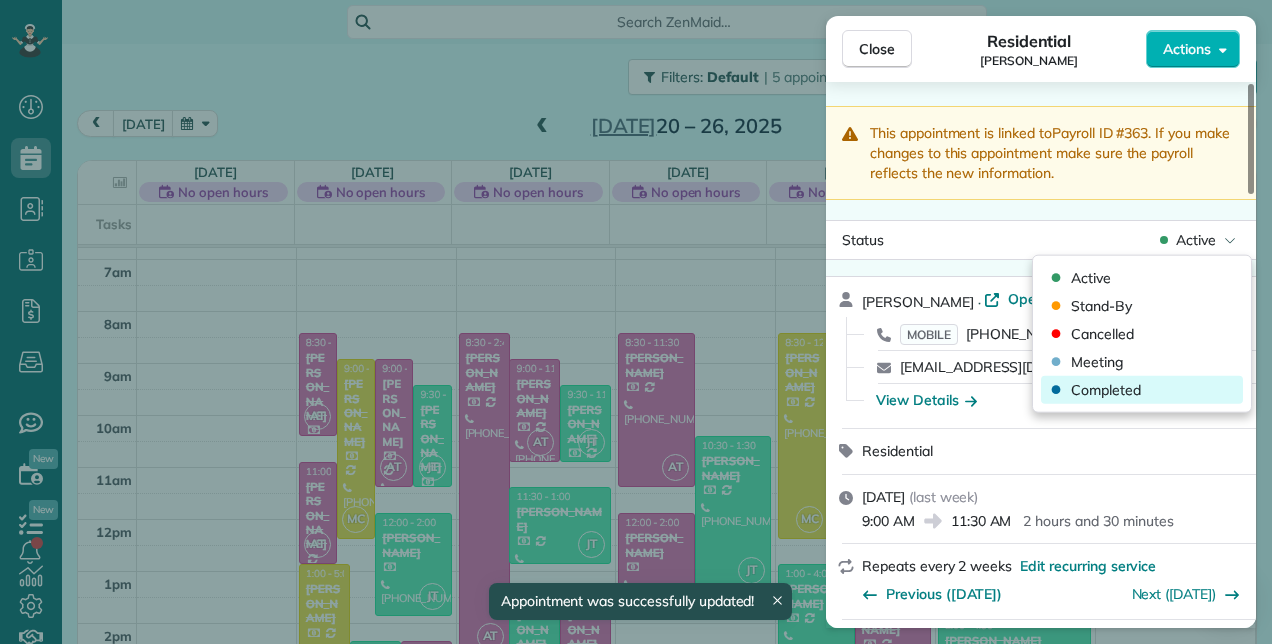 click on "Completed" at bounding box center (1106, 390) 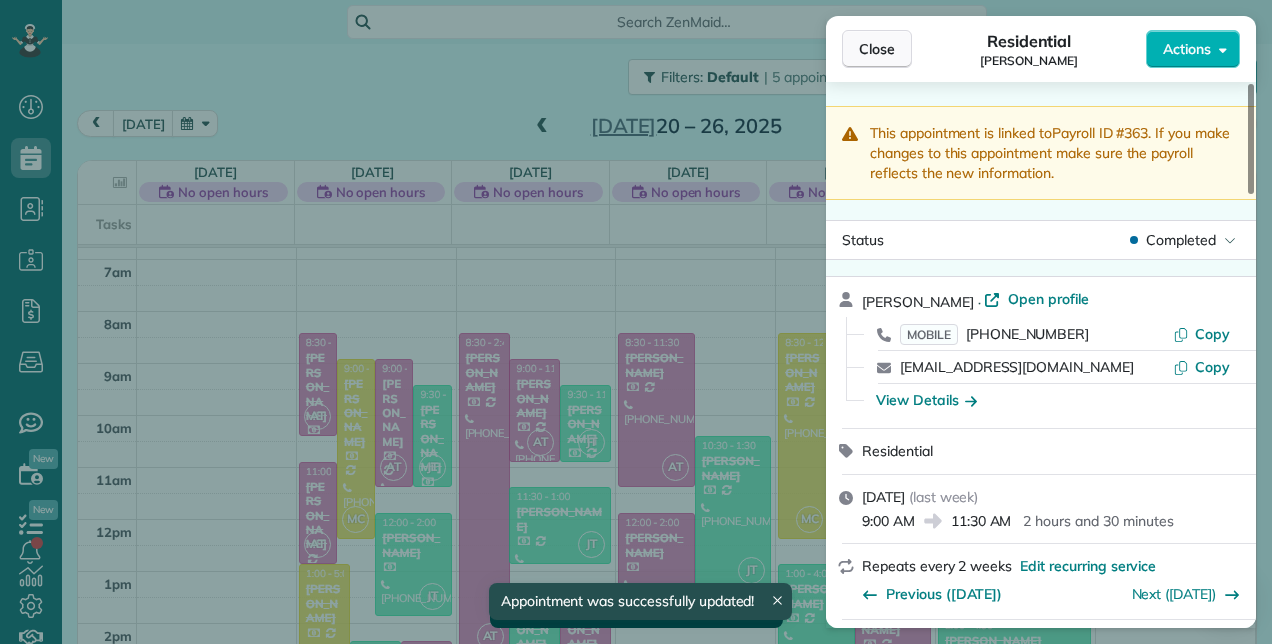 click on "Close" at bounding box center (877, 49) 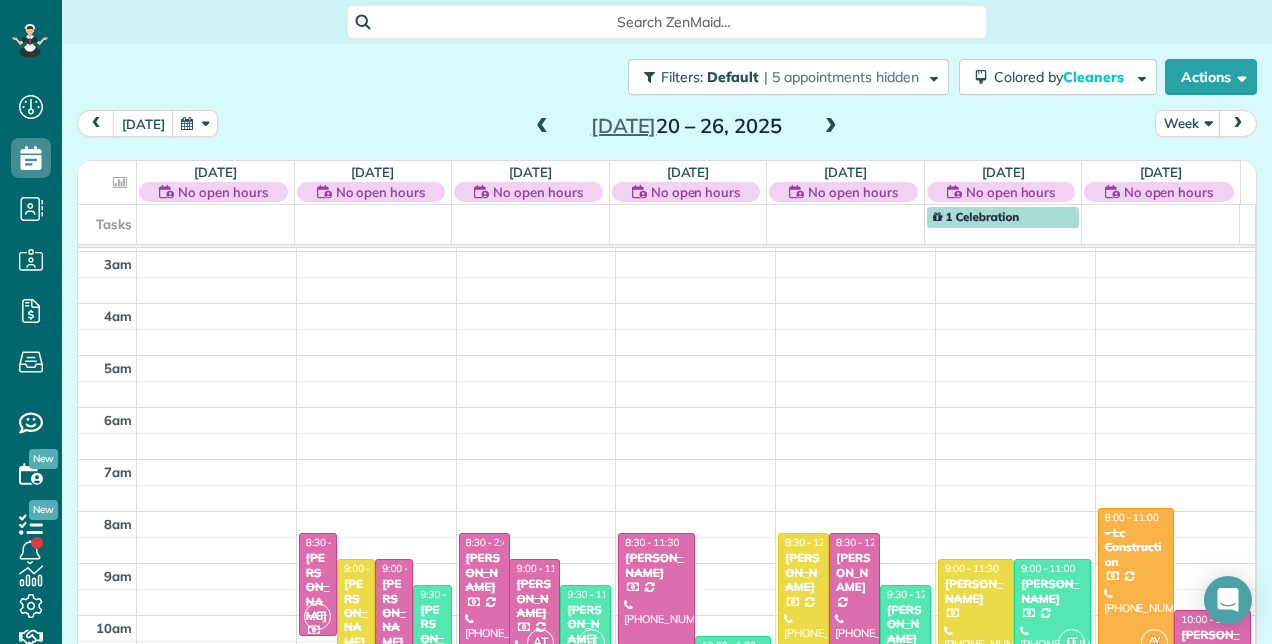 scroll, scrollTop: 348, scrollLeft: 0, axis: vertical 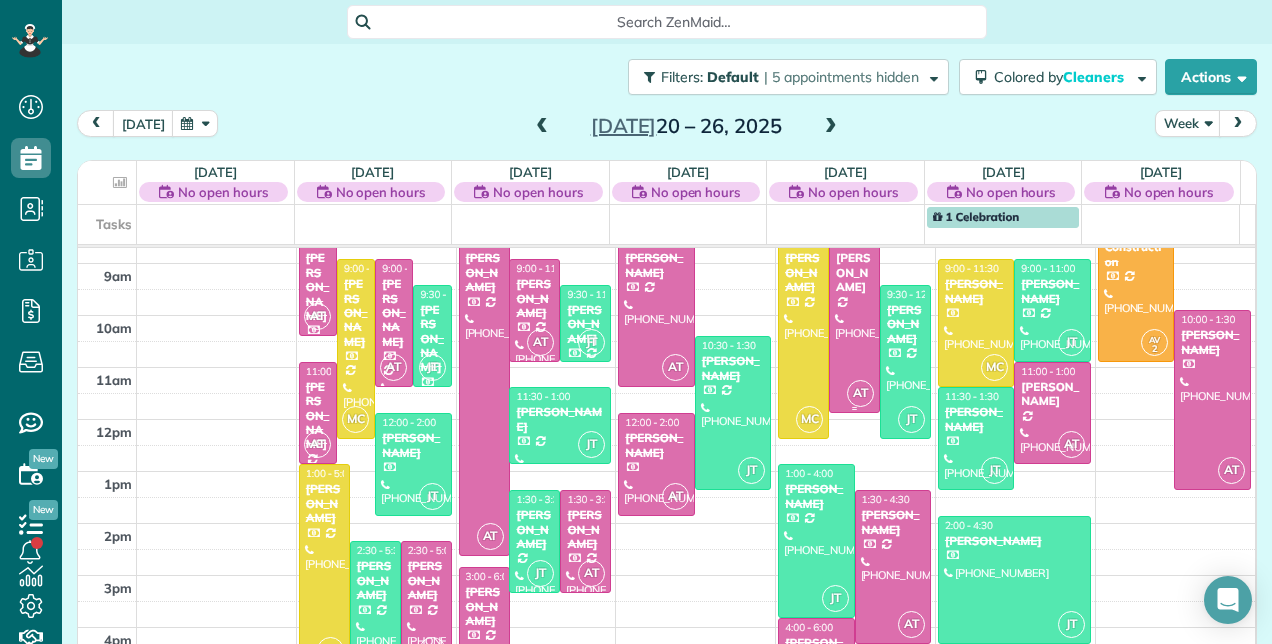 click at bounding box center (854, 323) 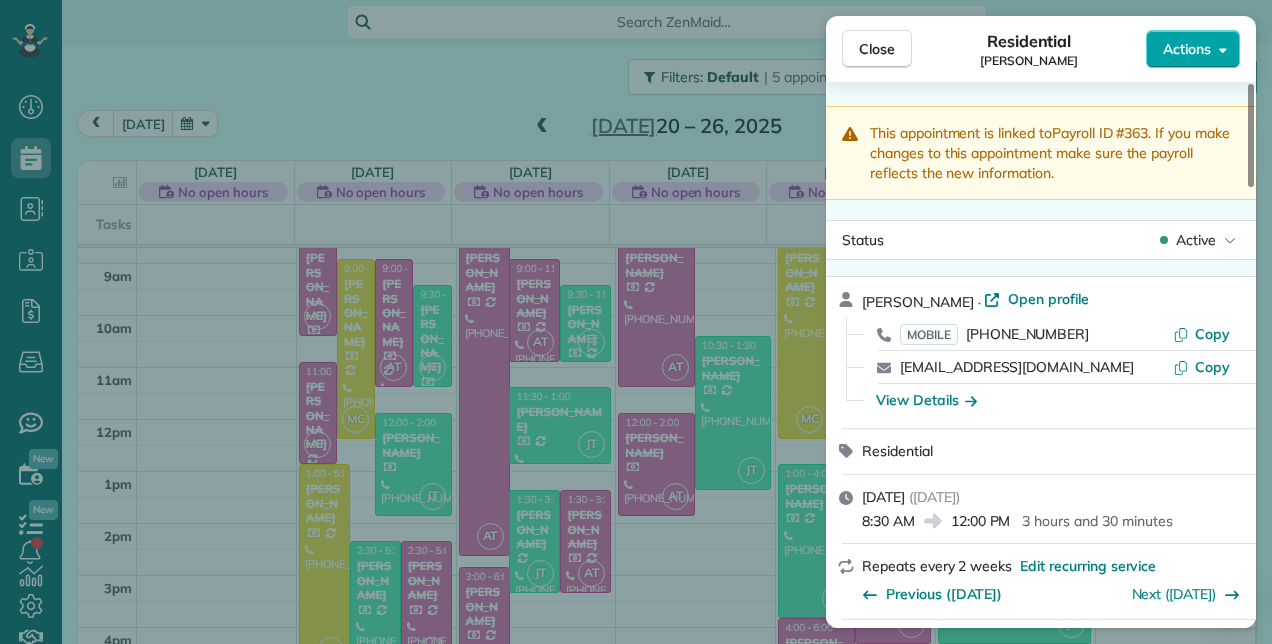 click on "Actions" at bounding box center (1193, 49) 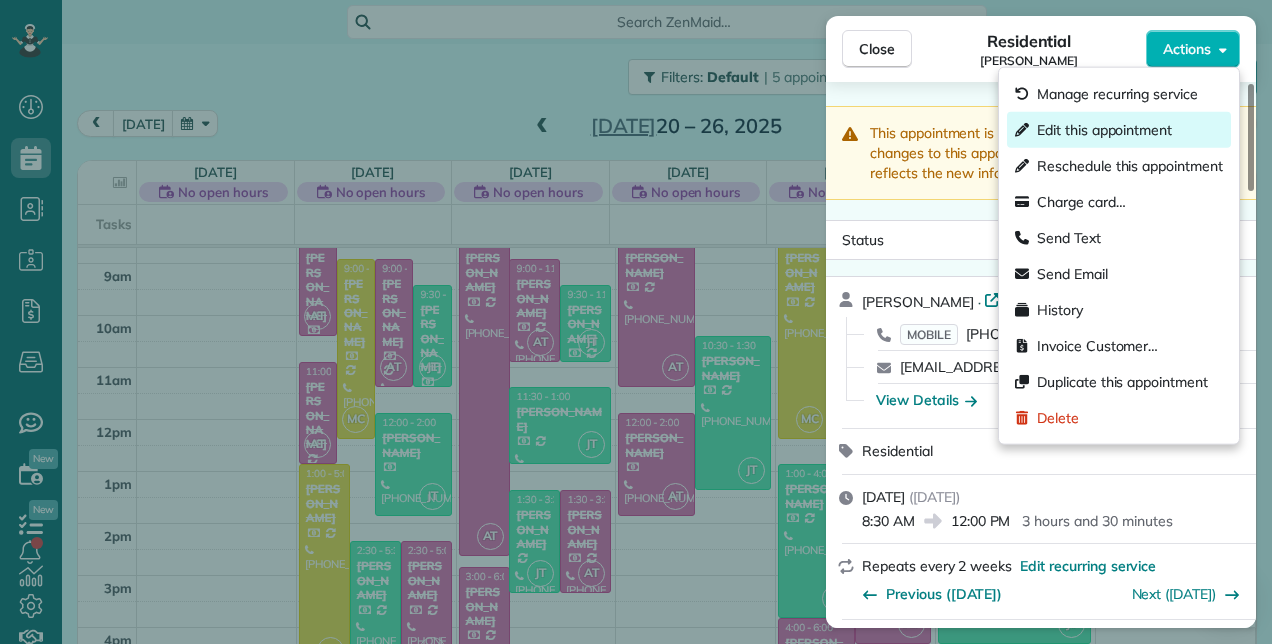 click on "Edit this appointment" at bounding box center [1119, 130] 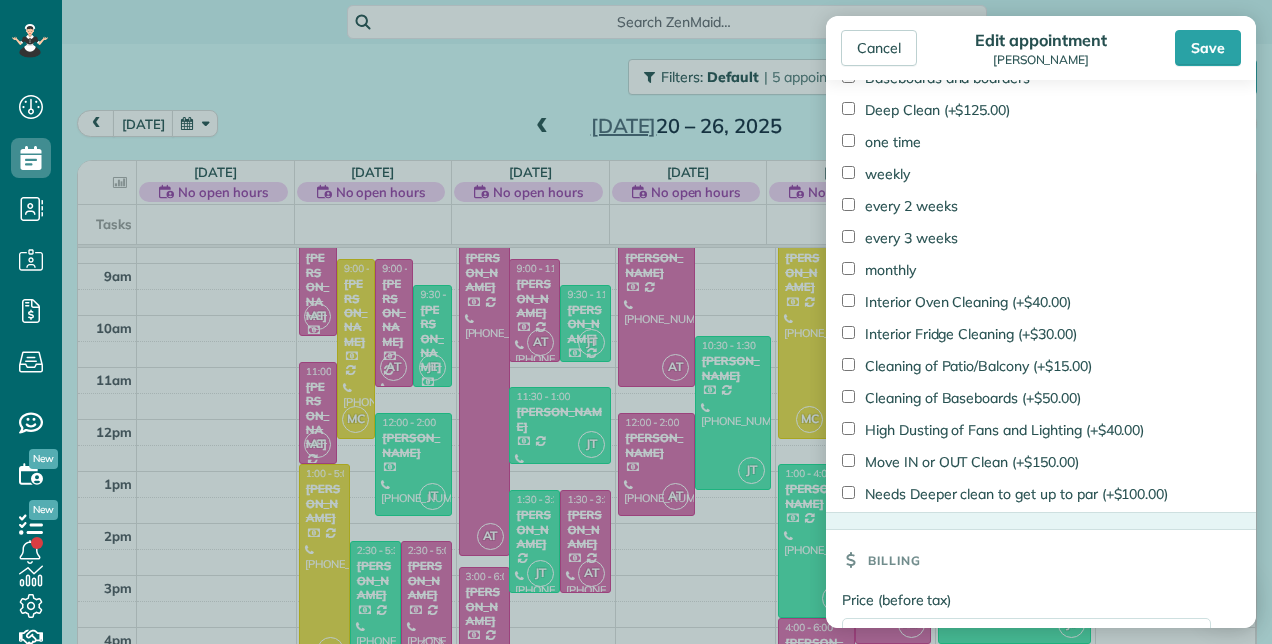 scroll, scrollTop: 1465, scrollLeft: 0, axis: vertical 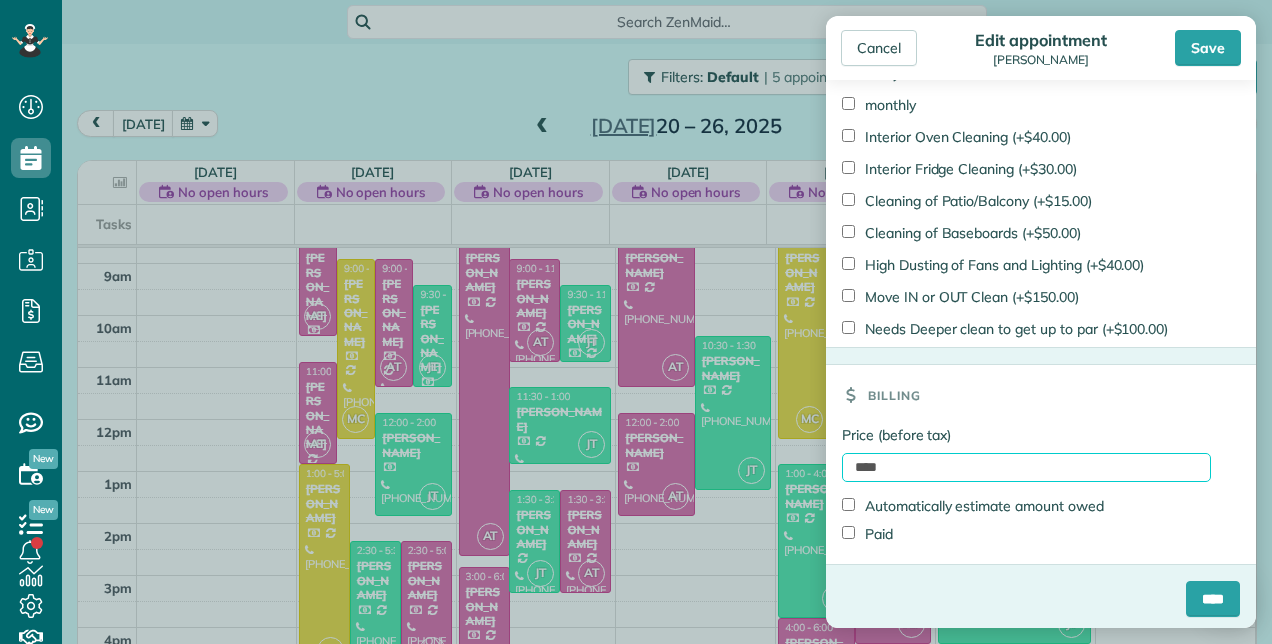click on "****" at bounding box center [1026, 467] 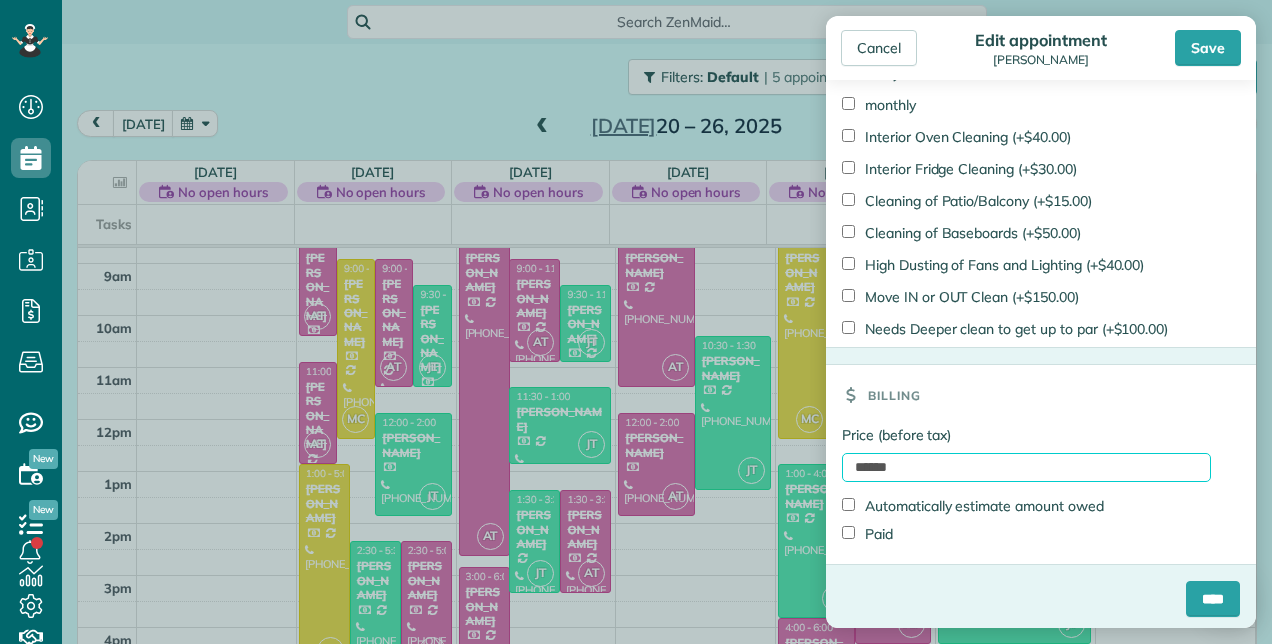 type on "******" 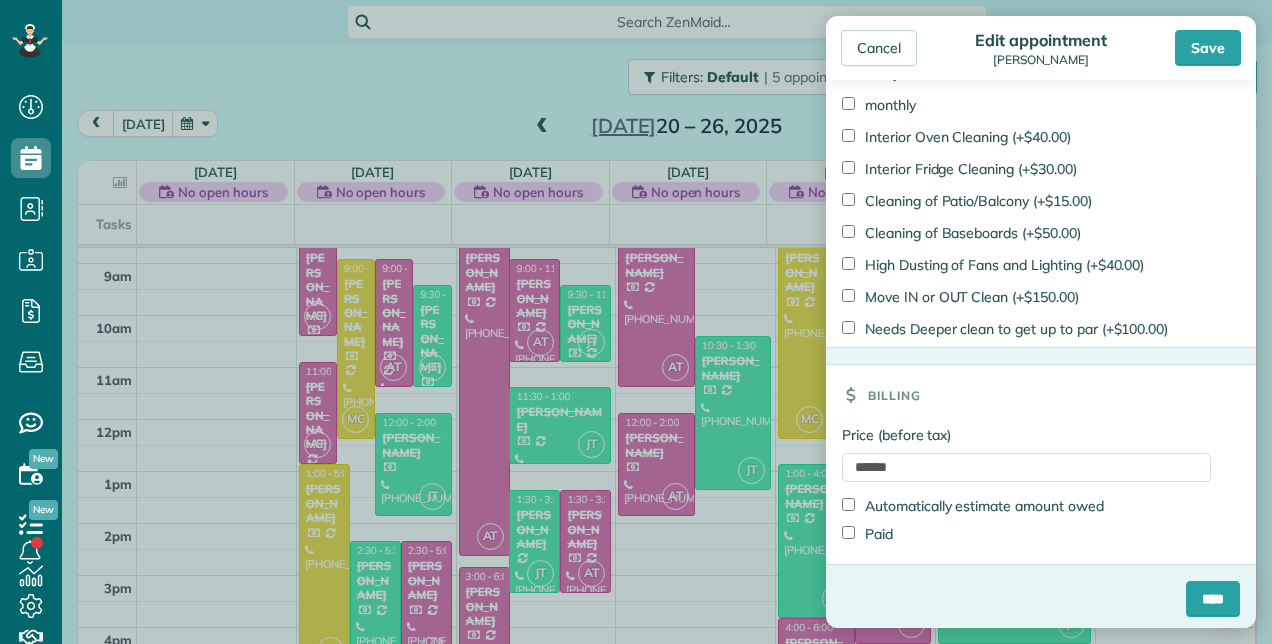 click on "Paid" at bounding box center [867, 534] 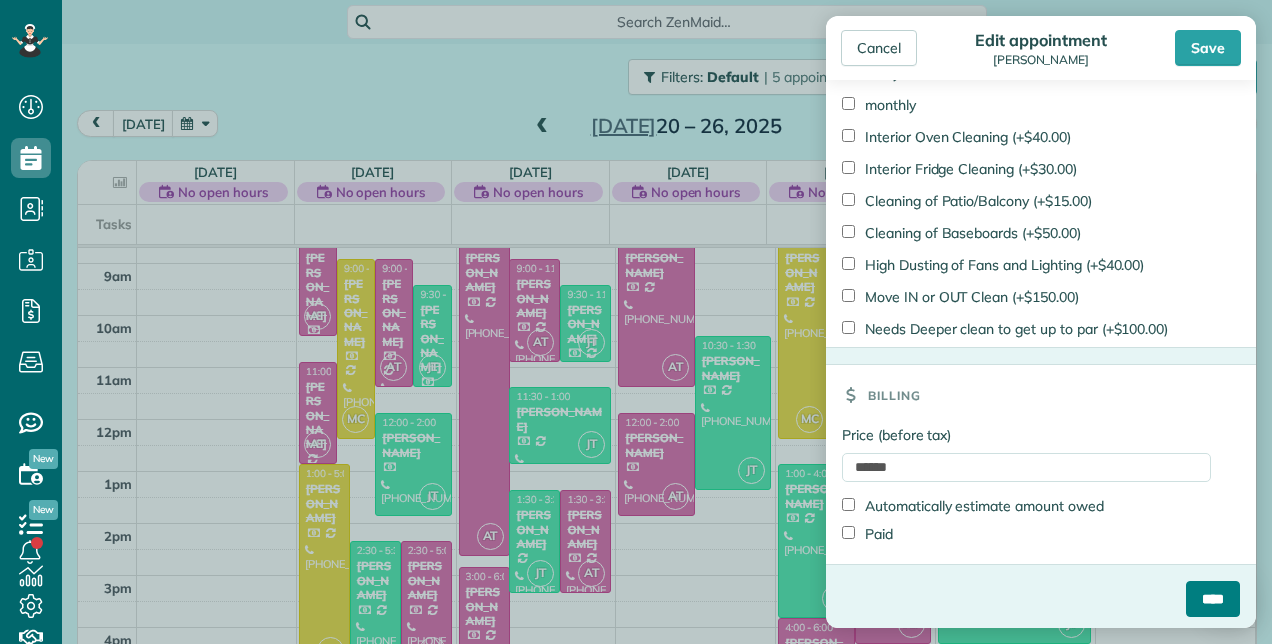 click on "****" at bounding box center [1213, 599] 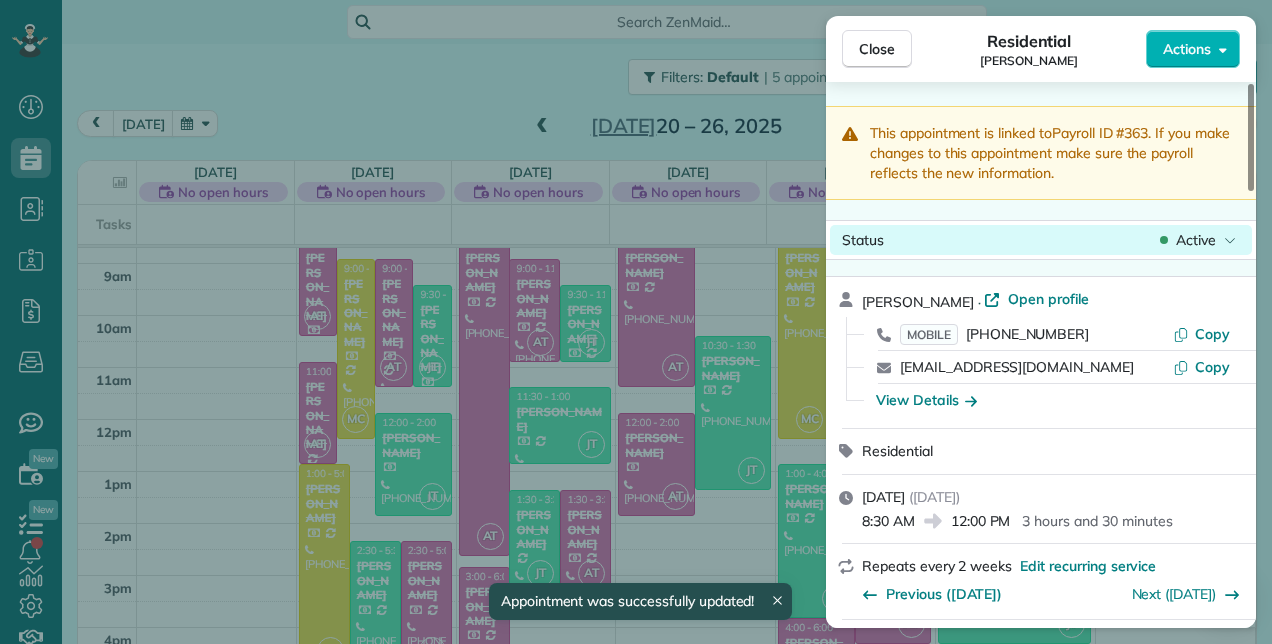 click on "Status Active" at bounding box center (1041, 240) 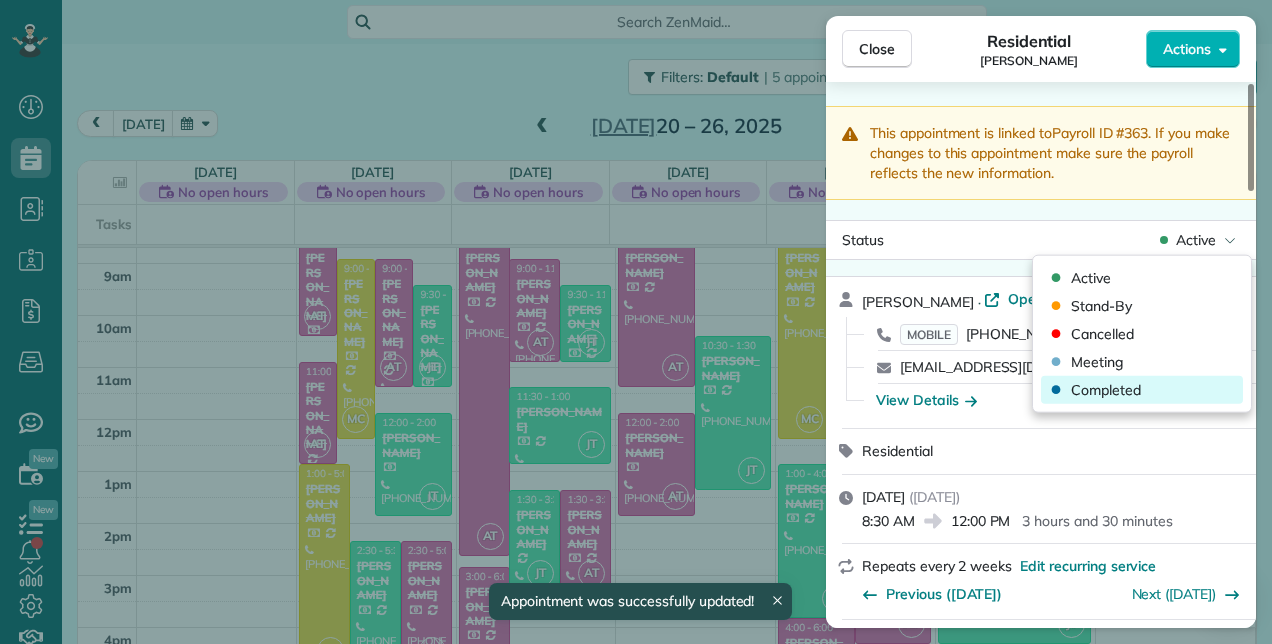 click on "Completed" at bounding box center [1106, 390] 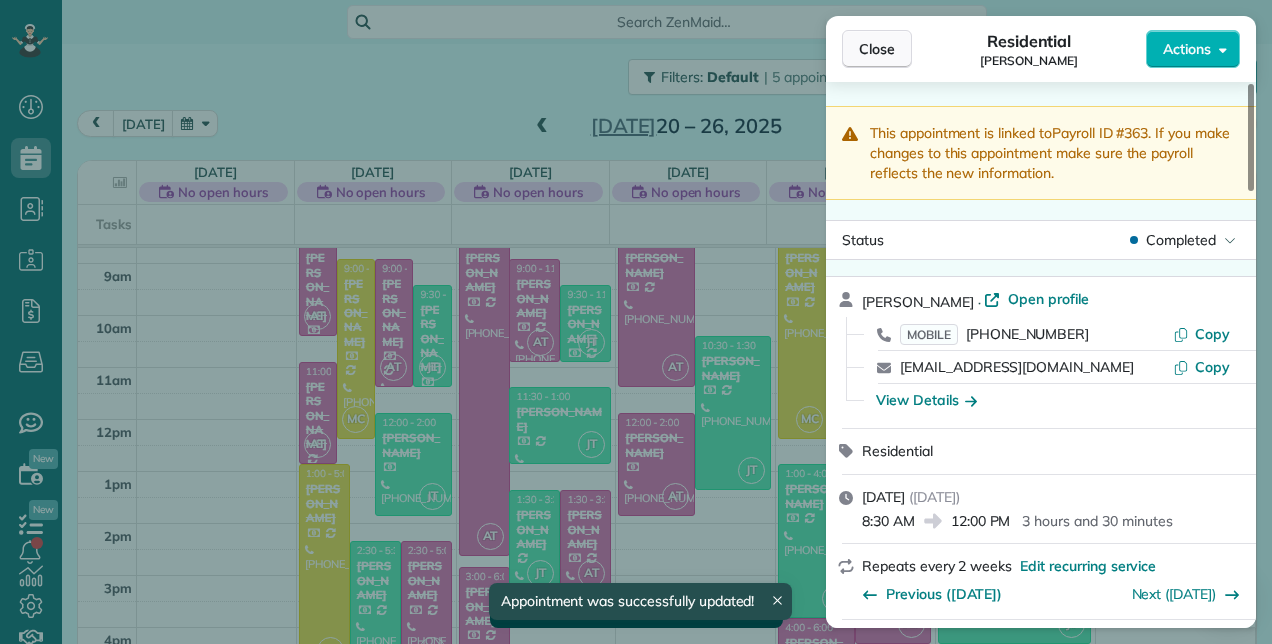 click on "Close" at bounding box center (877, 49) 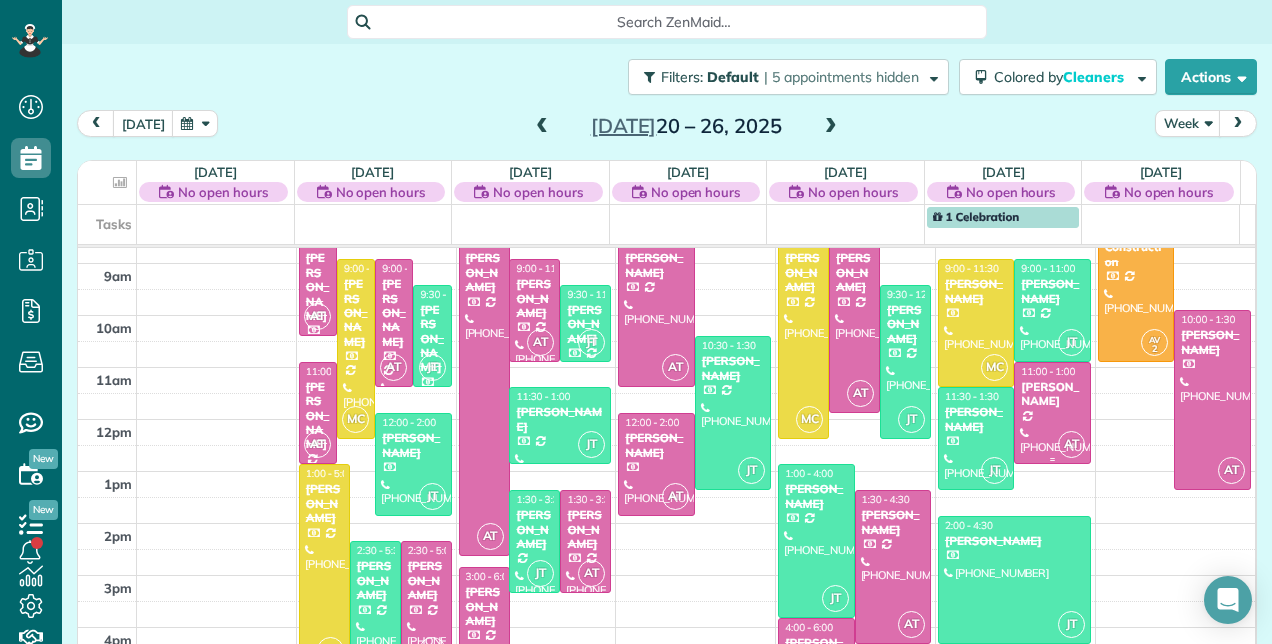 click at bounding box center (1052, 413) 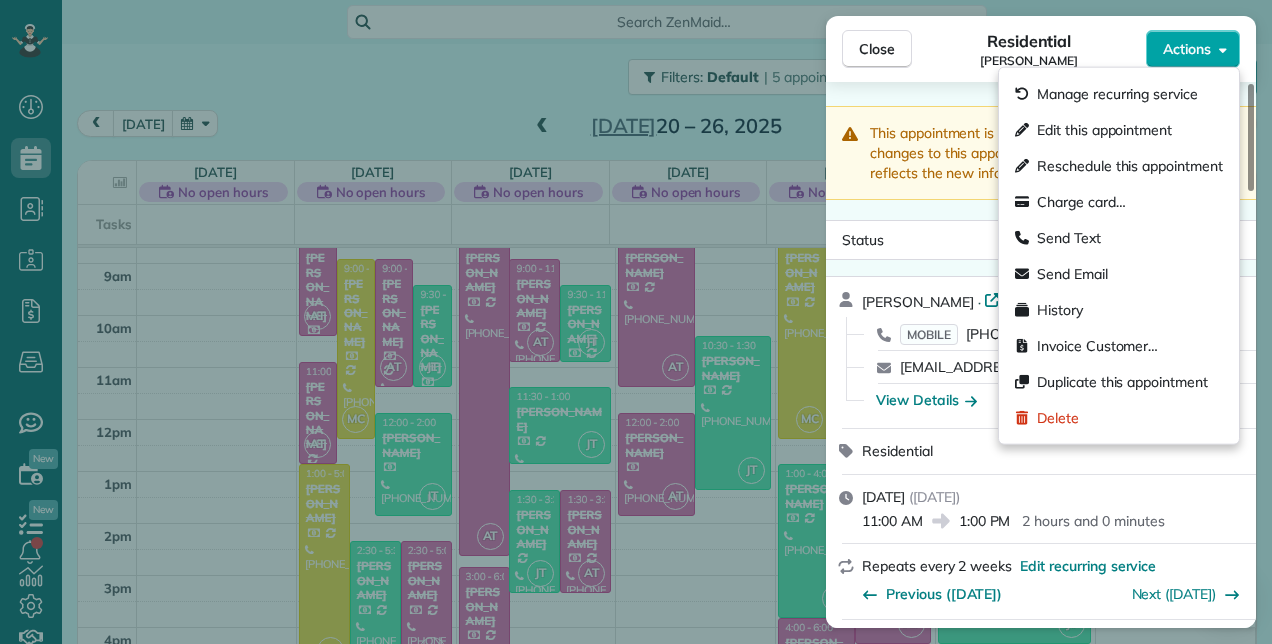 click 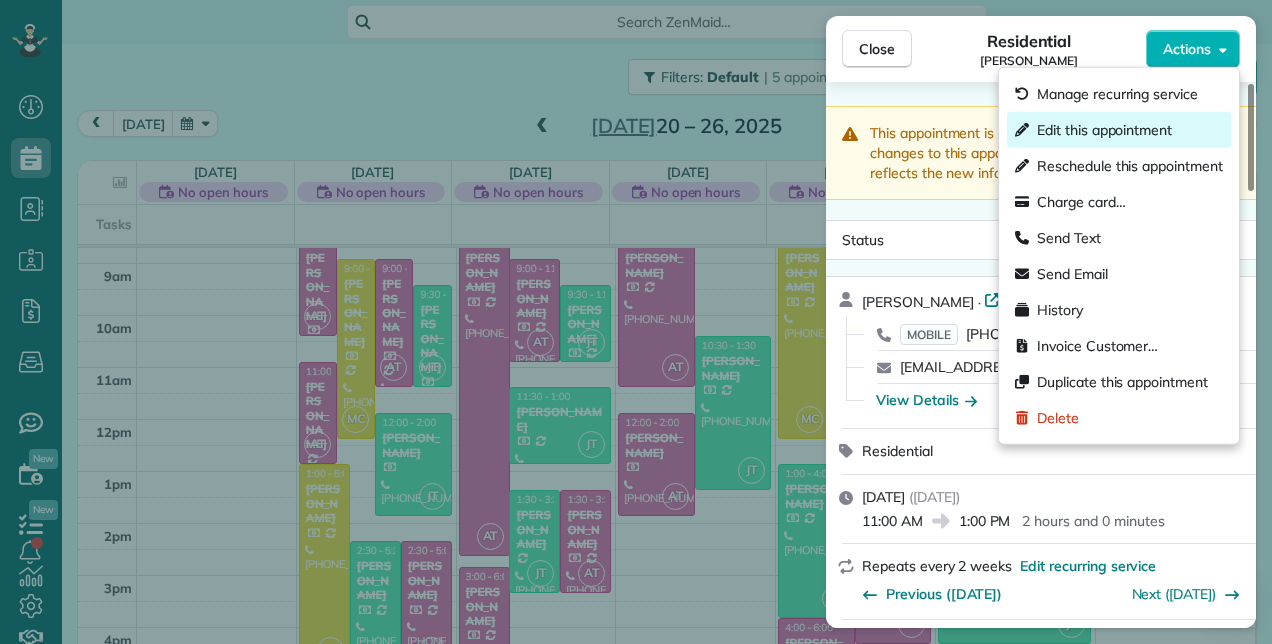 click on "Edit this appointment" at bounding box center [1104, 130] 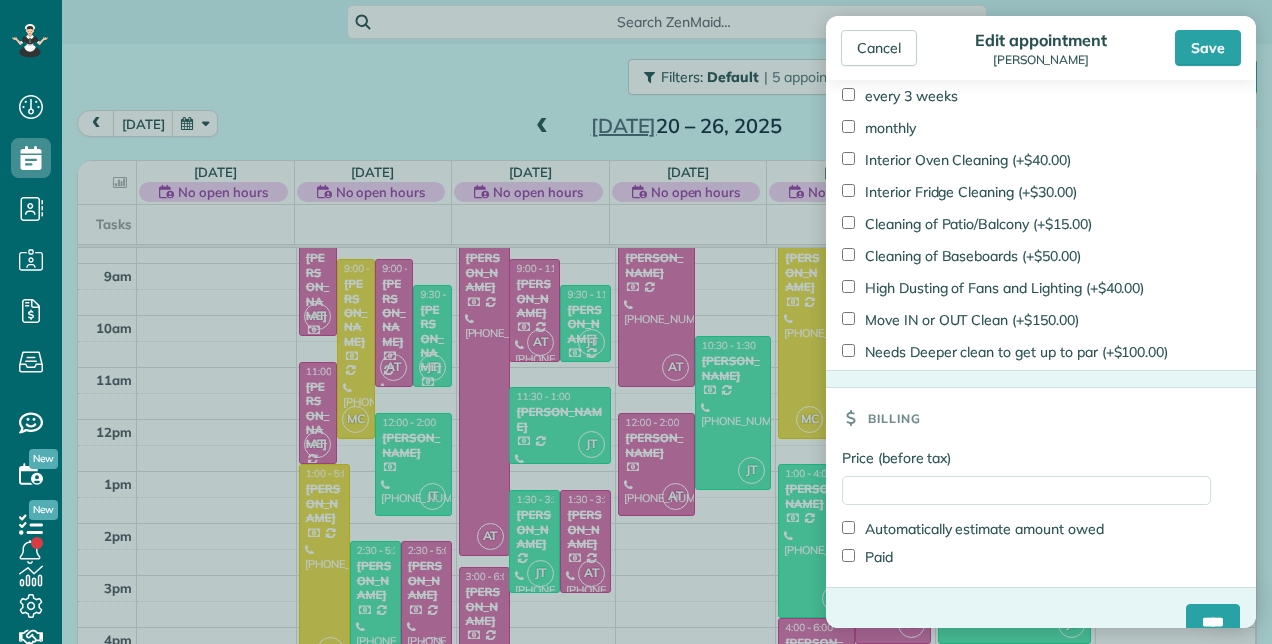 scroll, scrollTop: 1465, scrollLeft: 0, axis: vertical 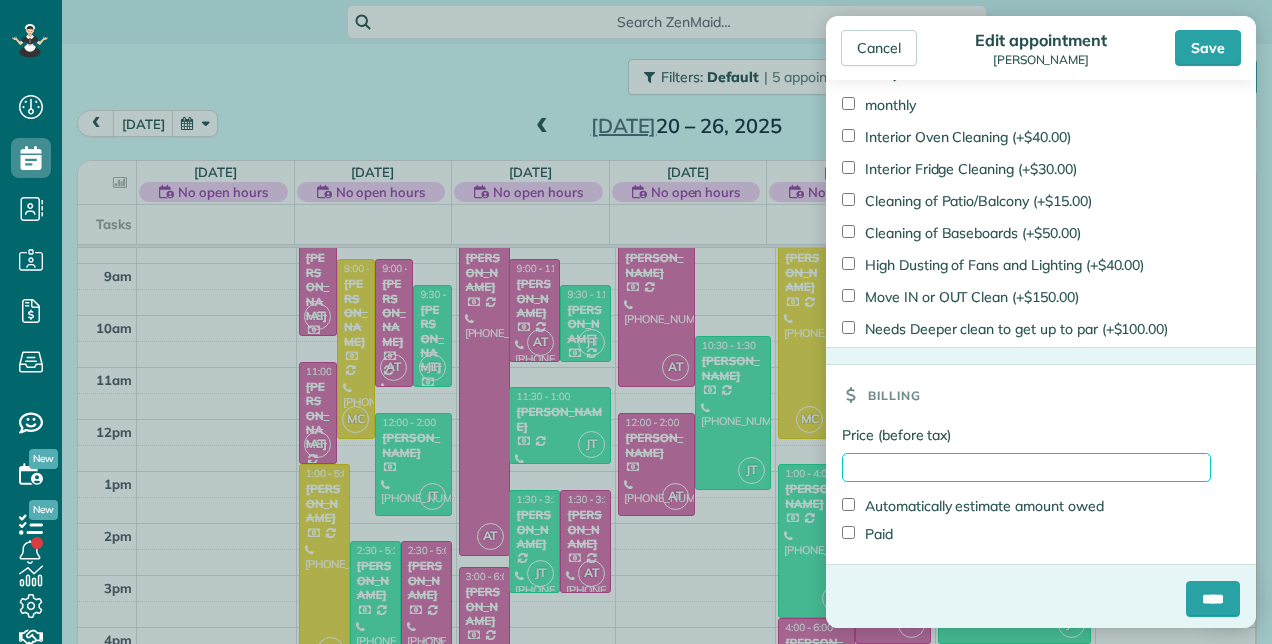 click on "Price (before tax)" at bounding box center (1026, 467) 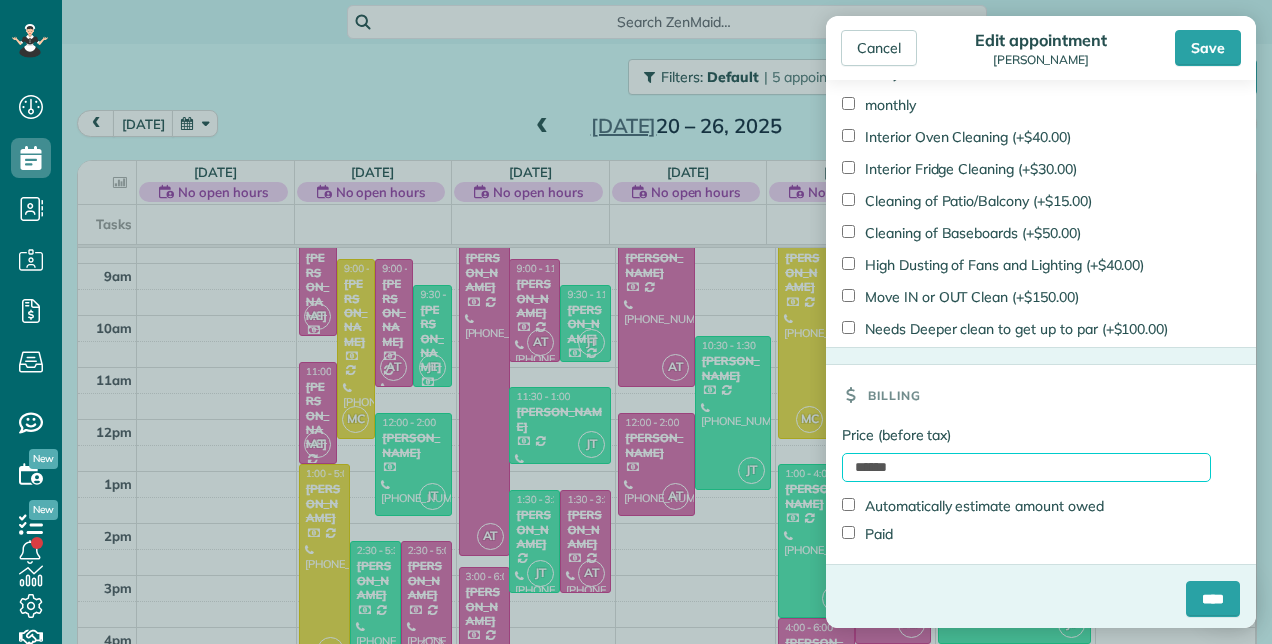 type on "******" 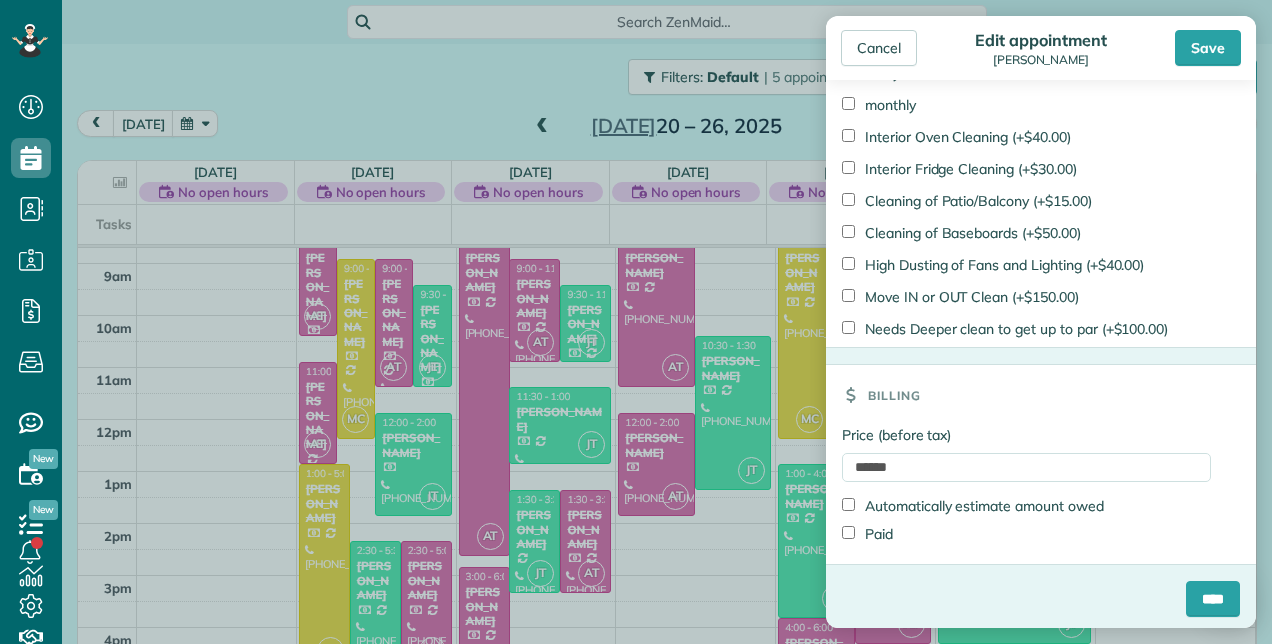 click on "Paid" at bounding box center [867, 534] 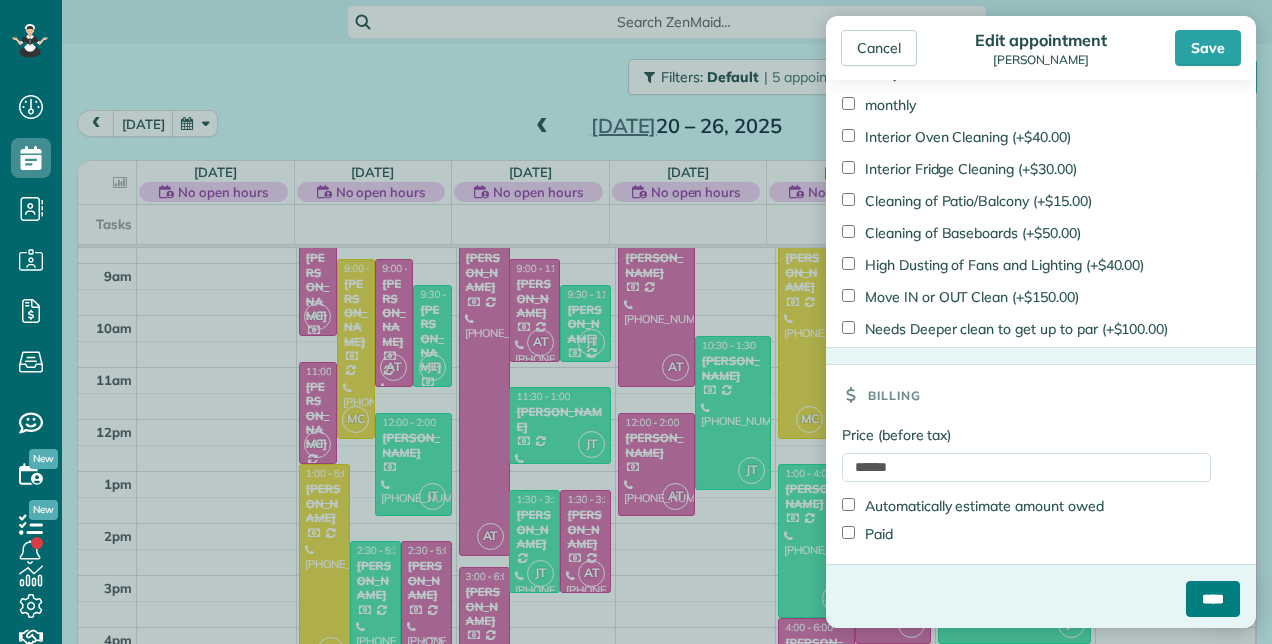 drag, startPoint x: 1188, startPoint y: 582, endPoint x: 1180, endPoint y: 486, distance: 96.332756 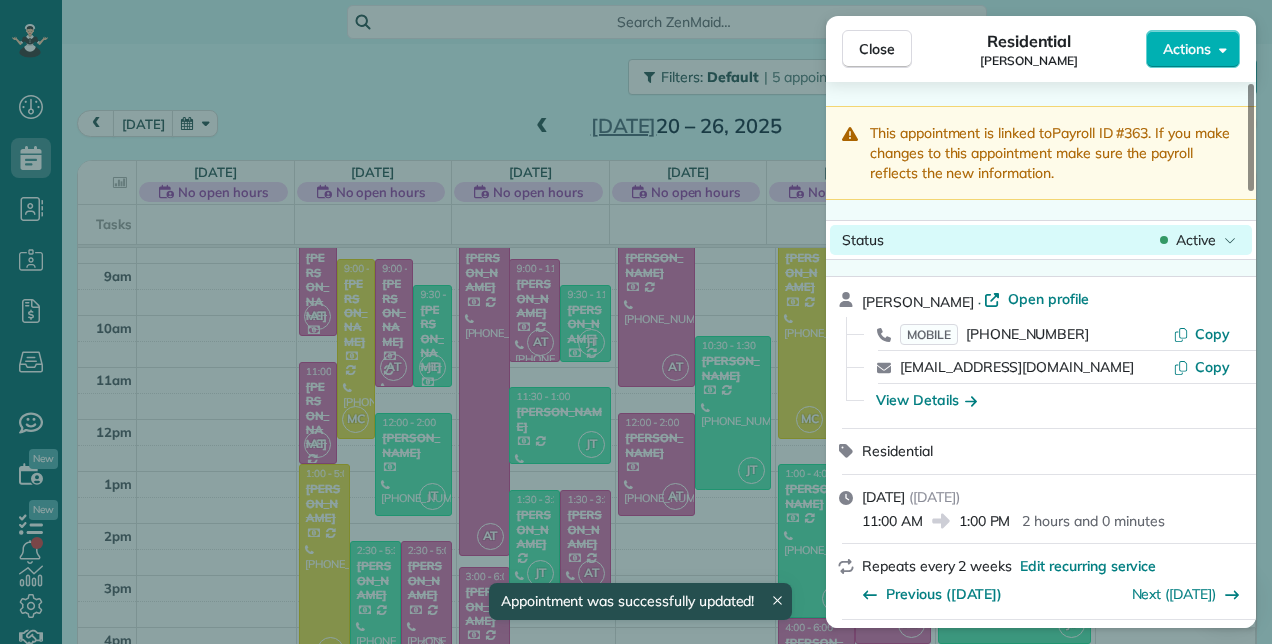 click on "Active" at bounding box center (1196, 240) 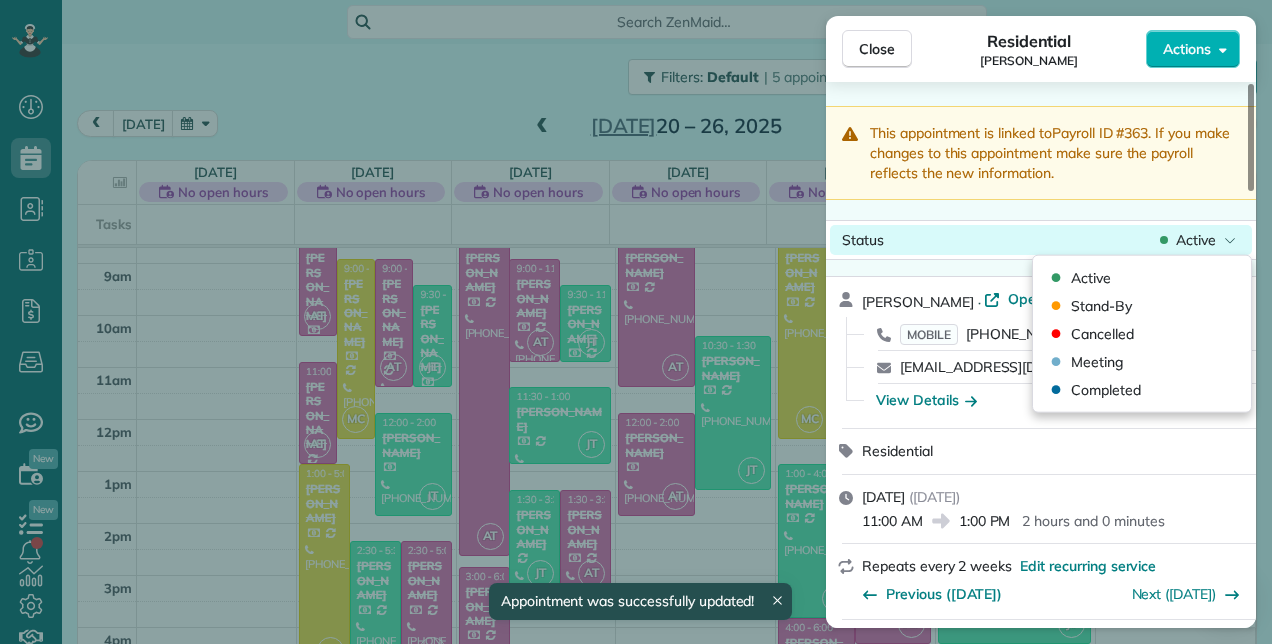 drag, startPoint x: 1109, startPoint y: 377, endPoint x: 865, endPoint y: 241, distance: 279.34207 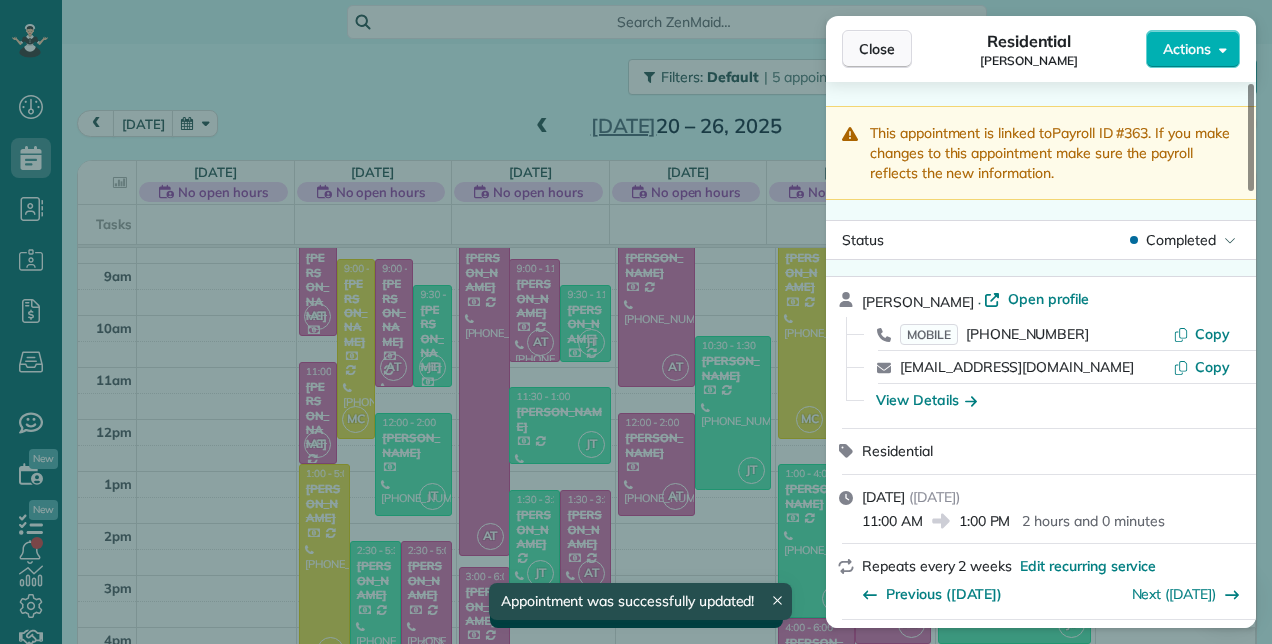 click on "Close" at bounding box center [877, 49] 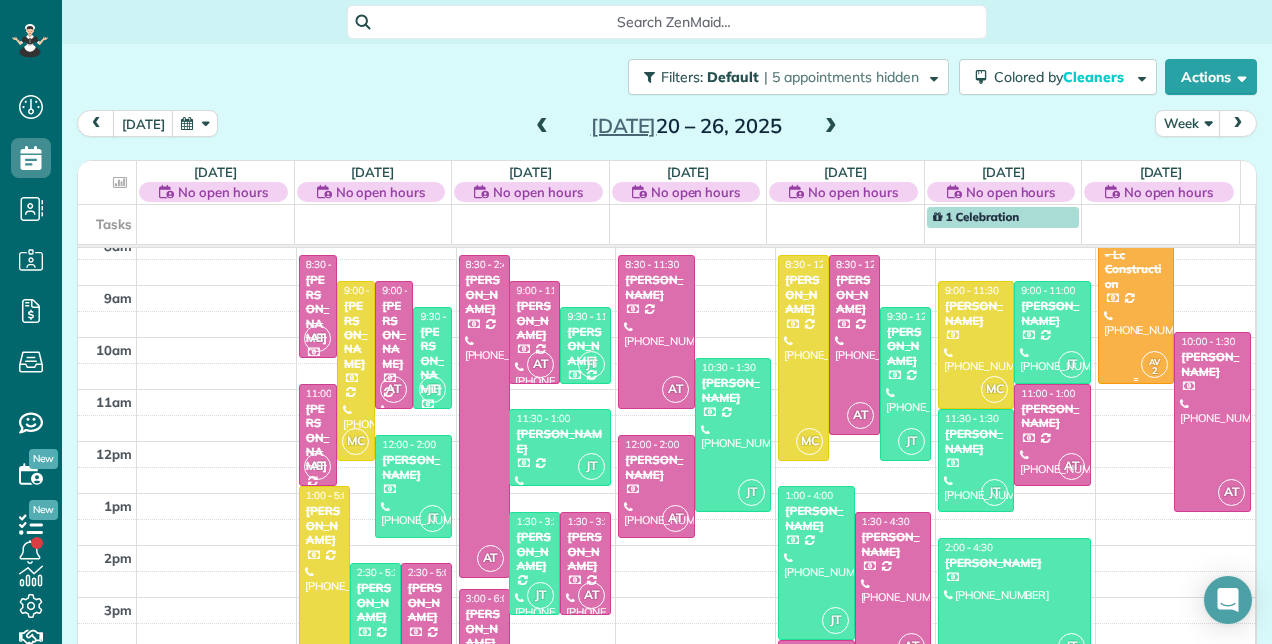 scroll, scrollTop: 448, scrollLeft: 0, axis: vertical 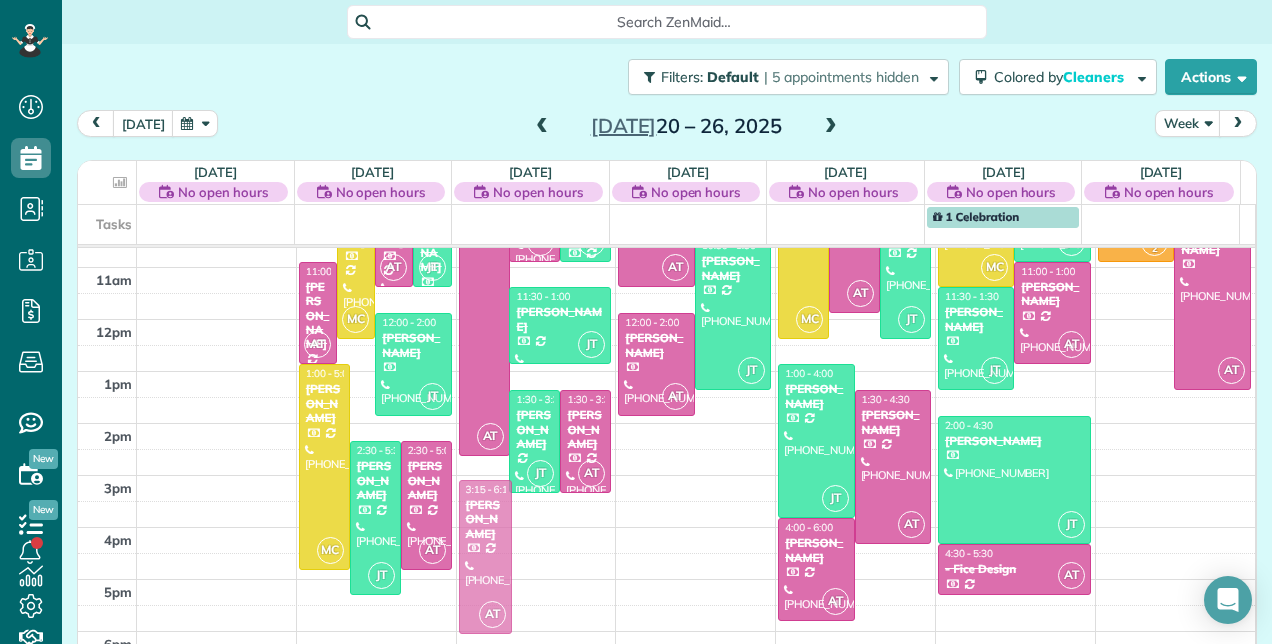 drag, startPoint x: 467, startPoint y: 513, endPoint x: 469, endPoint y: 526, distance: 13.152946 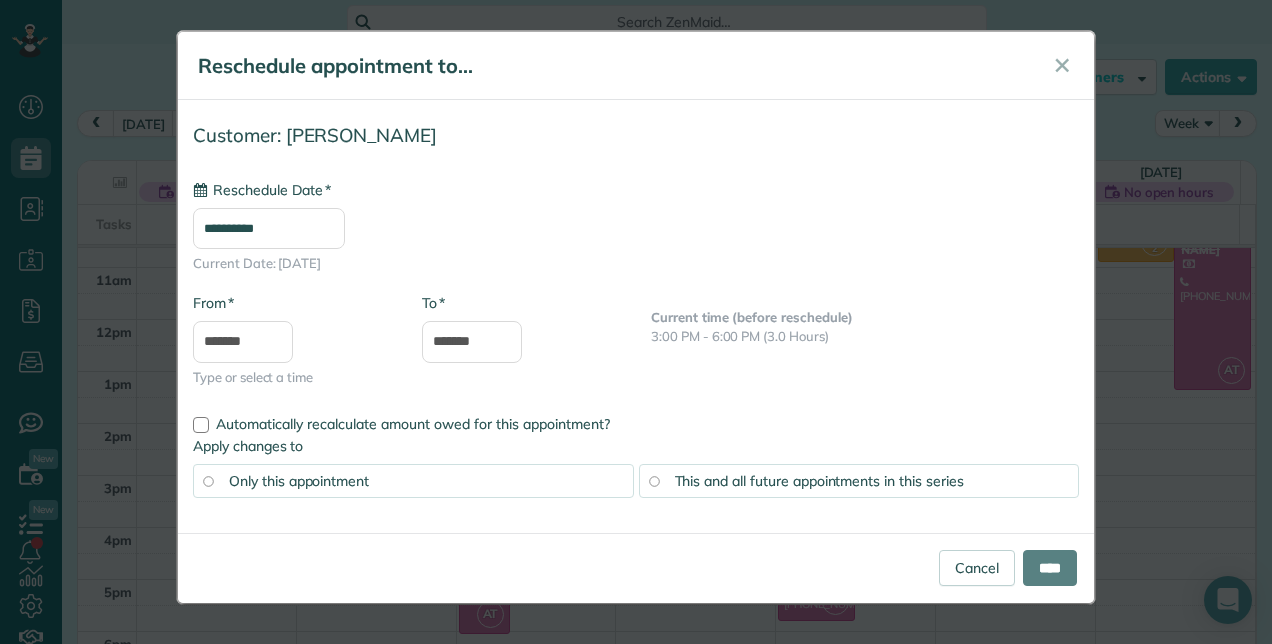 type on "**********" 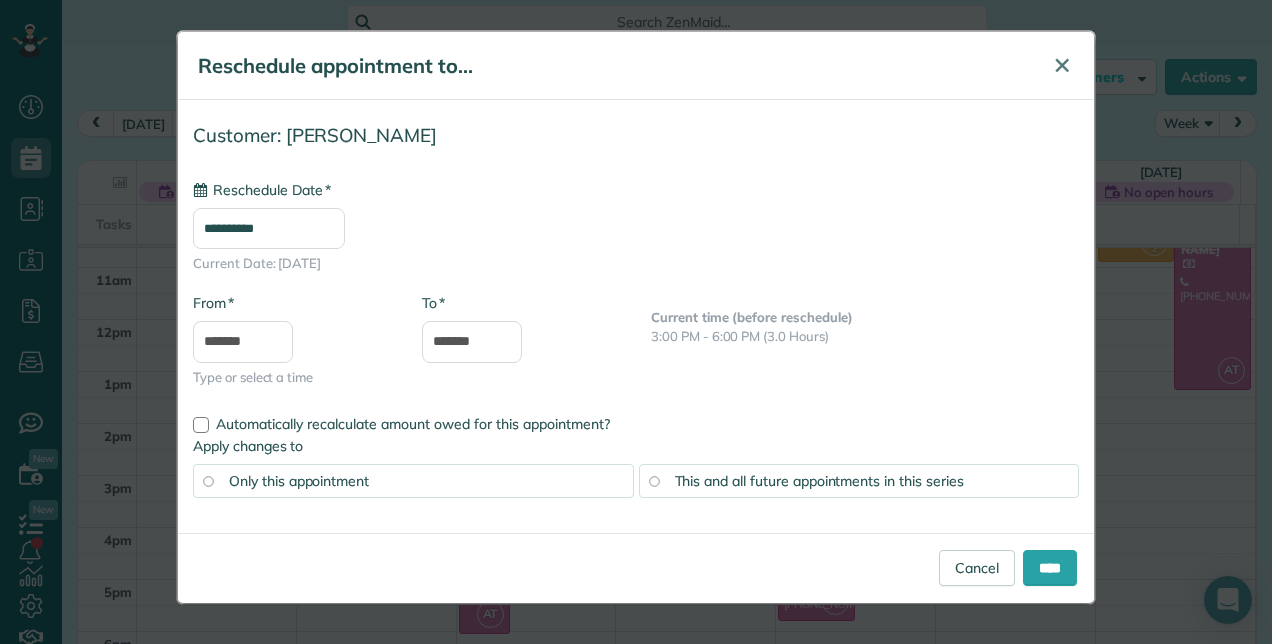click on "✕" at bounding box center [1062, 65] 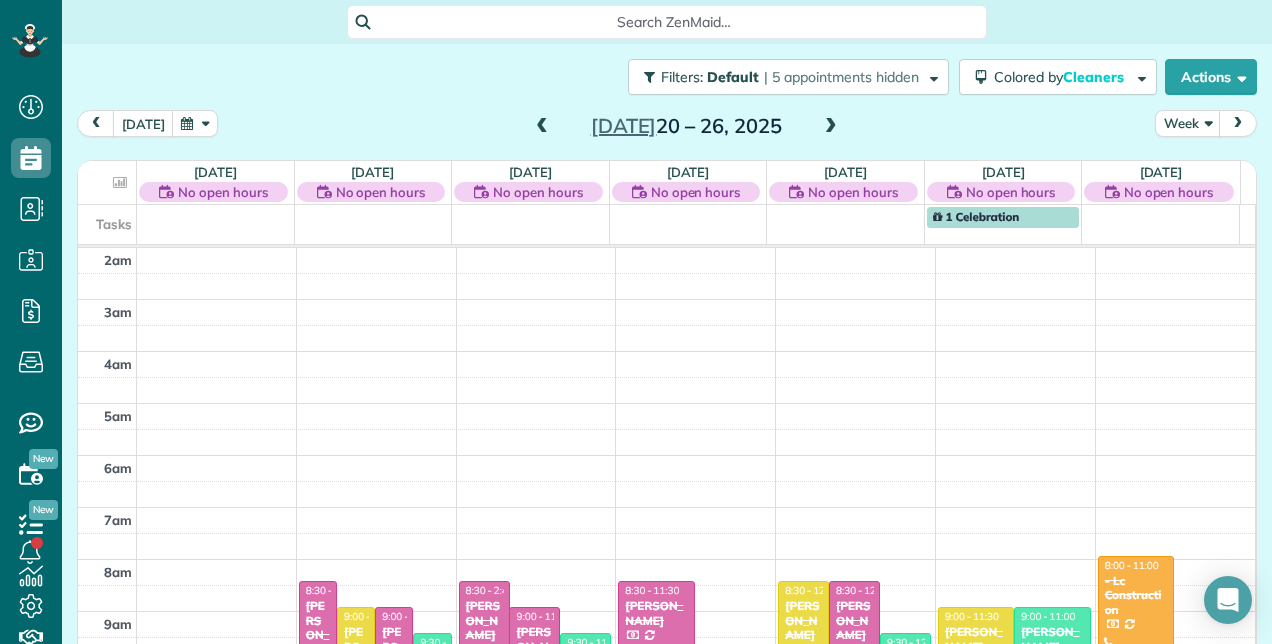 scroll, scrollTop: 300, scrollLeft: 0, axis: vertical 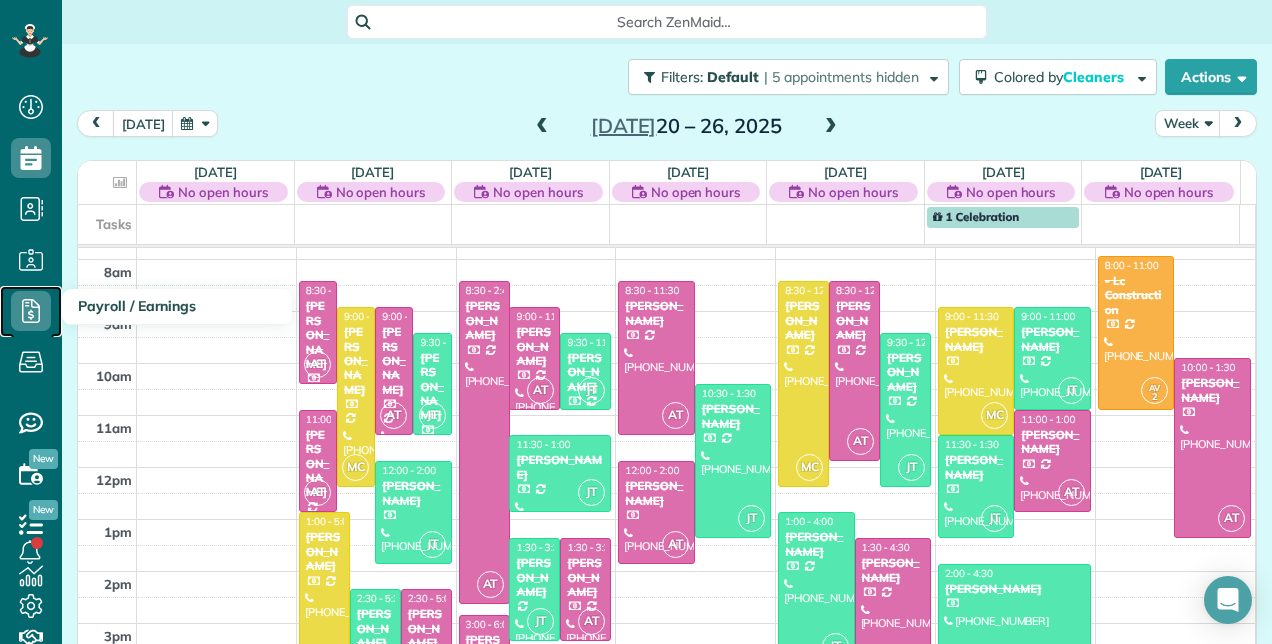 click 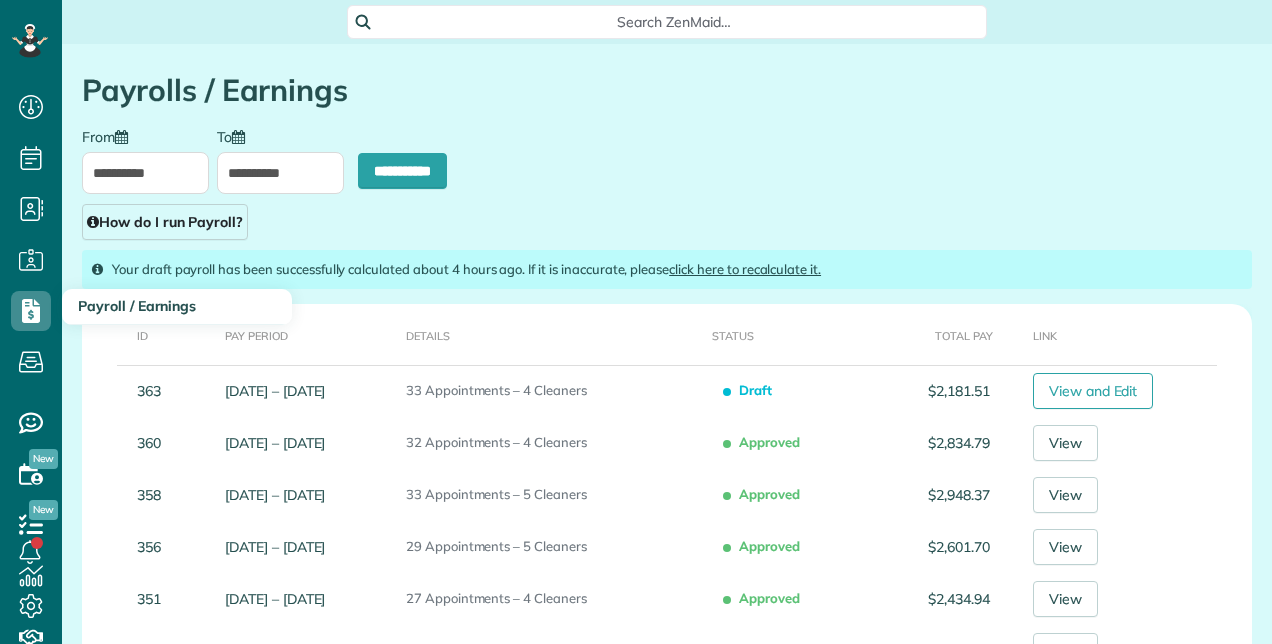 scroll, scrollTop: 0, scrollLeft: 0, axis: both 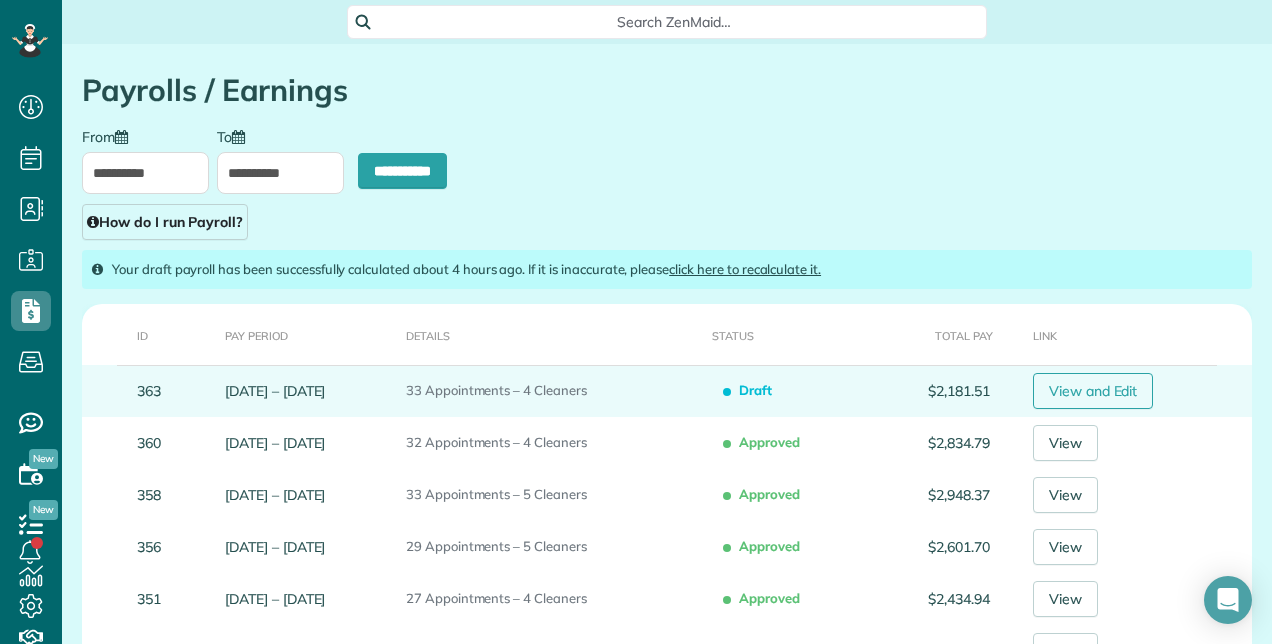 click on "View and Edit" at bounding box center (1093, 391) 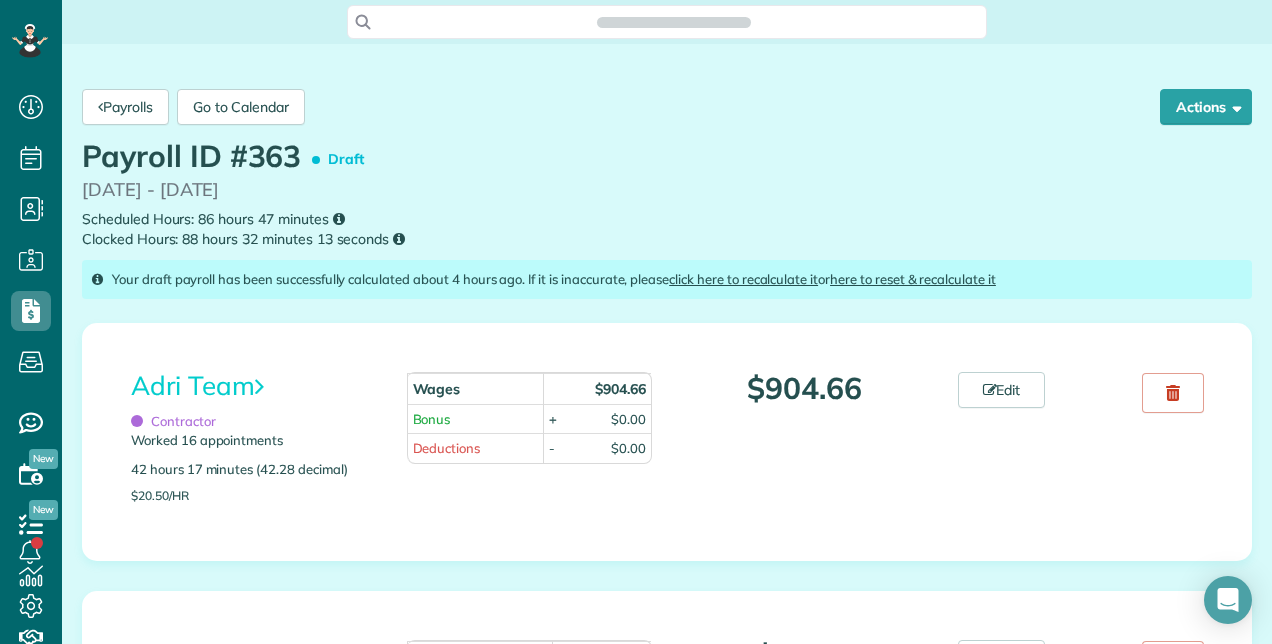 scroll, scrollTop: 0, scrollLeft: 0, axis: both 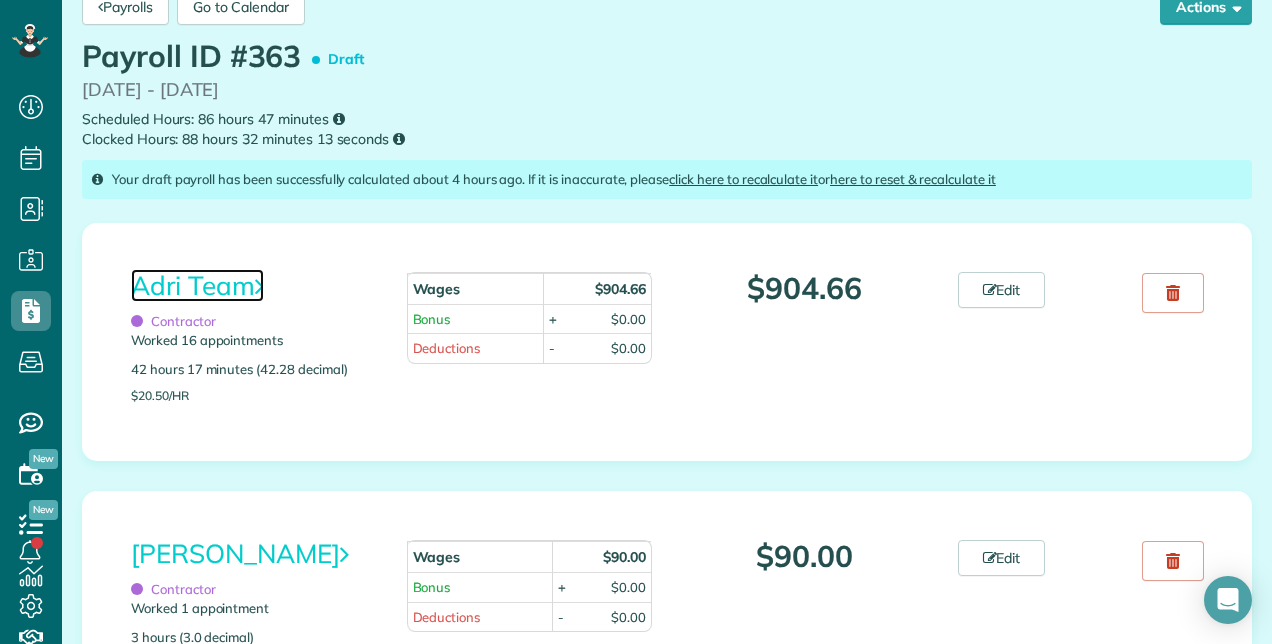 click on "Adri Team" at bounding box center [197, 285] 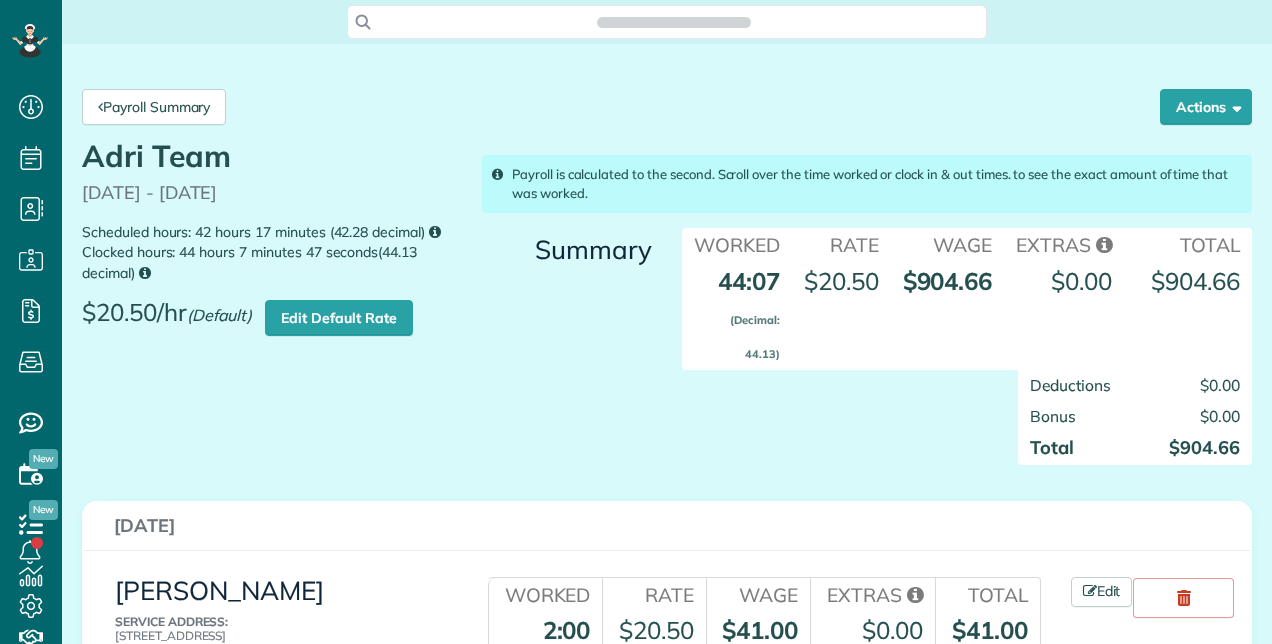 scroll, scrollTop: 0, scrollLeft: 0, axis: both 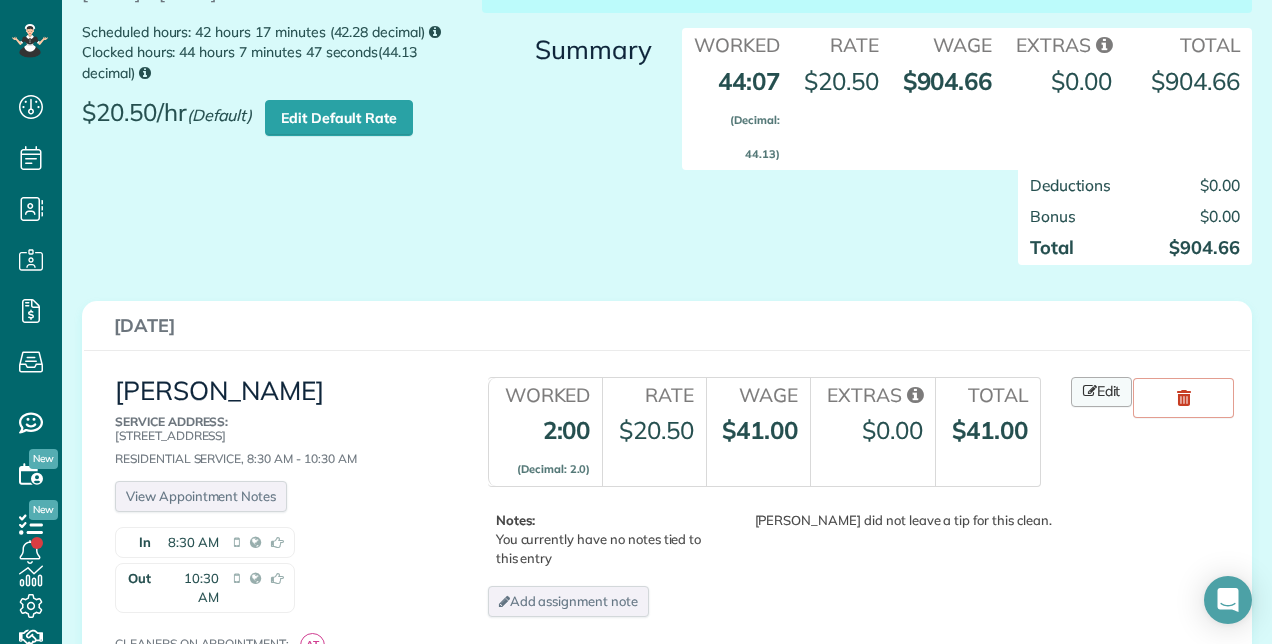 click on "Edit" at bounding box center [1102, 392] 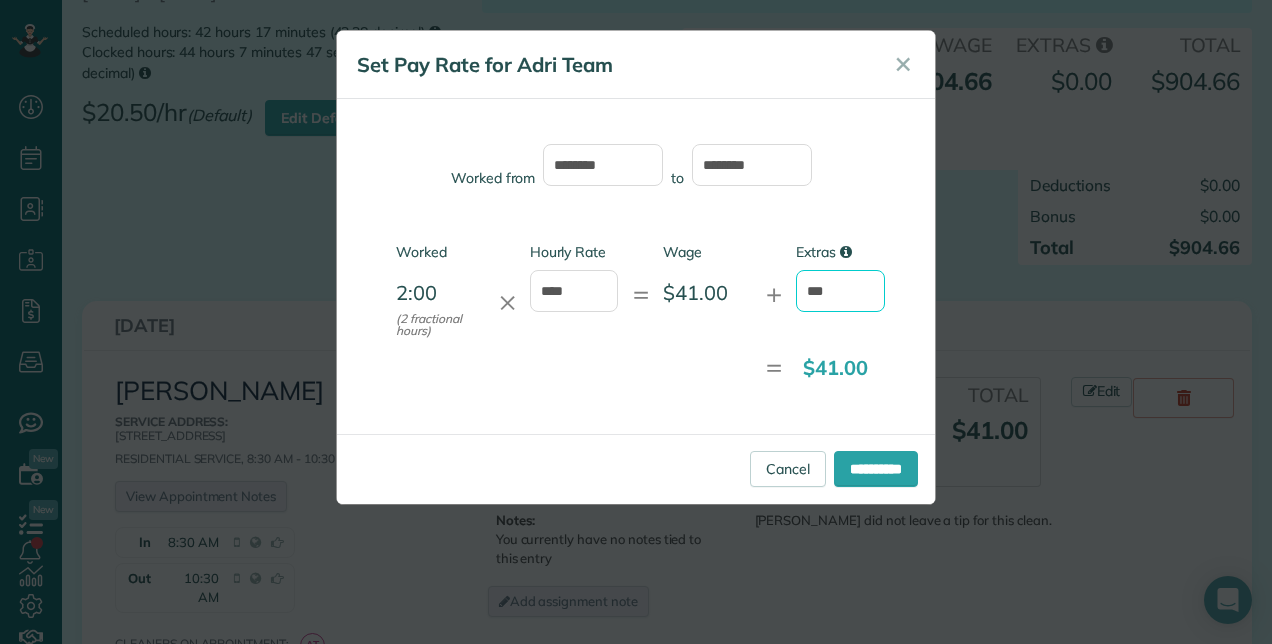 click on "***" at bounding box center (840, 291) 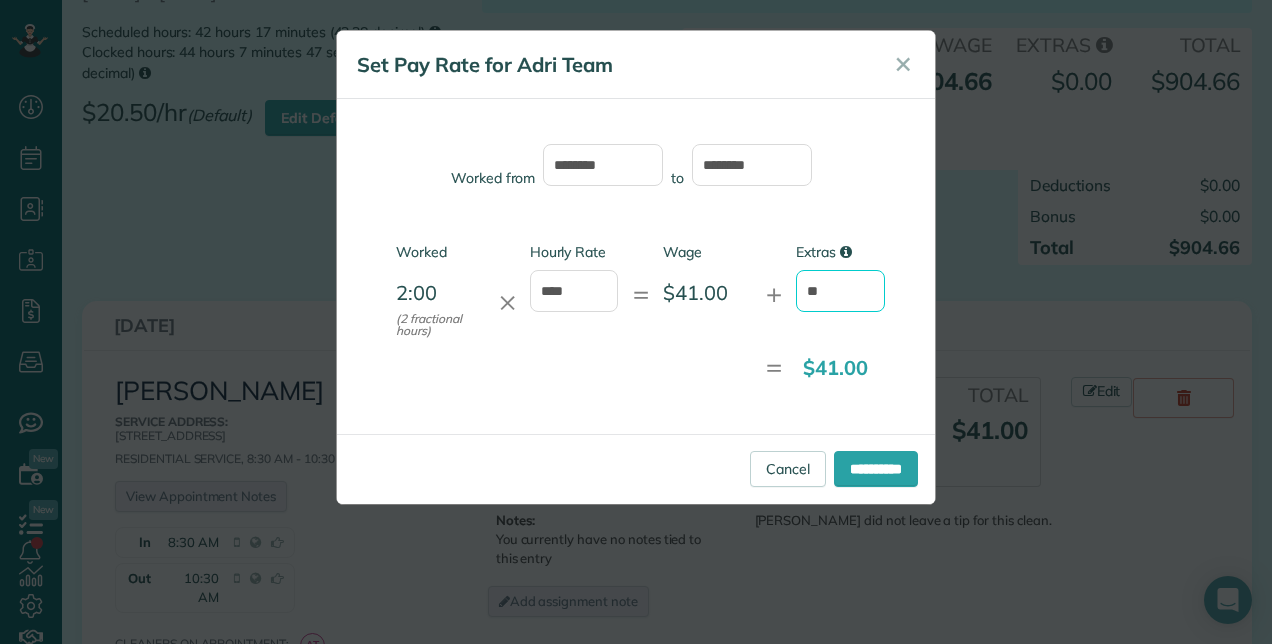 type on "*" 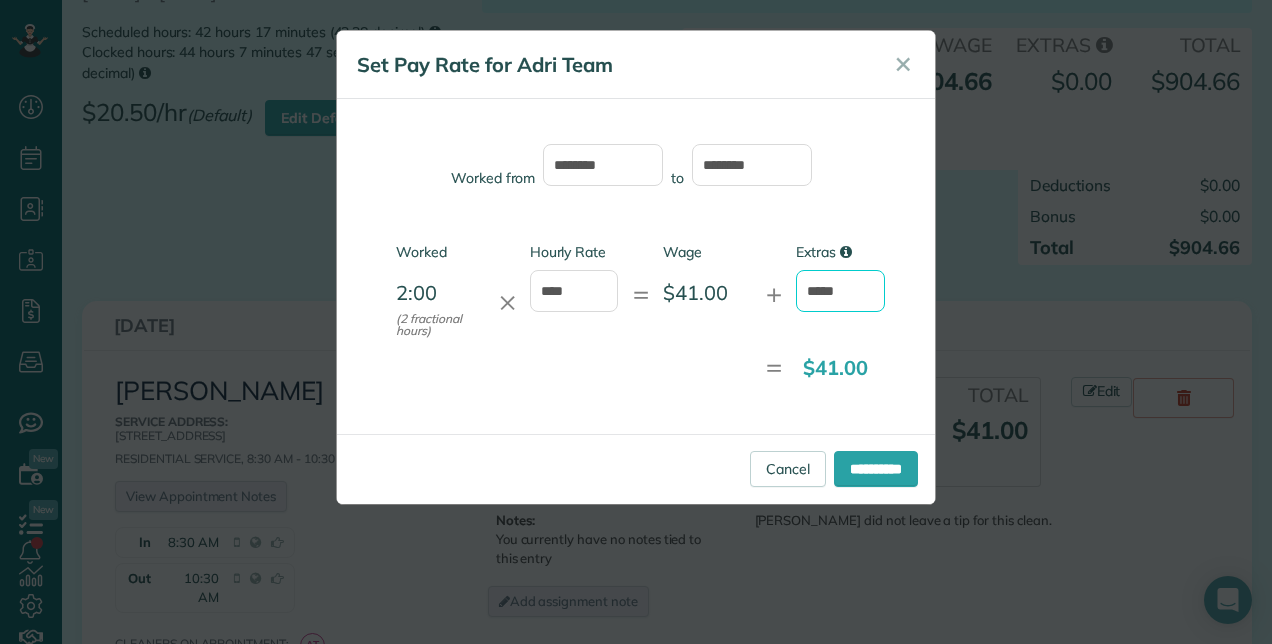 type on "*****" 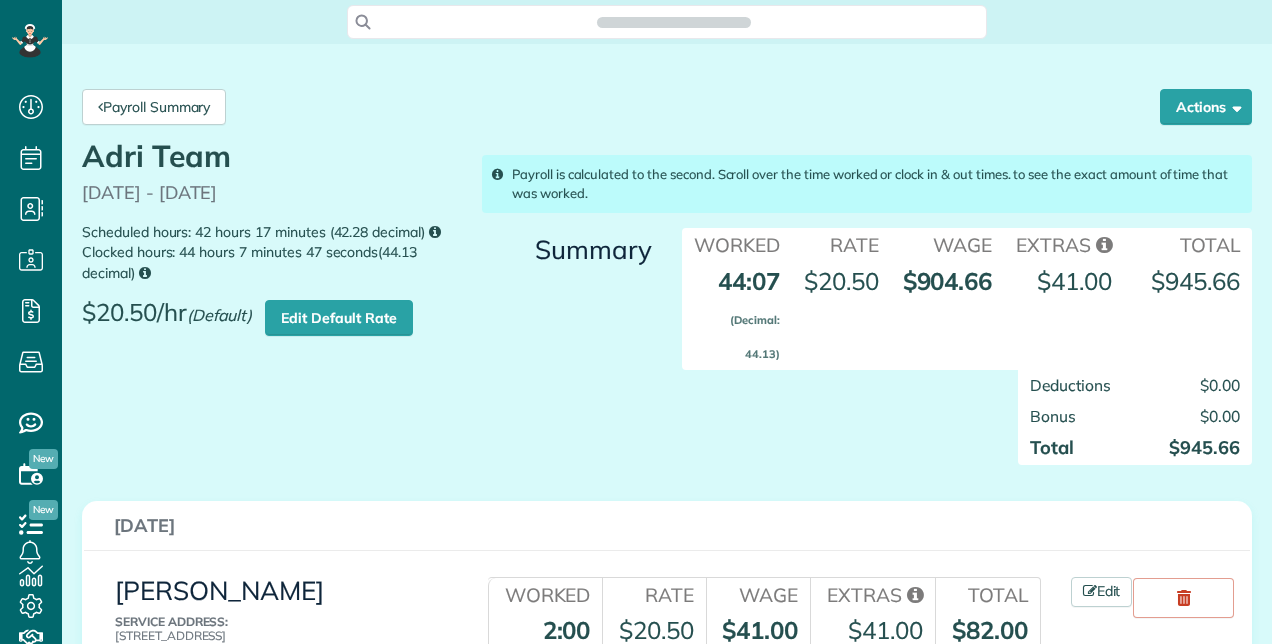 scroll, scrollTop: 0, scrollLeft: 0, axis: both 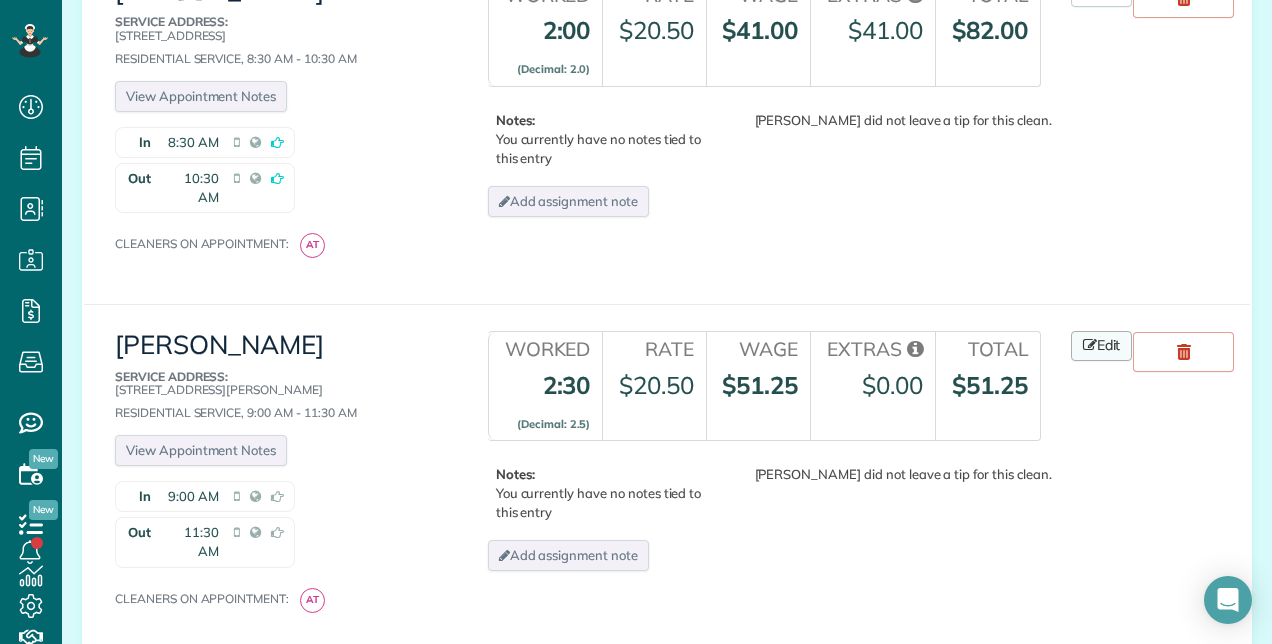 click at bounding box center [1090, 345] 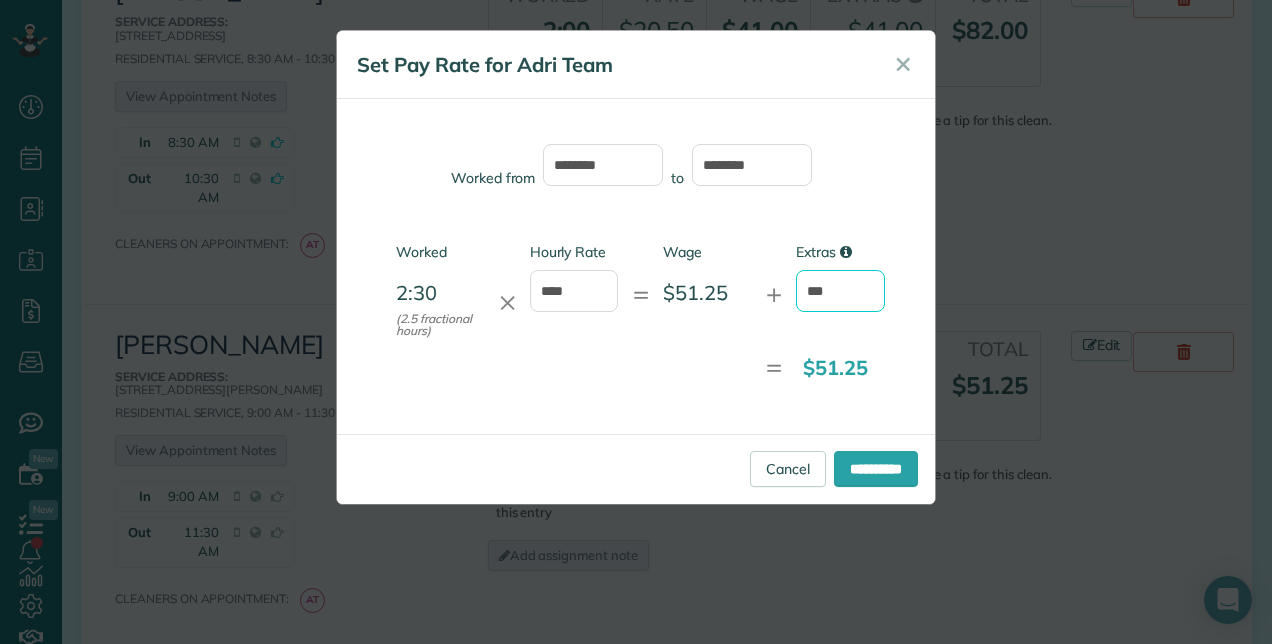 click on "***" at bounding box center (840, 291) 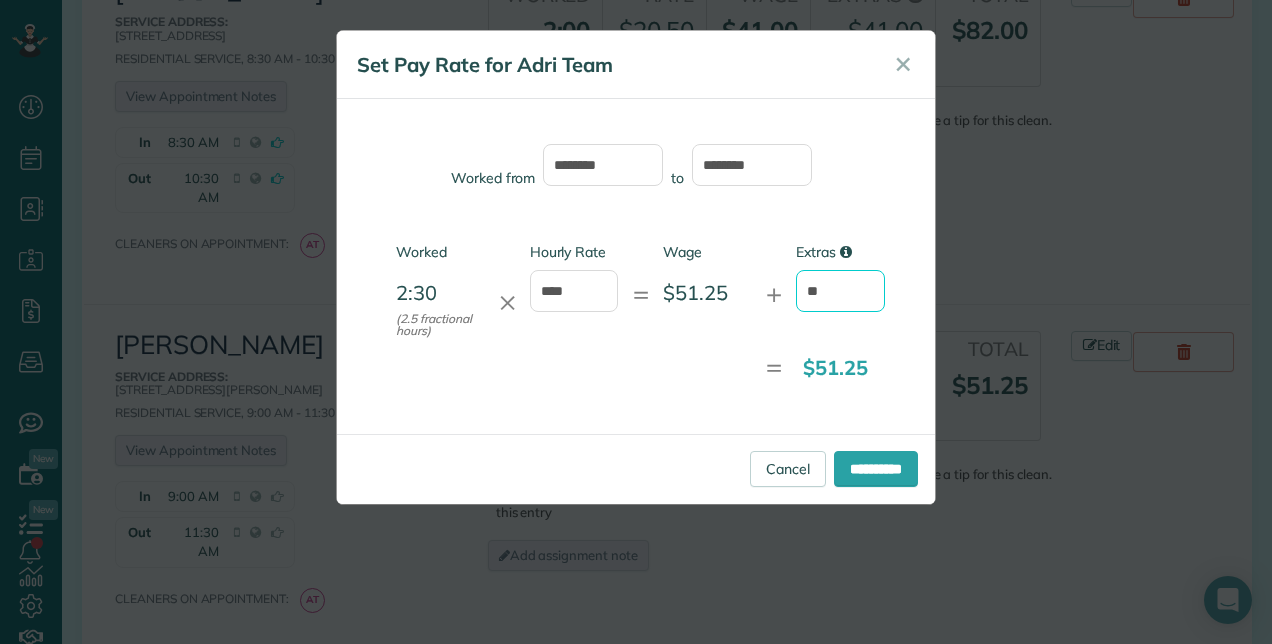 type on "*" 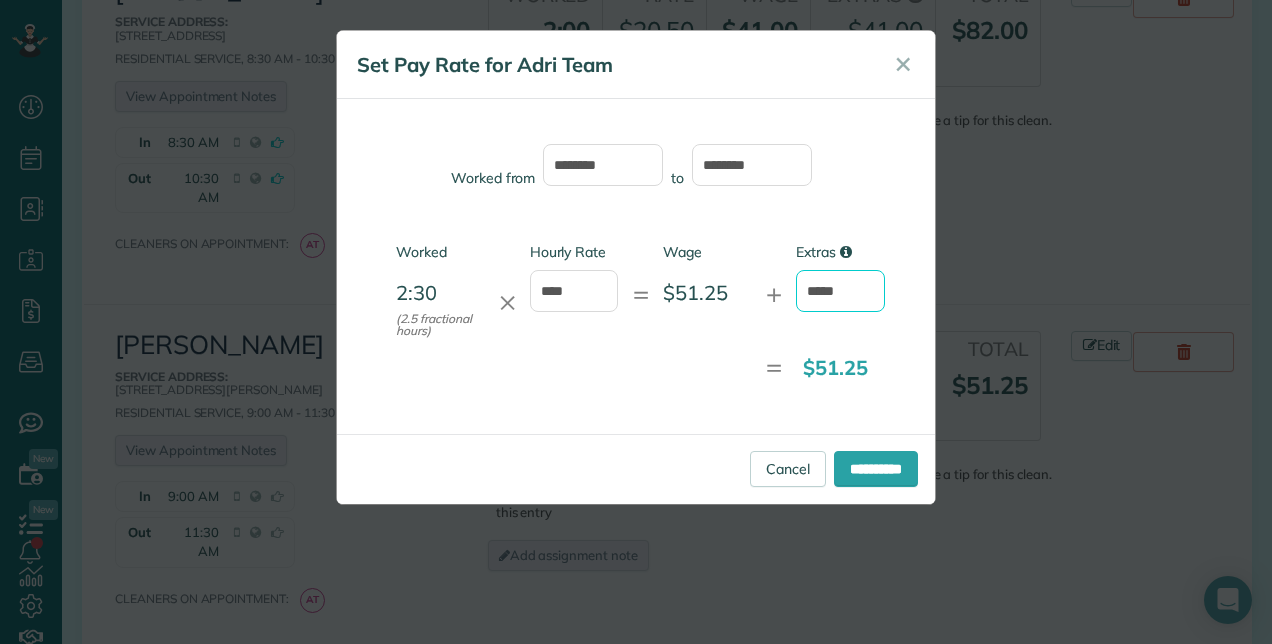 type on "*****" 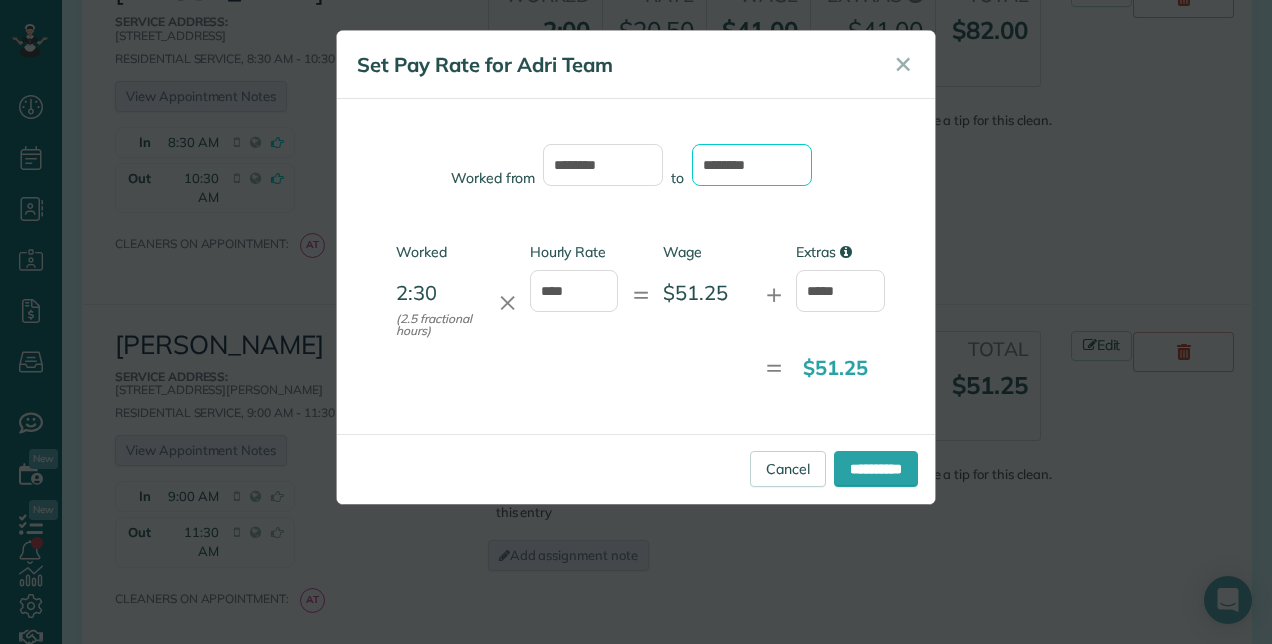 click on "********" at bounding box center (752, 165) 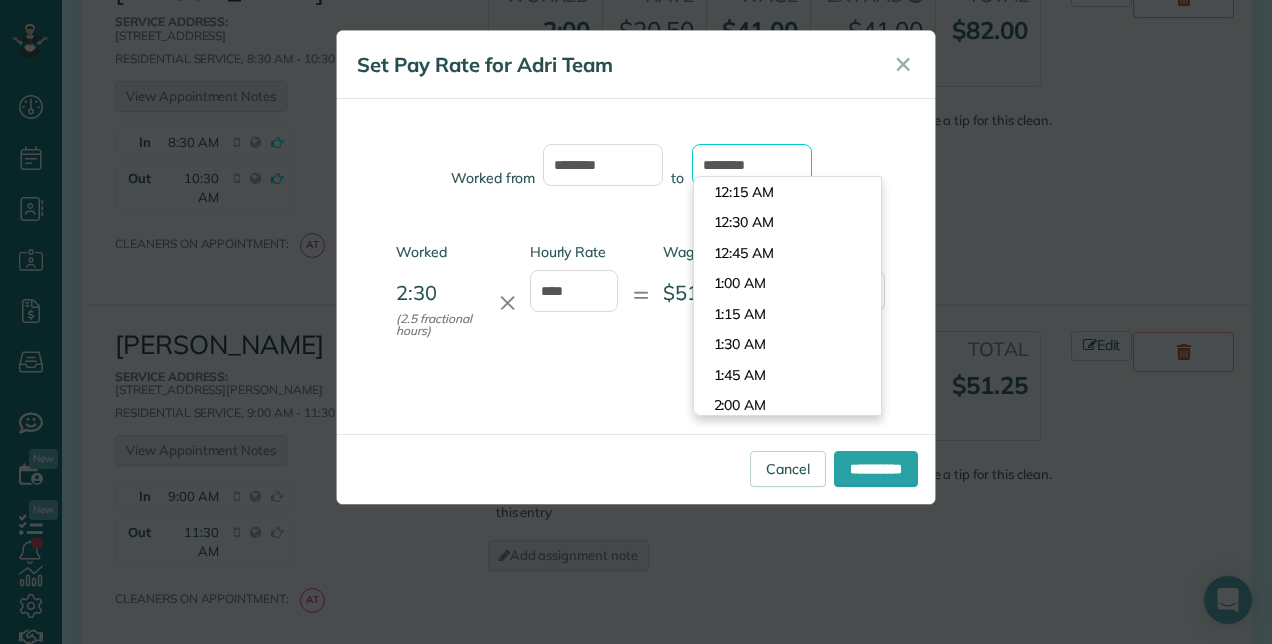 scroll, scrollTop: 1343, scrollLeft: 0, axis: vertical 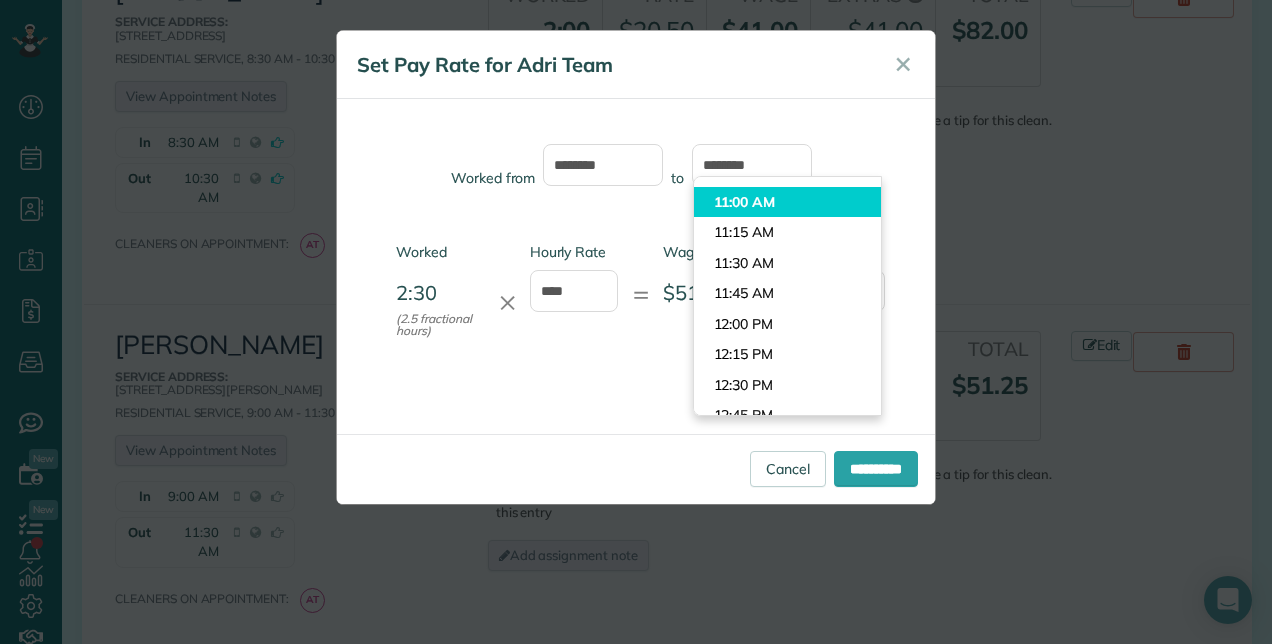 type on "********" 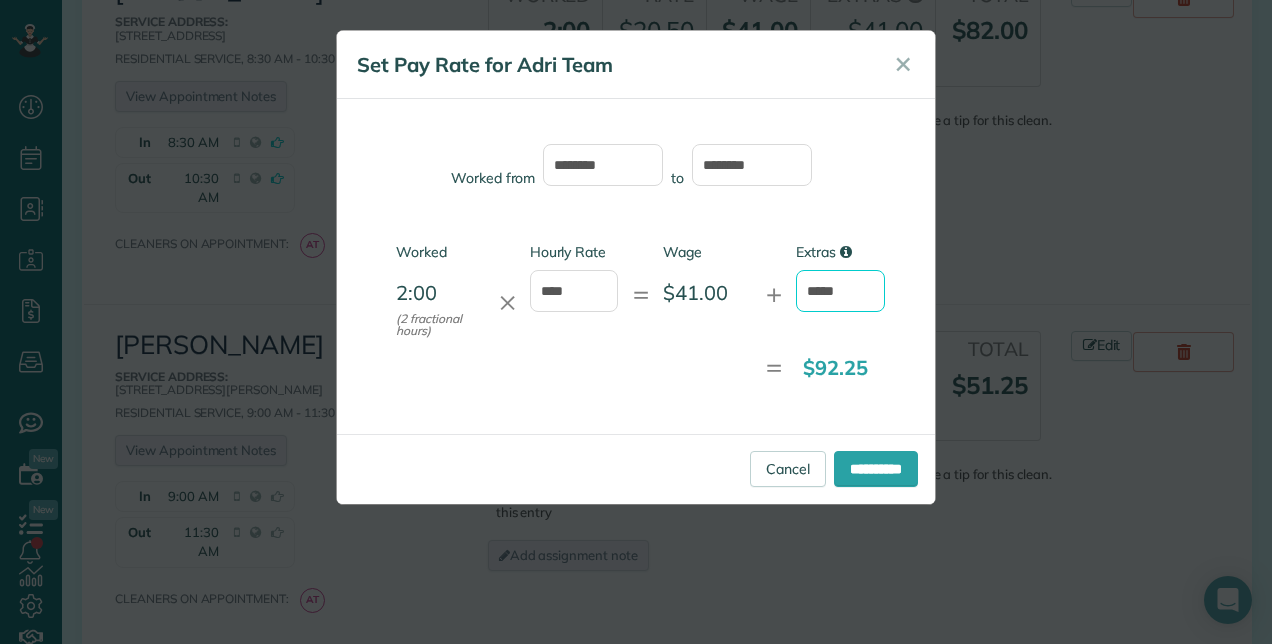 click on "*****" at bounding box center (840, 291) 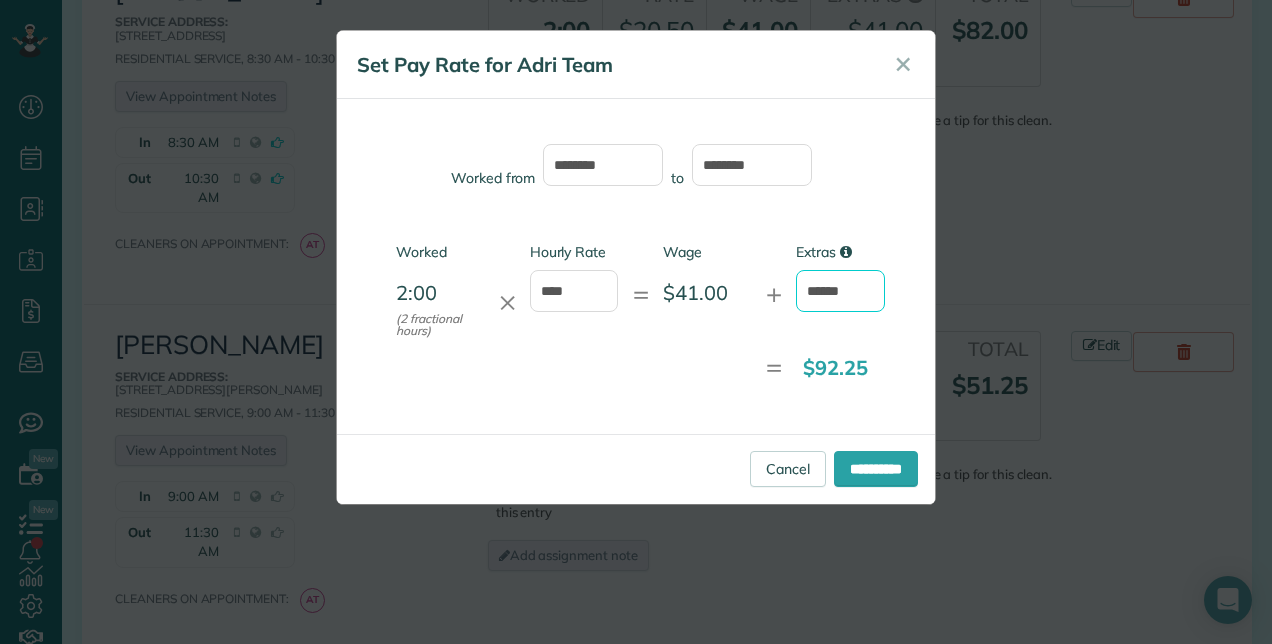 type on "******" 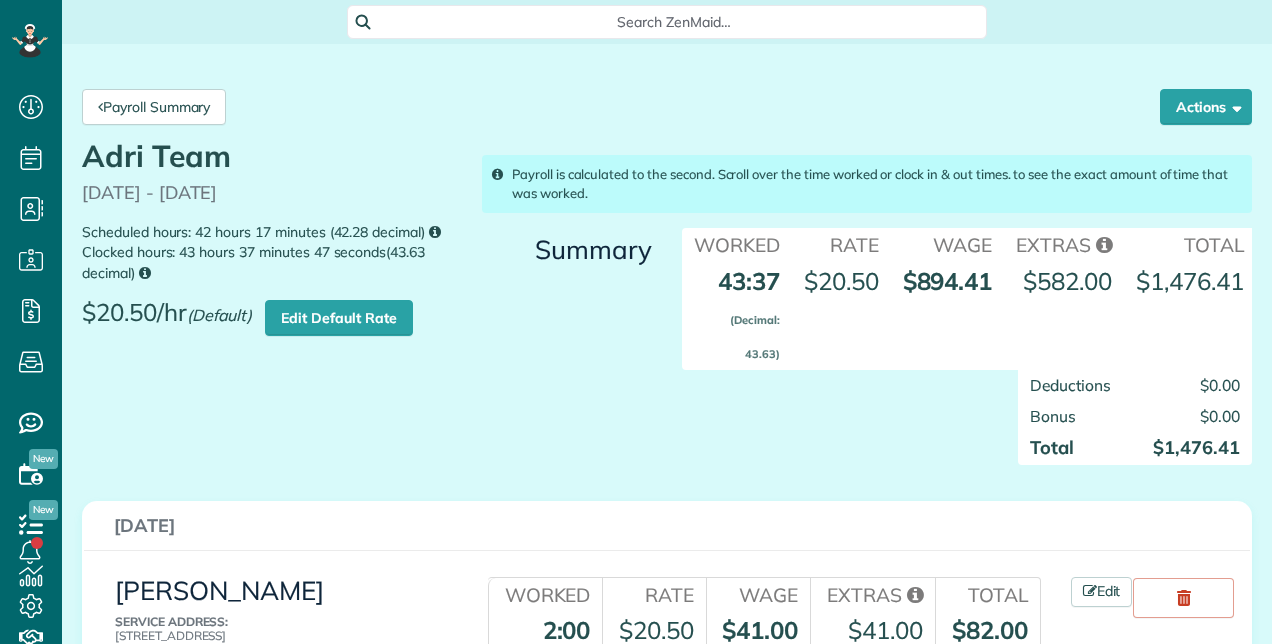 scroll, scrollTop: 0, scrollLeft: 0, axis: both 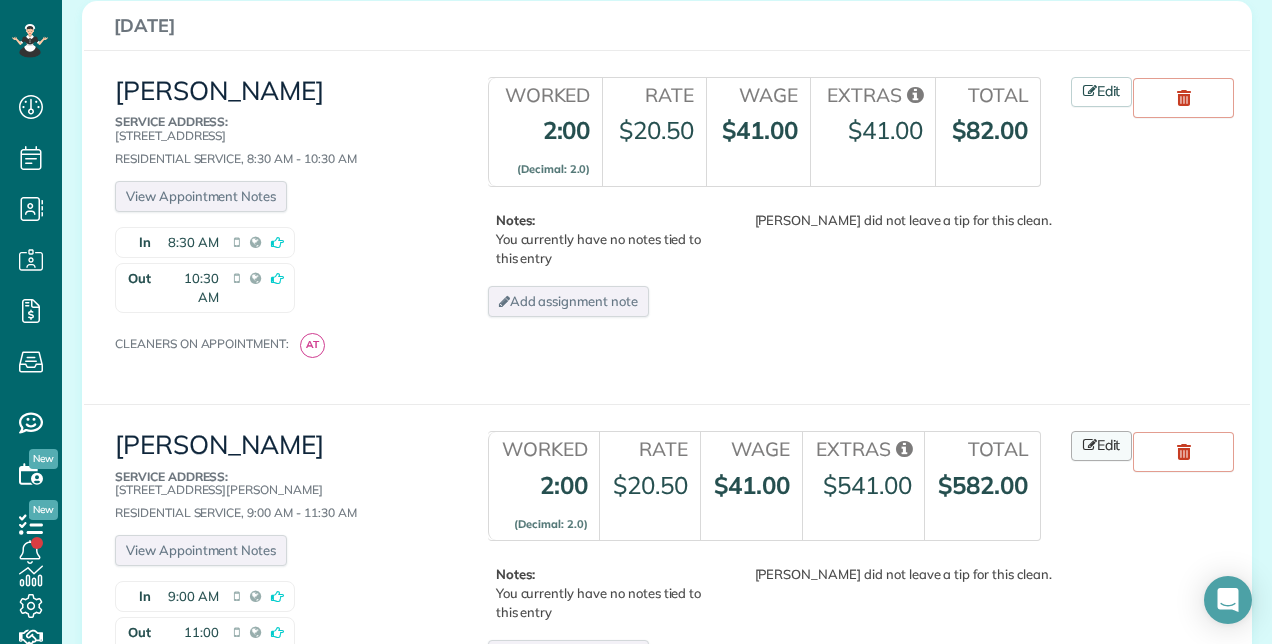 click on "Edit" at bounding box center [1102, 446] 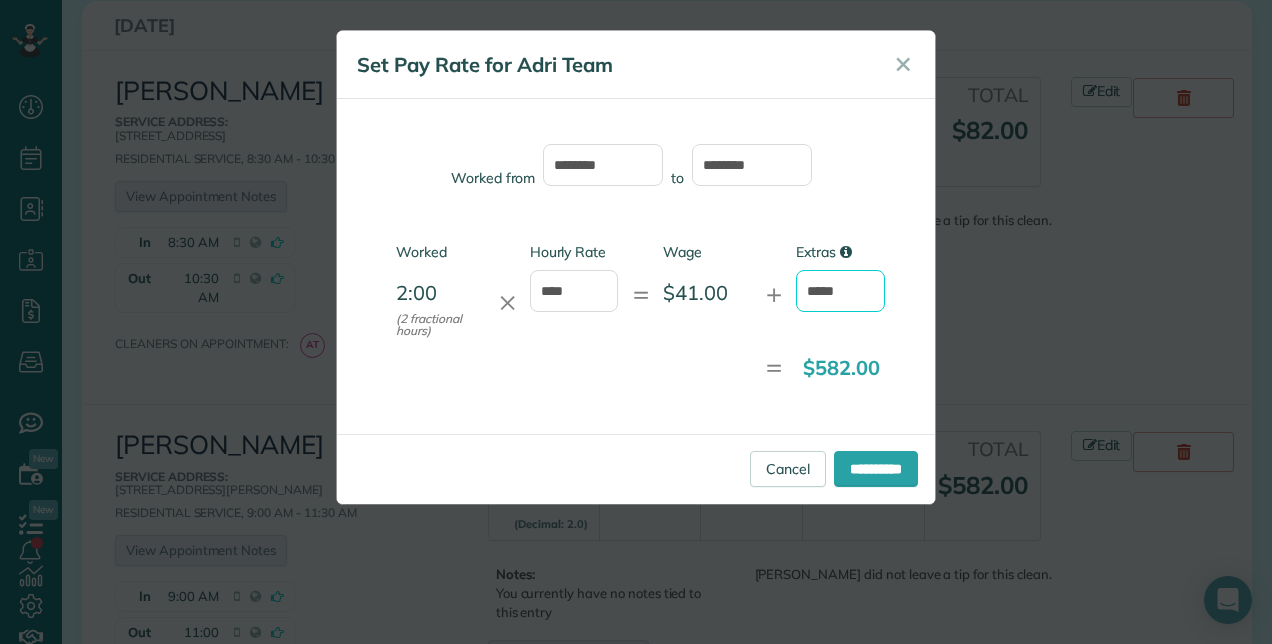 click on "*****" at bounding box center [840, 291] 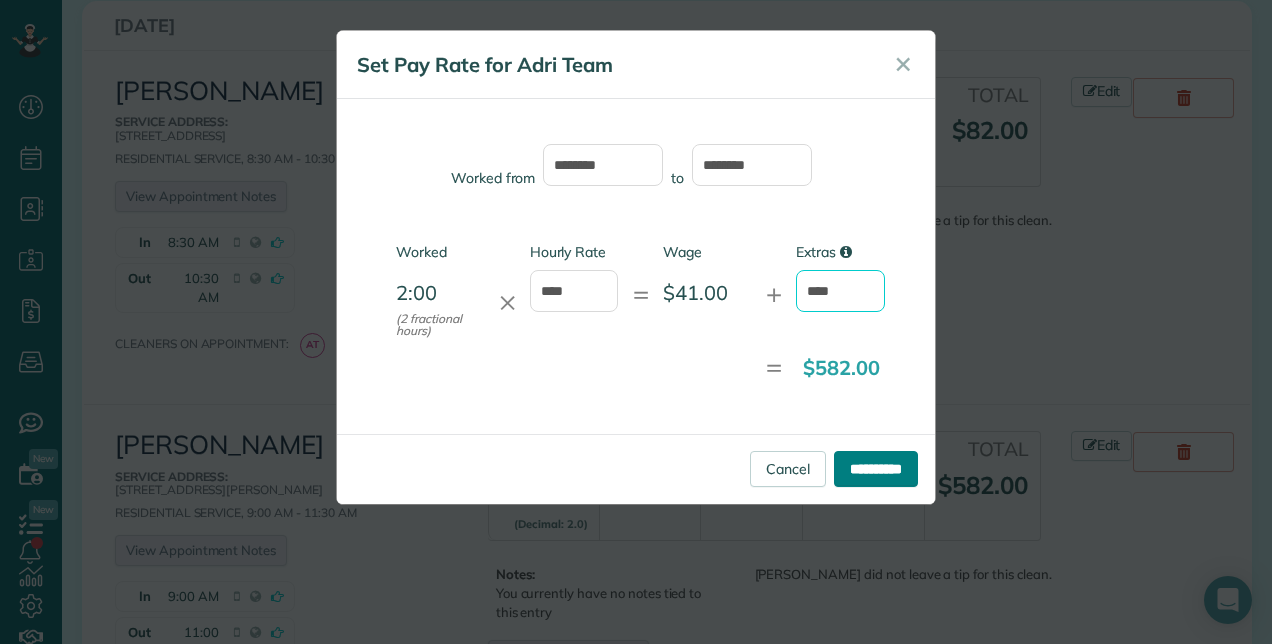 type on "****" 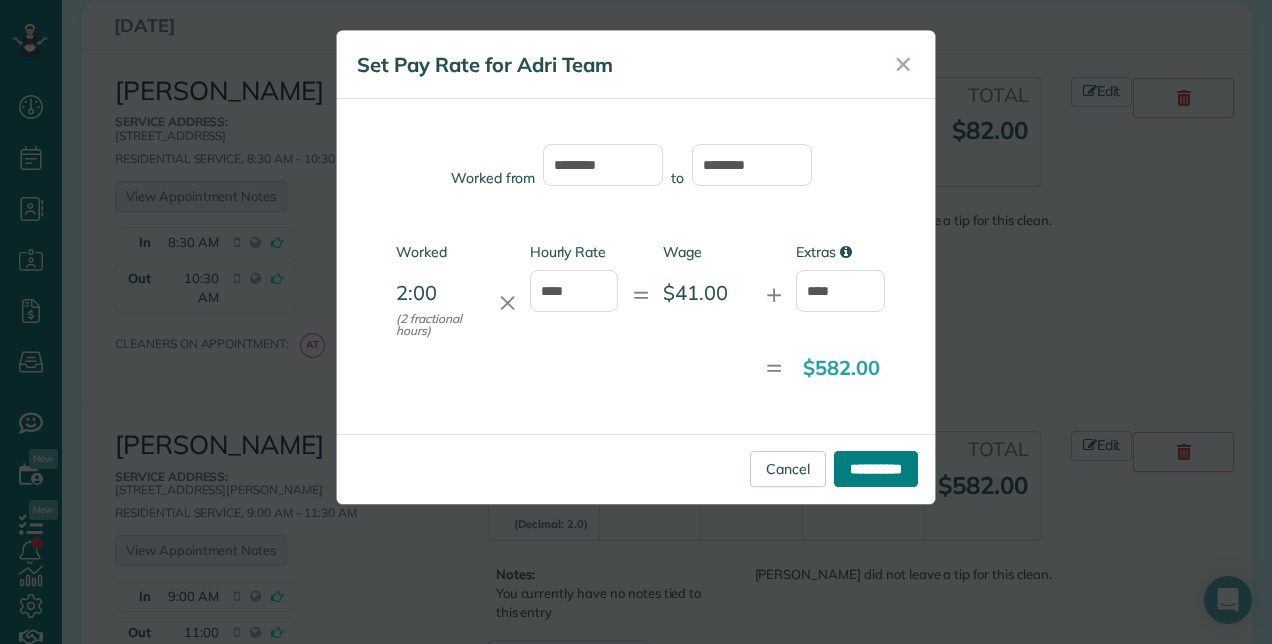 click on "**********" at bounding box center (876, 469) 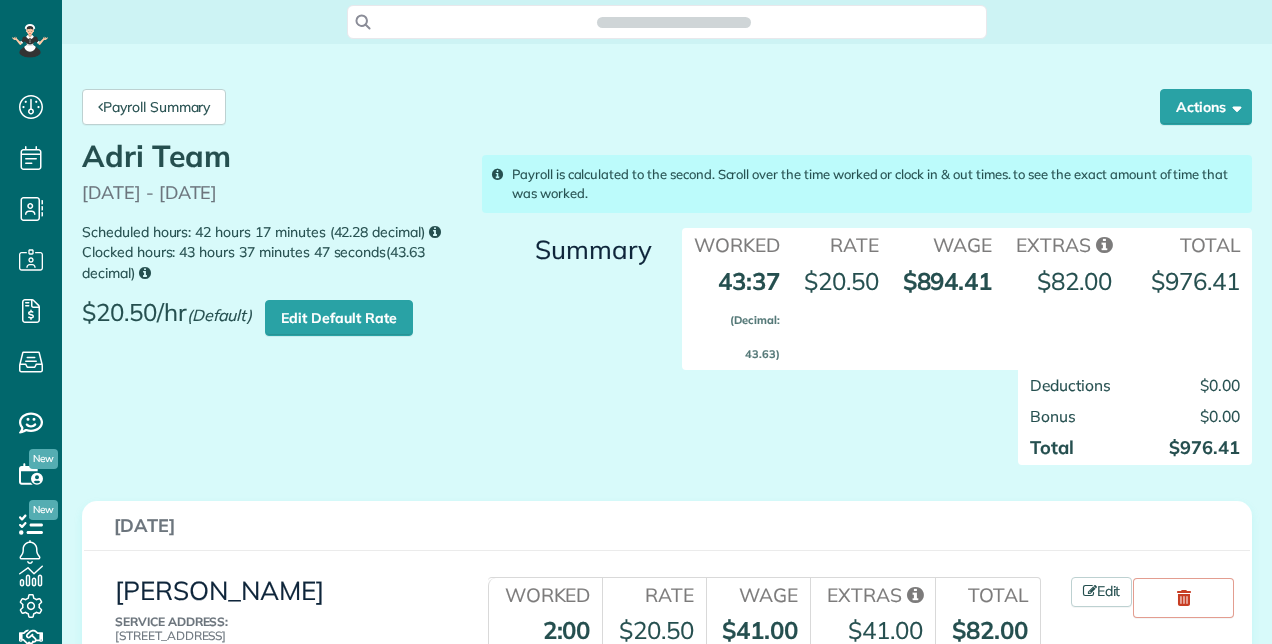 scroll, scrollTop: 0, scrollLeft: 0, axis: both 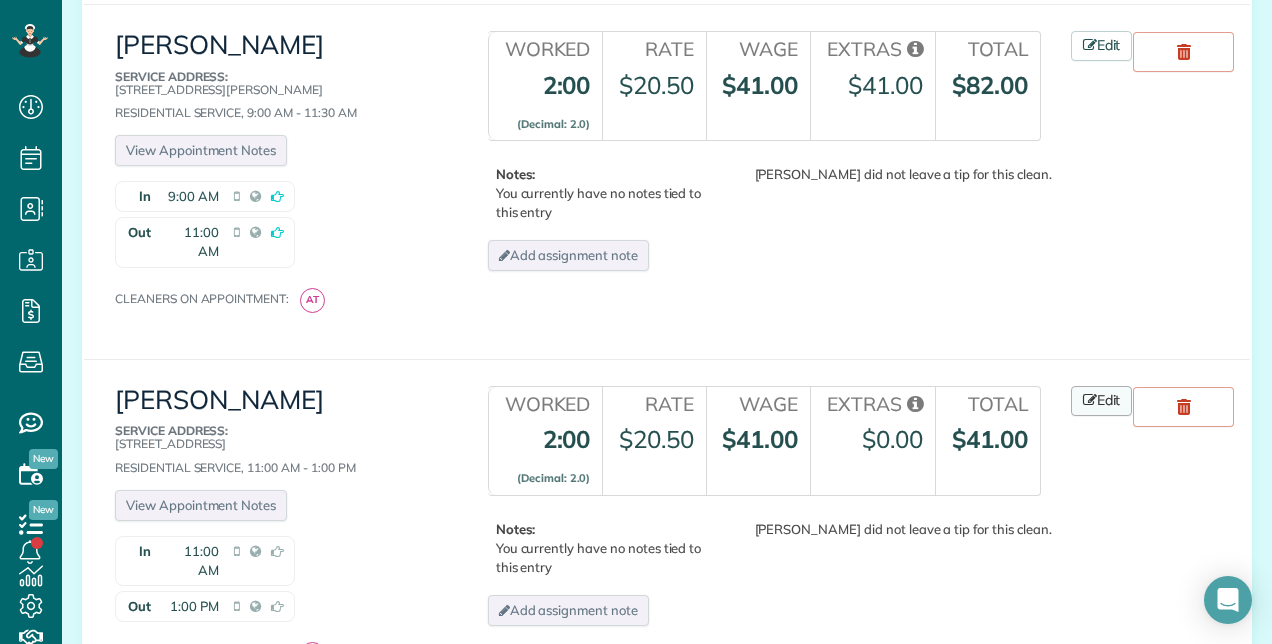 click at bounding box center (1090, 400) 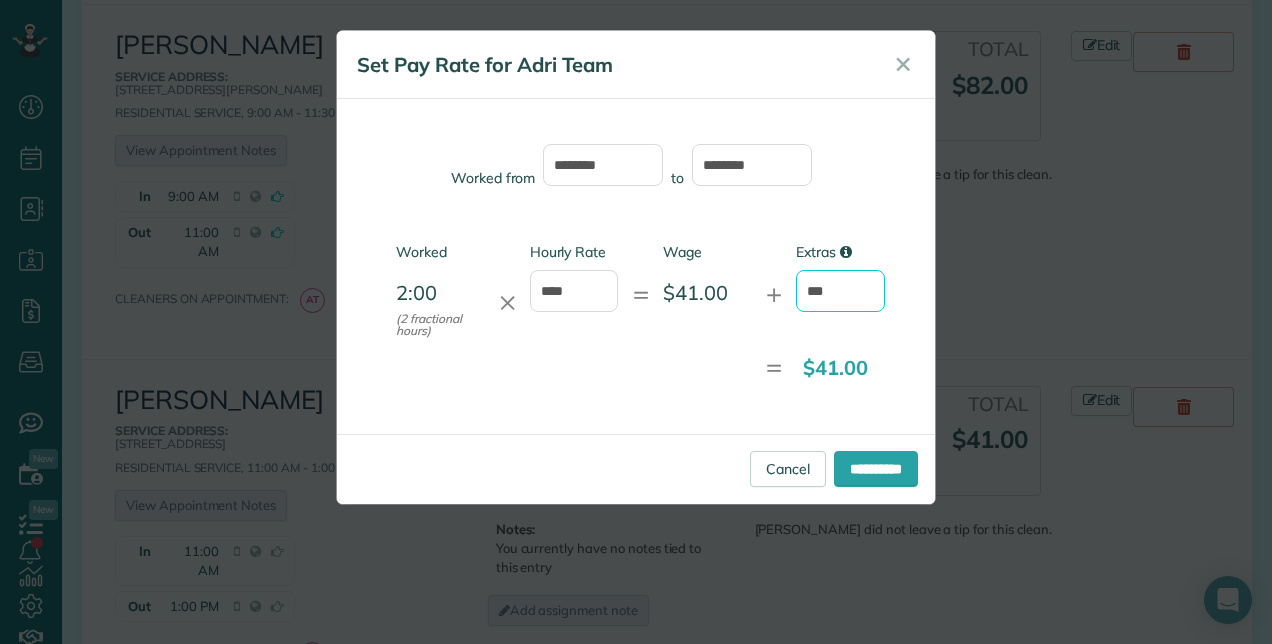 click on "***" at bounding box center (840, 291) 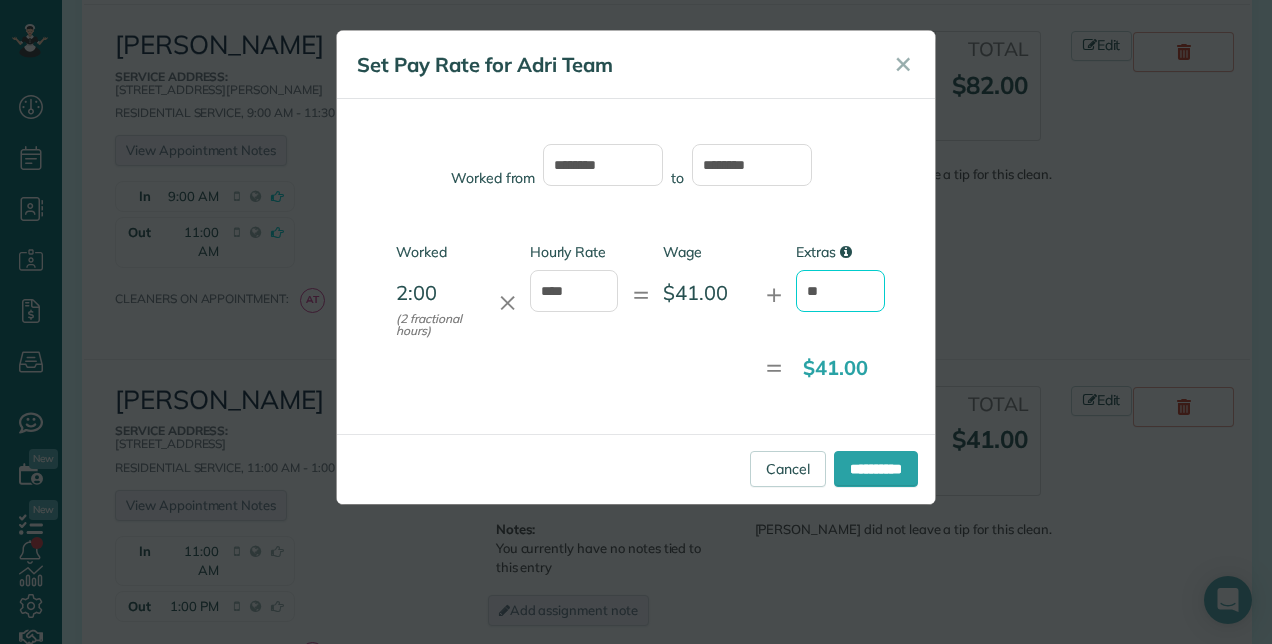 type on "*" 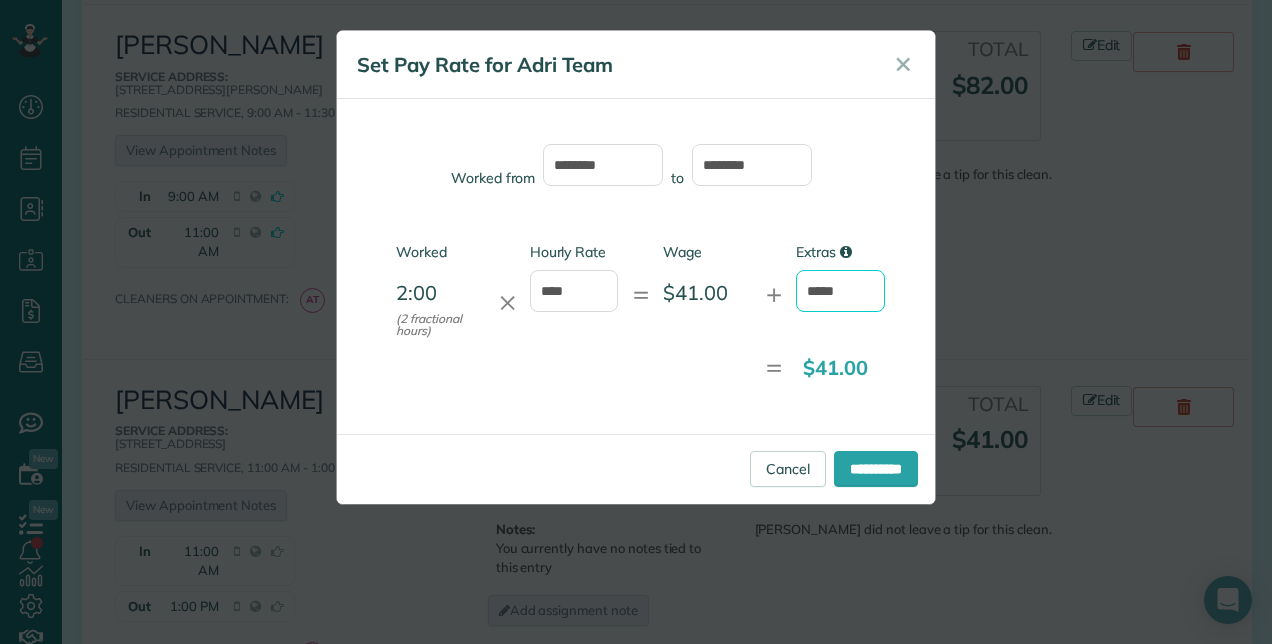 type on "*****" 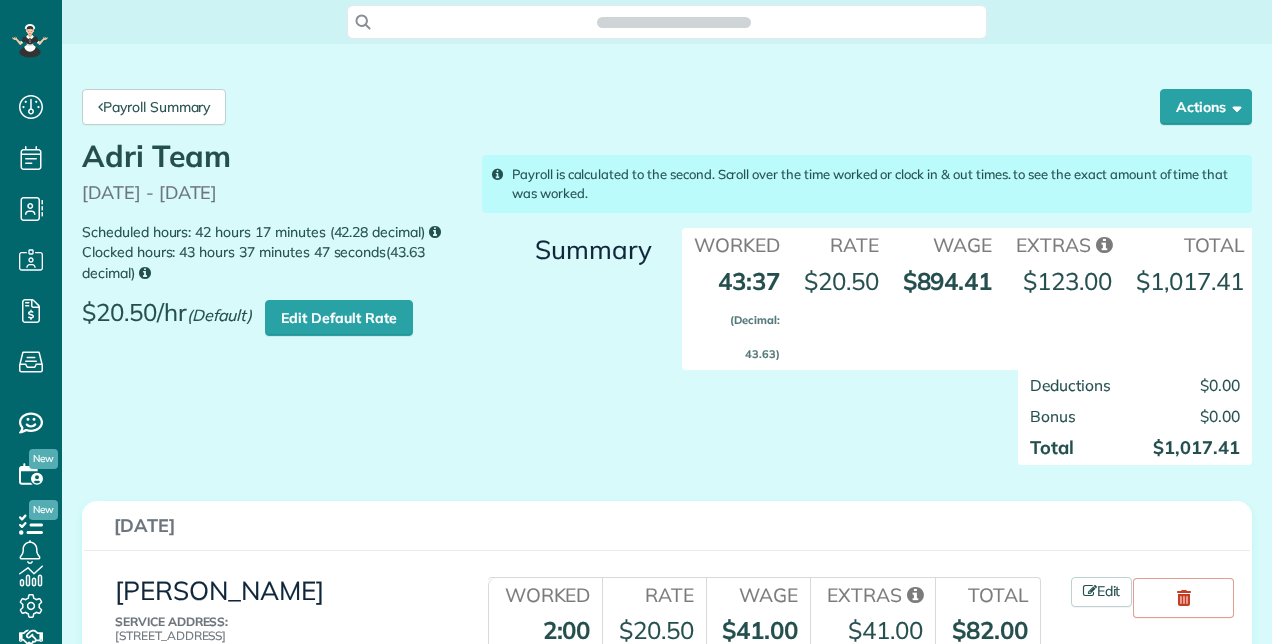 scroll, scrollTop: 0, scrollLeft: 0, axis: both 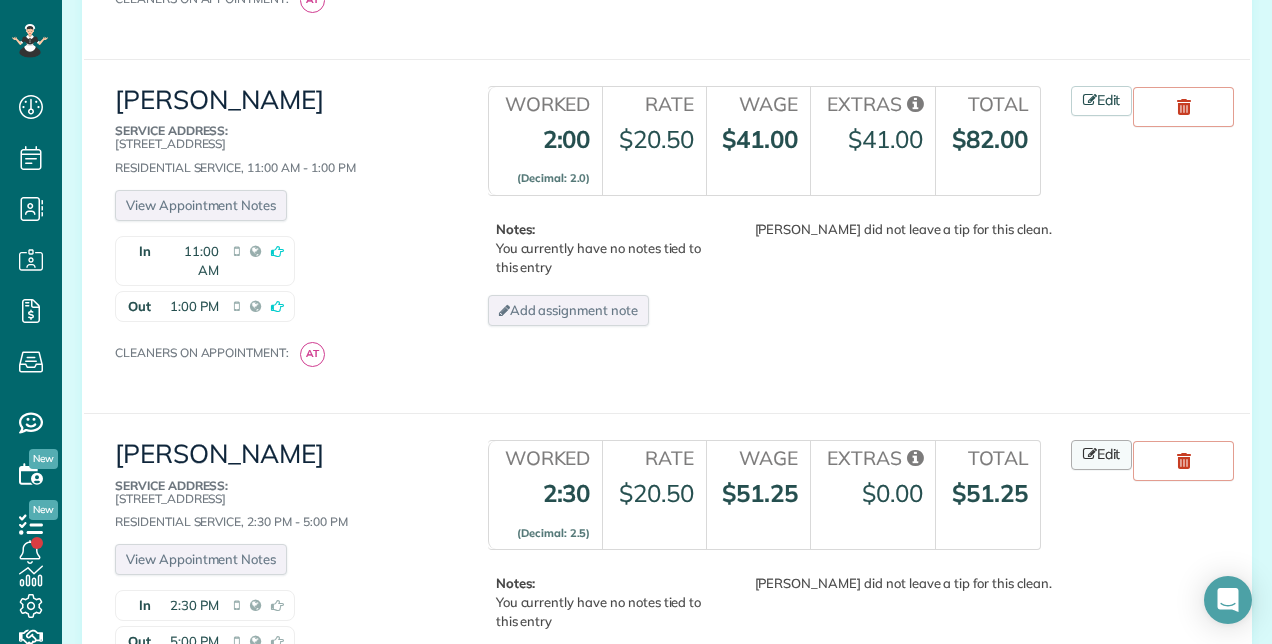 click on "Edit" at bounding box center (1102, 455) 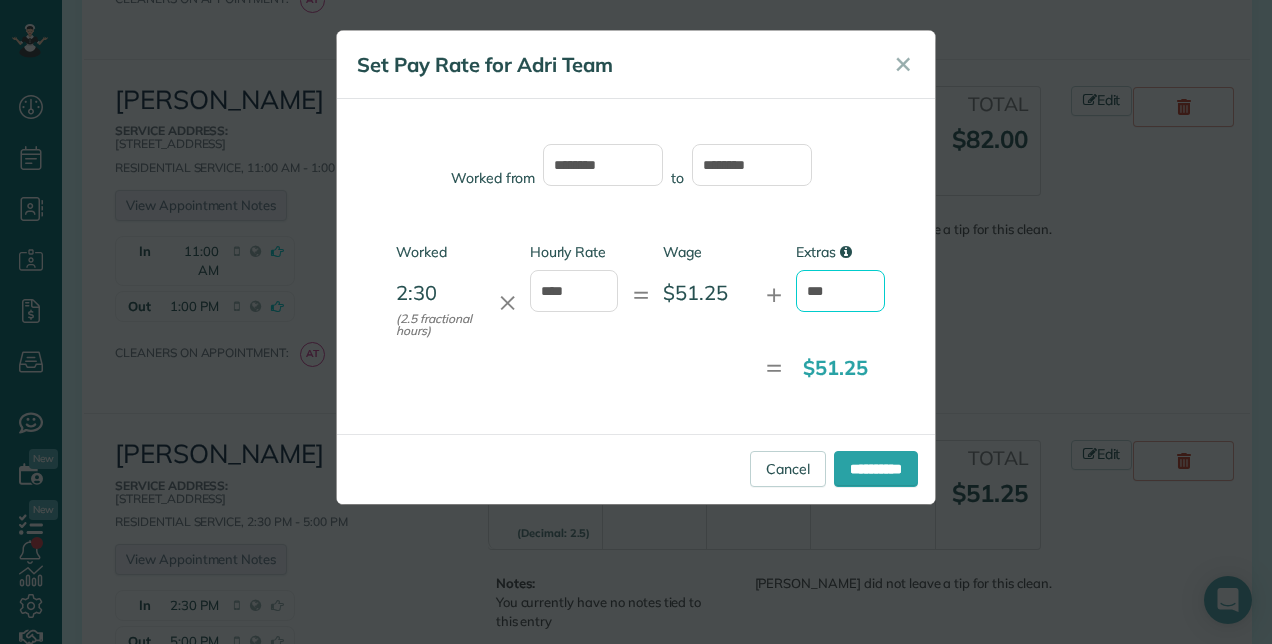 click on "***" at bounding box center [840, 291] 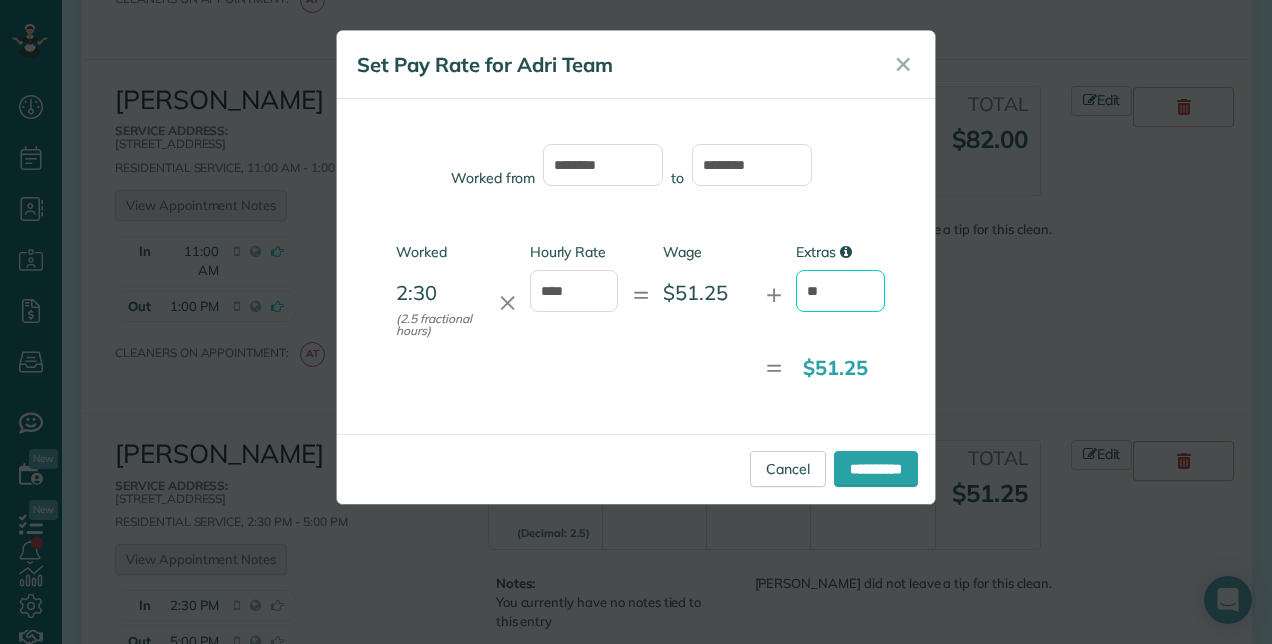 type on "*" 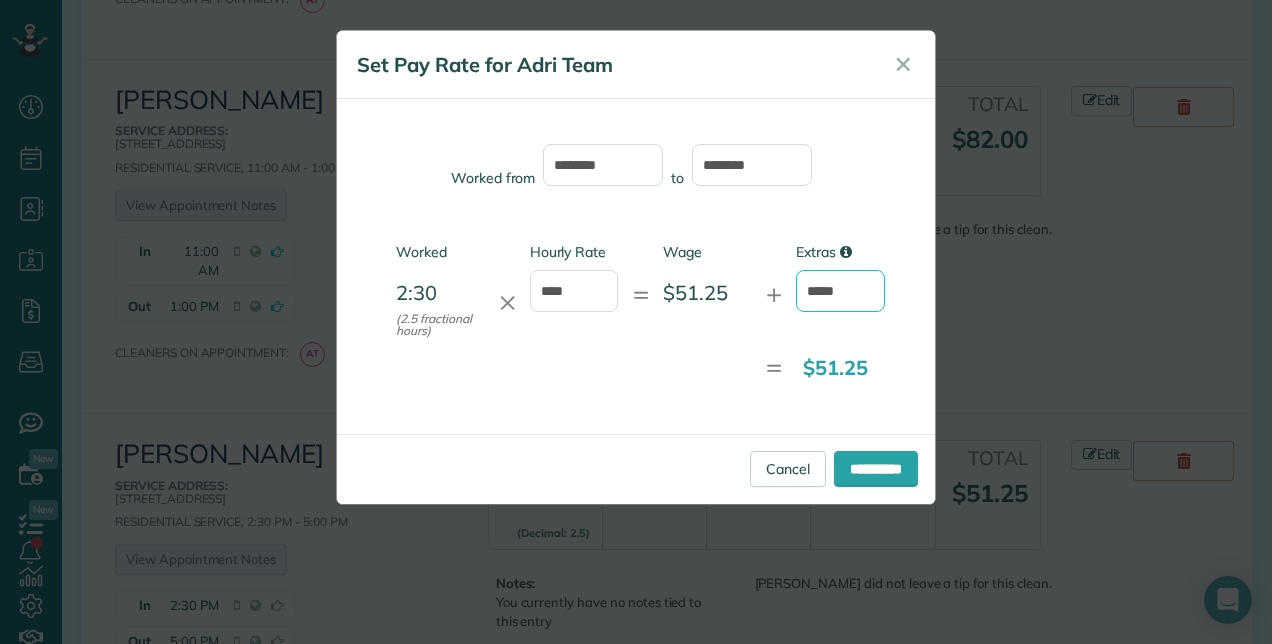 type on "*****" 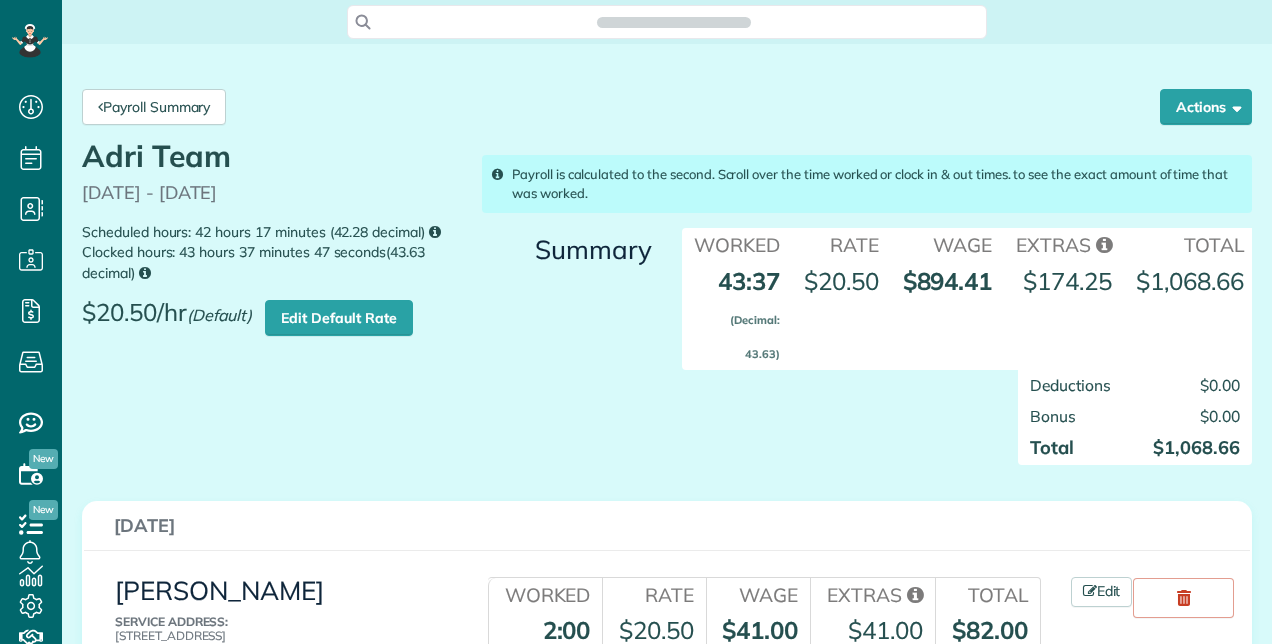 scroll, scrollTop: 0, scrollLeft: 0, axis: both 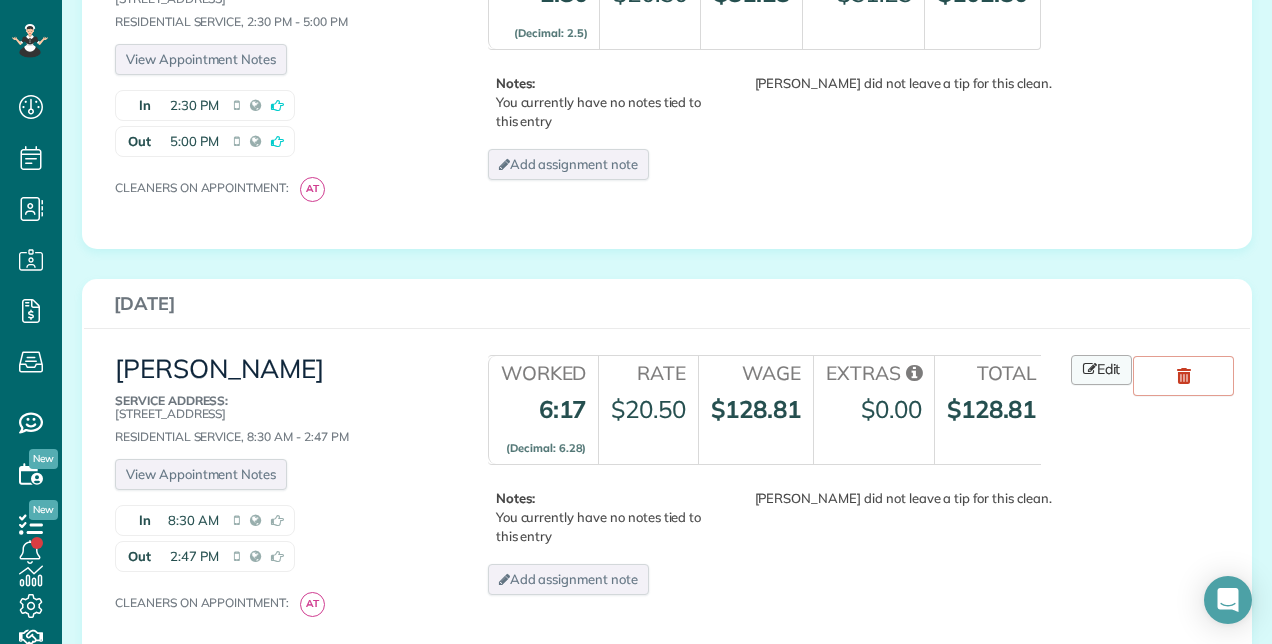 click at bounding box center (1090, 369) 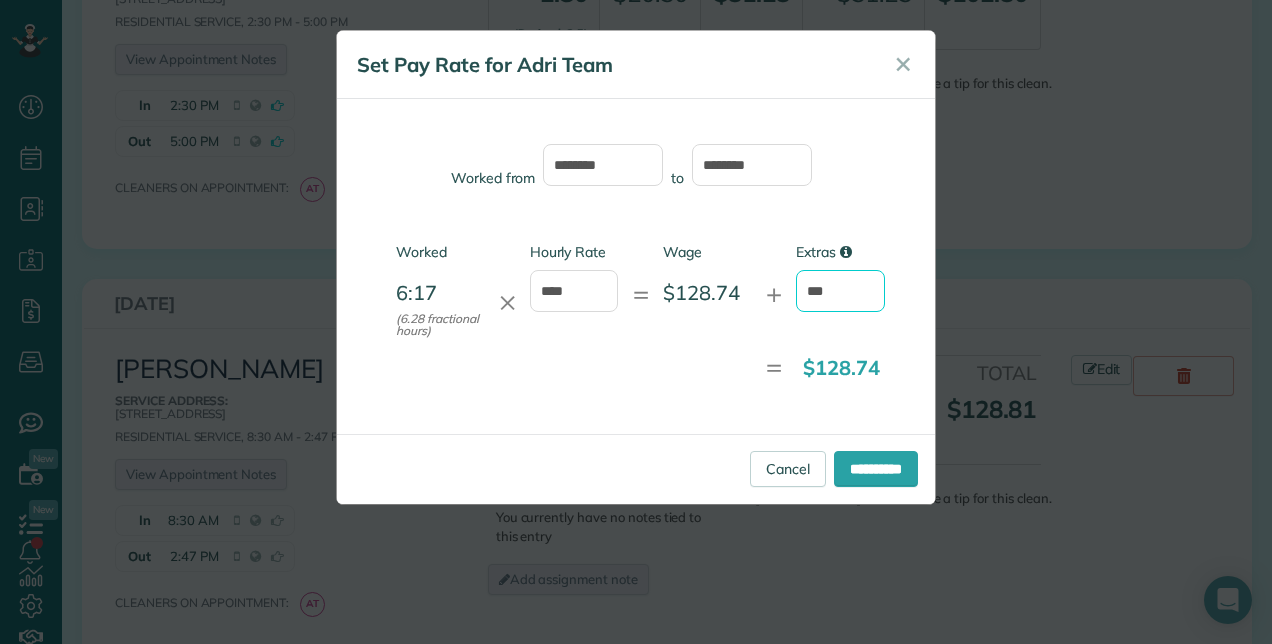 click on "***" at bounding box center [840, 291] 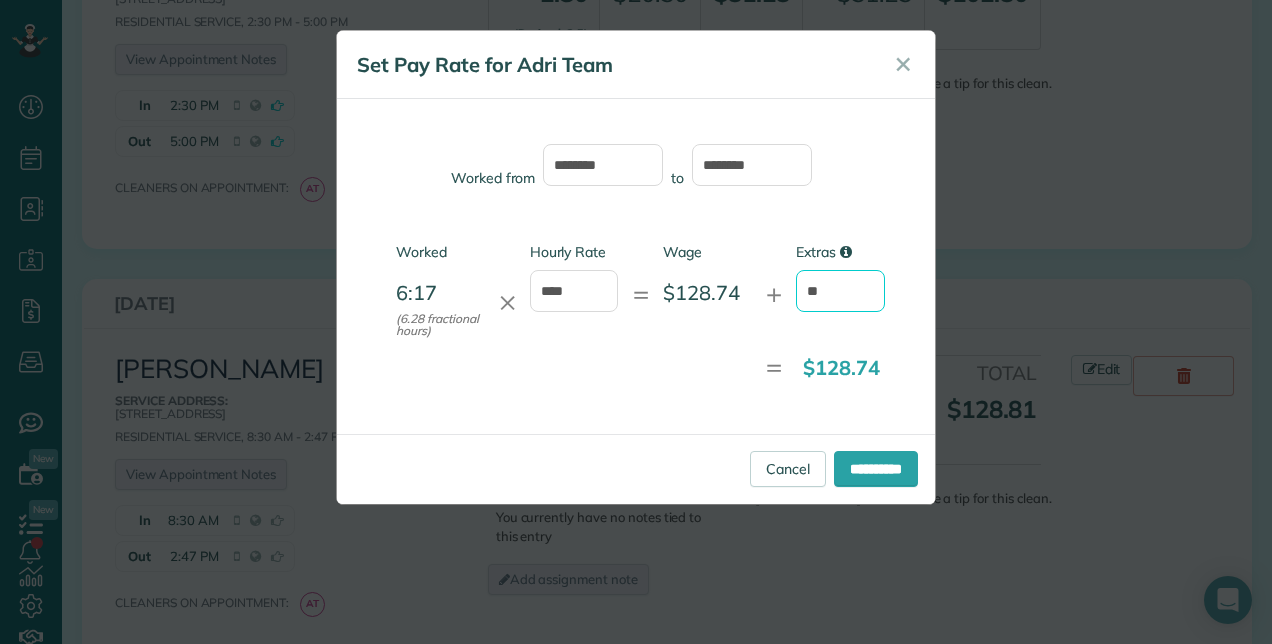 type on "*" 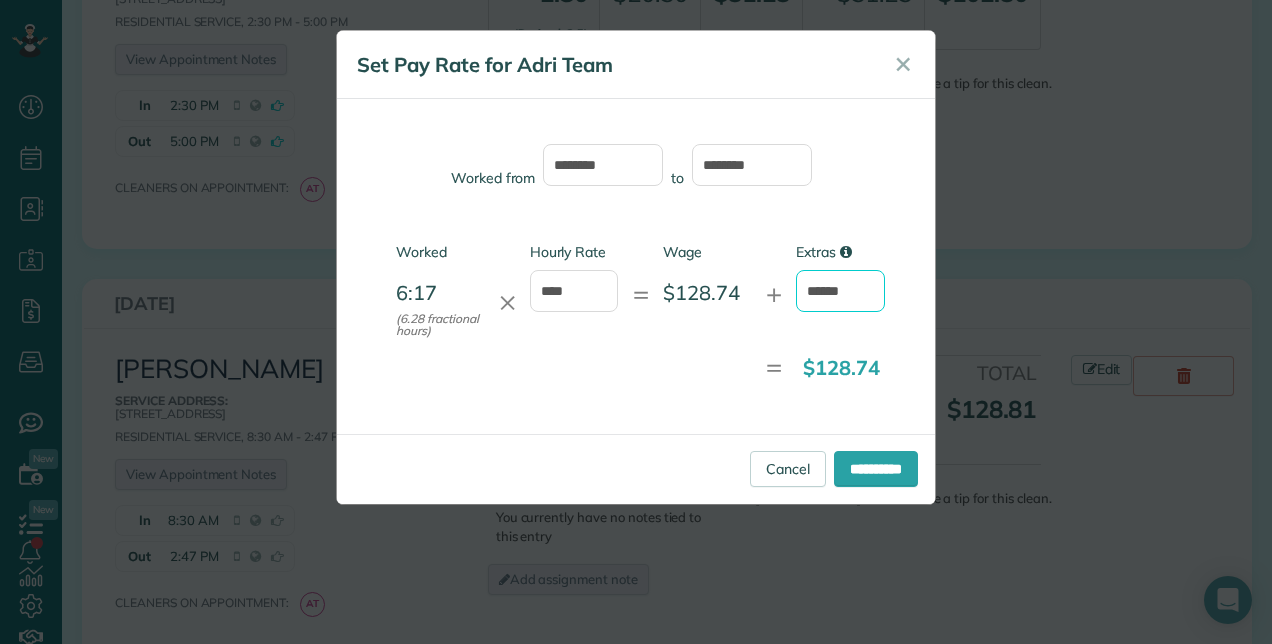 type on "******" 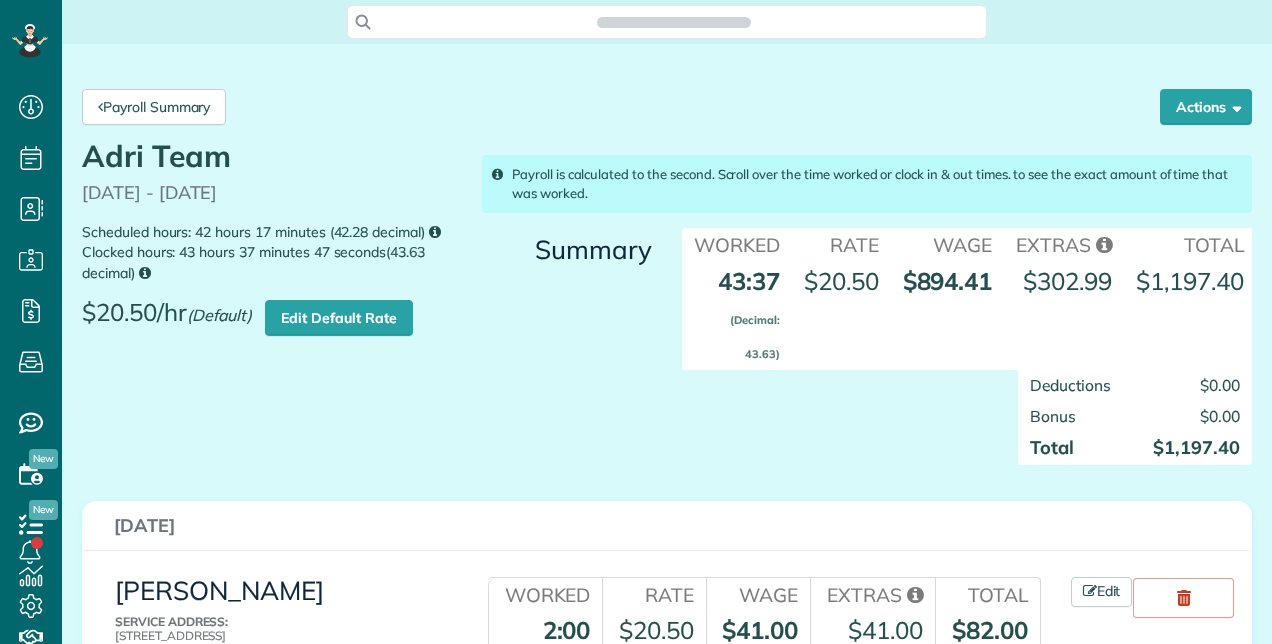 scroll, scrollTop: 0, scrollLeft: 0, axis: both 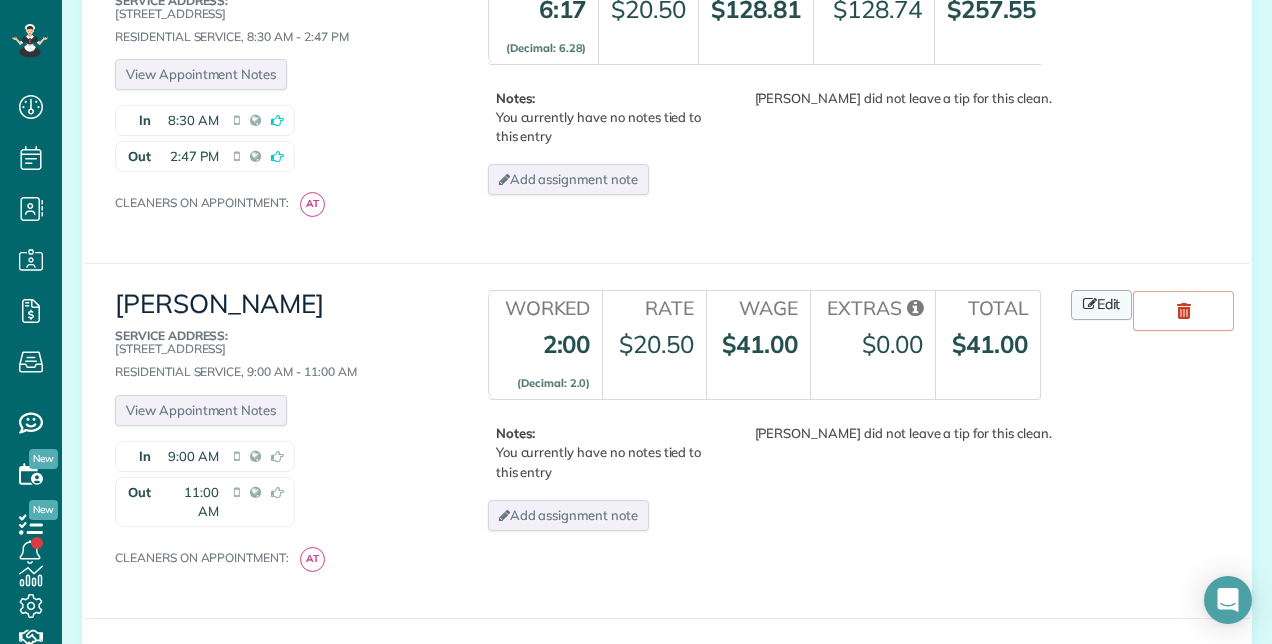 click at bounding box center (1090, 304) 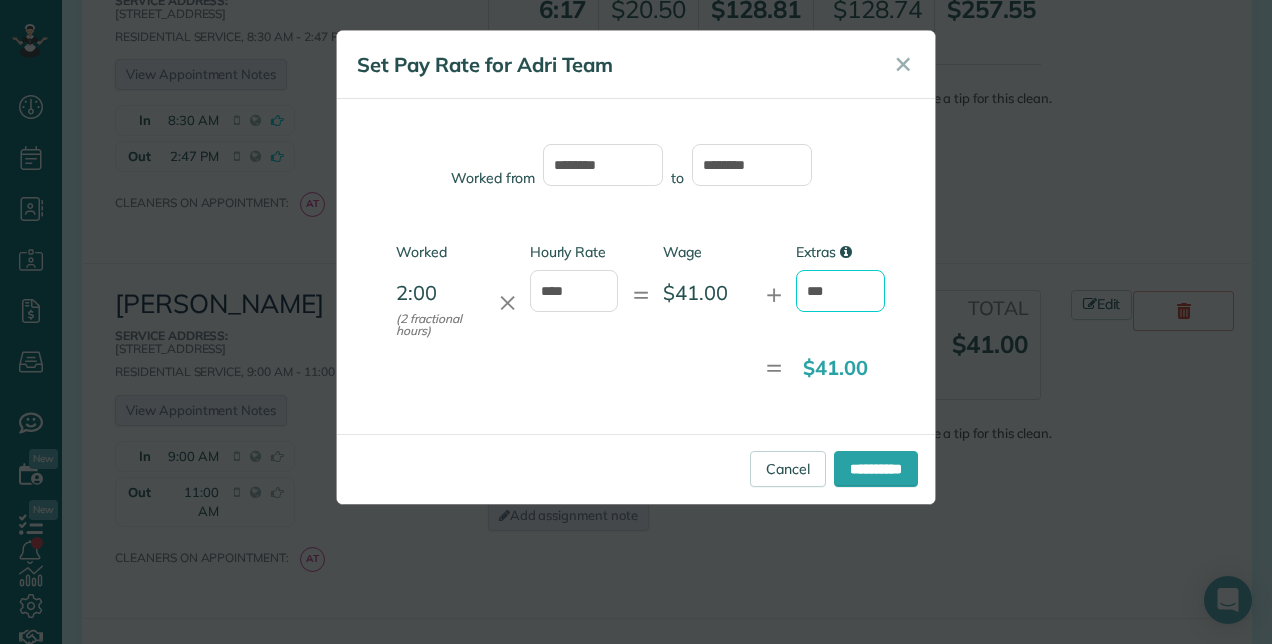 click on "***" at bounding box center [840, 291] 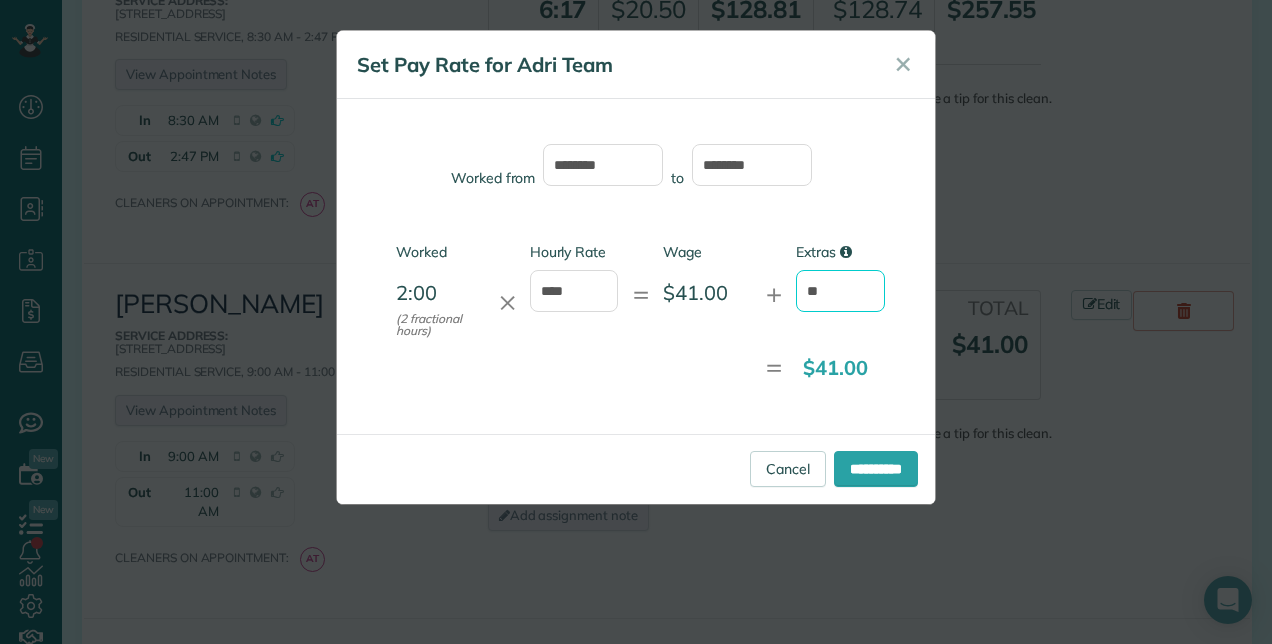 type on "*" 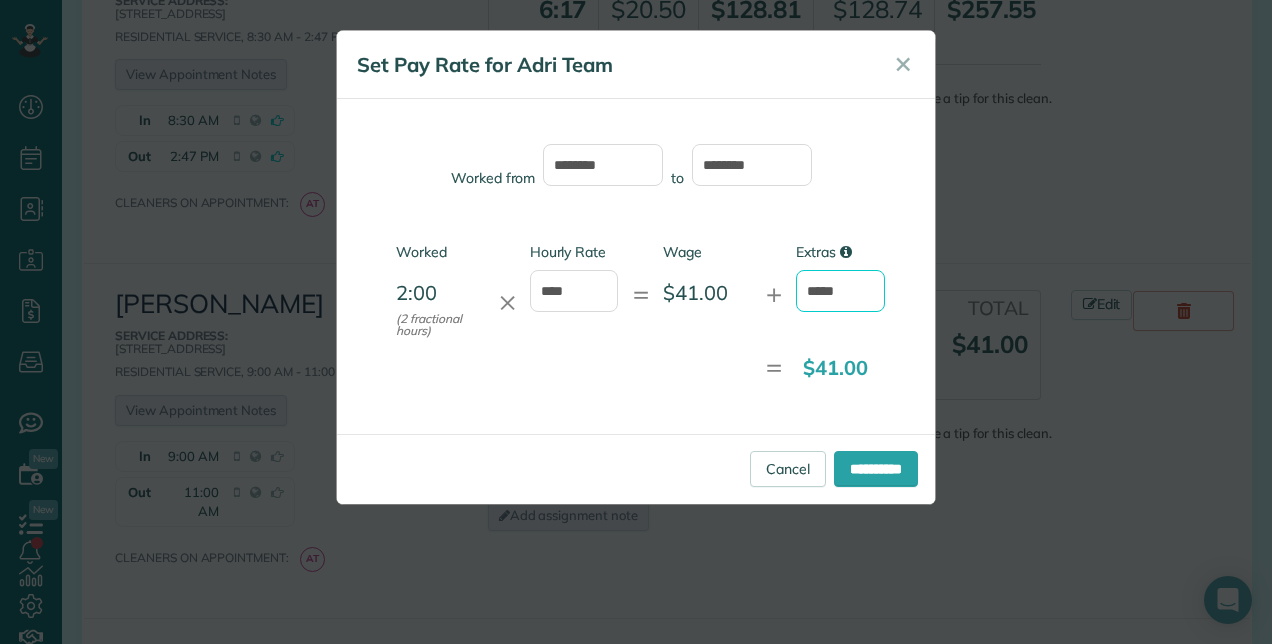 type on "*****" 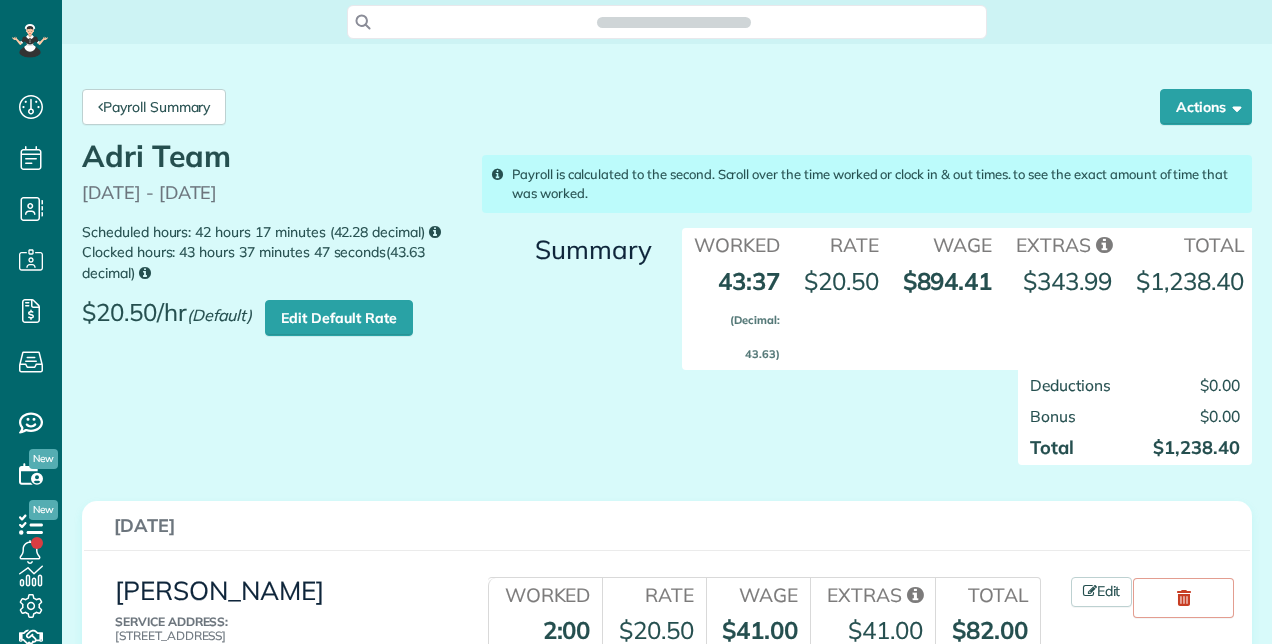 scroll, scrollTop: 0, scrollLeft: 0, axis: both 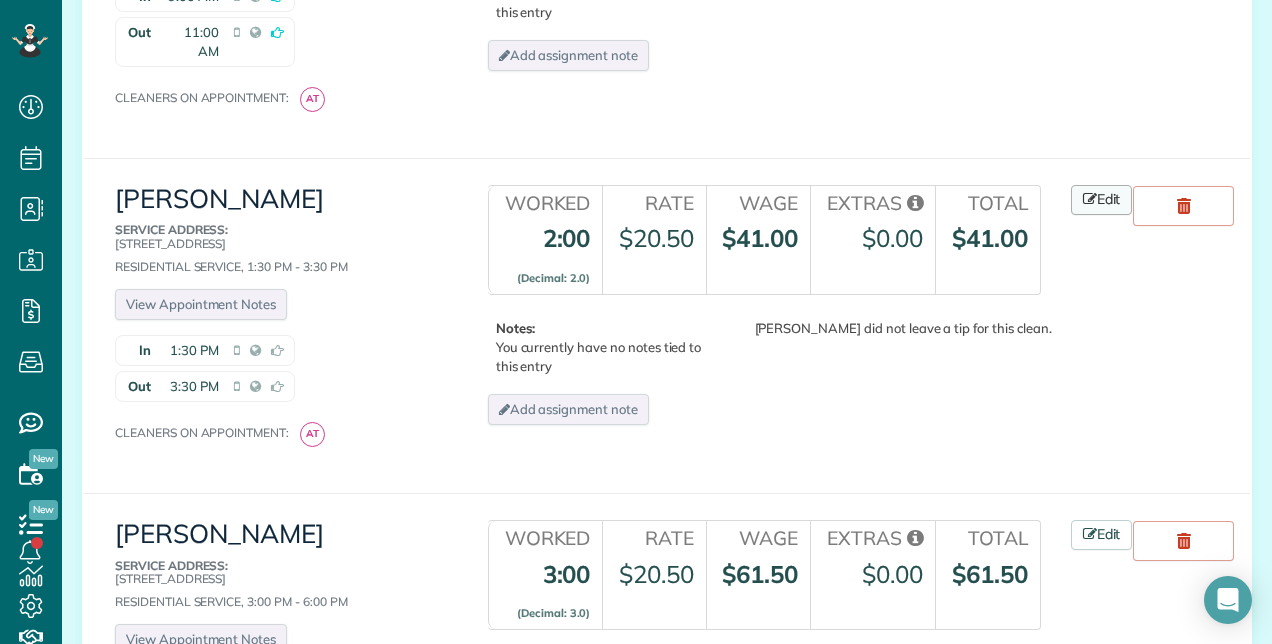 click on "Edit" at bounding box center [1102, 200] 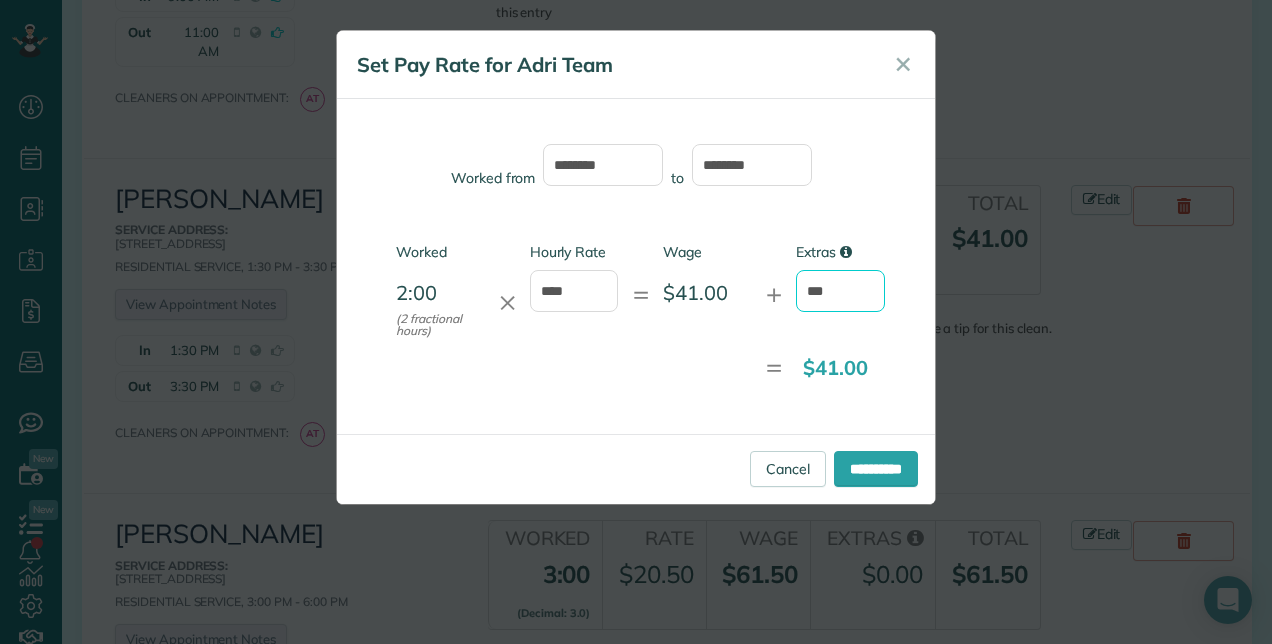 click on "***" at bounding box center [840, 291] 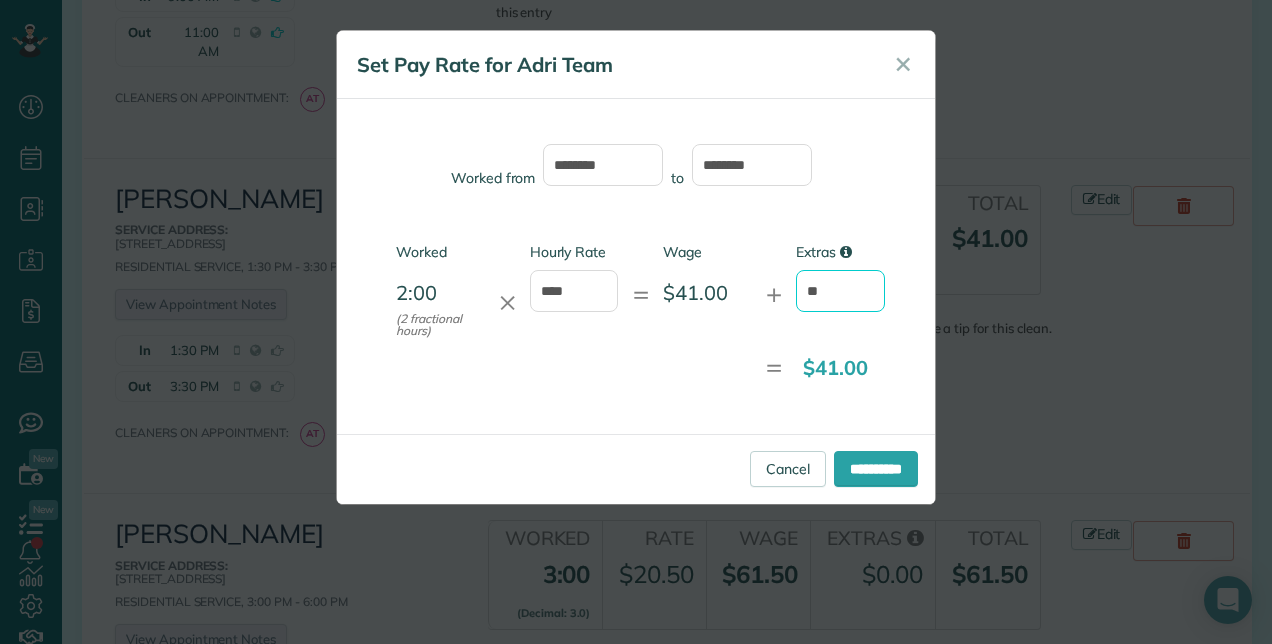 type on "*" 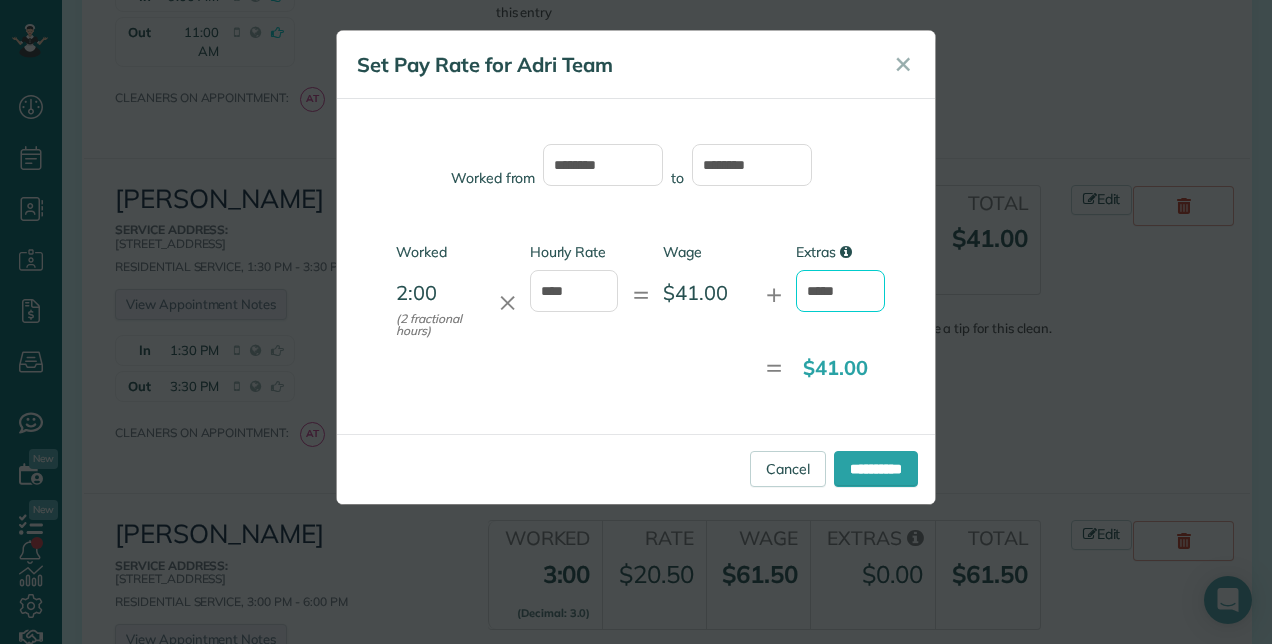 type on "*****" 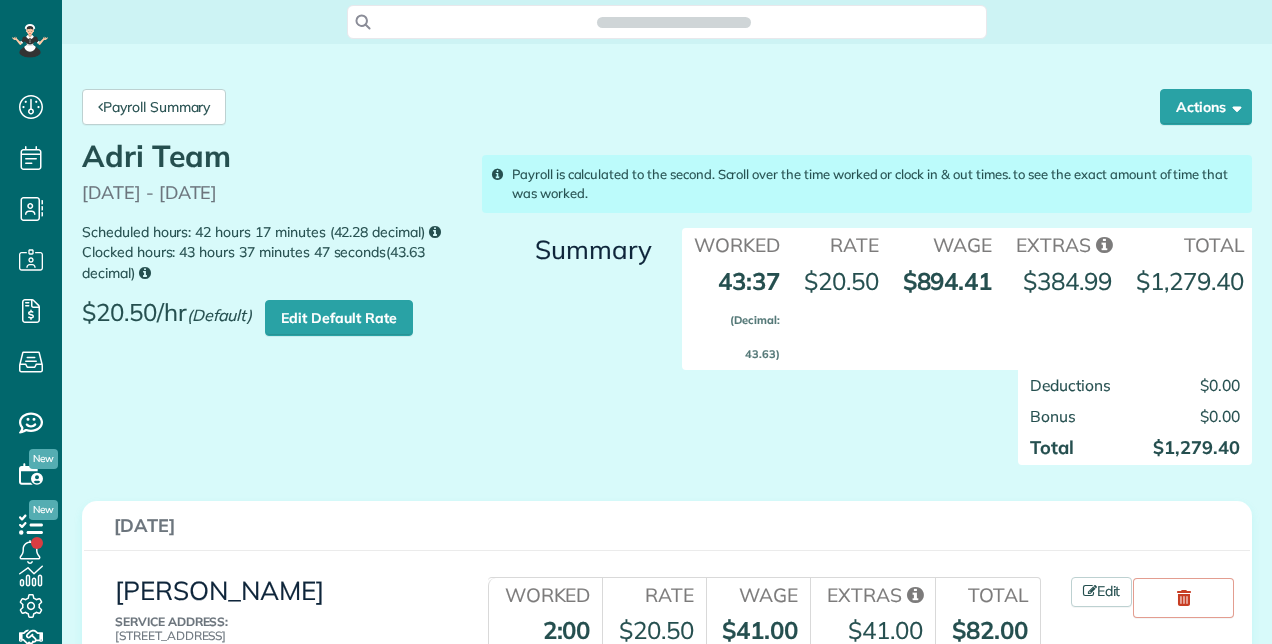 scroll, scrollTop: 0, scrollLeft: 0, axis: both 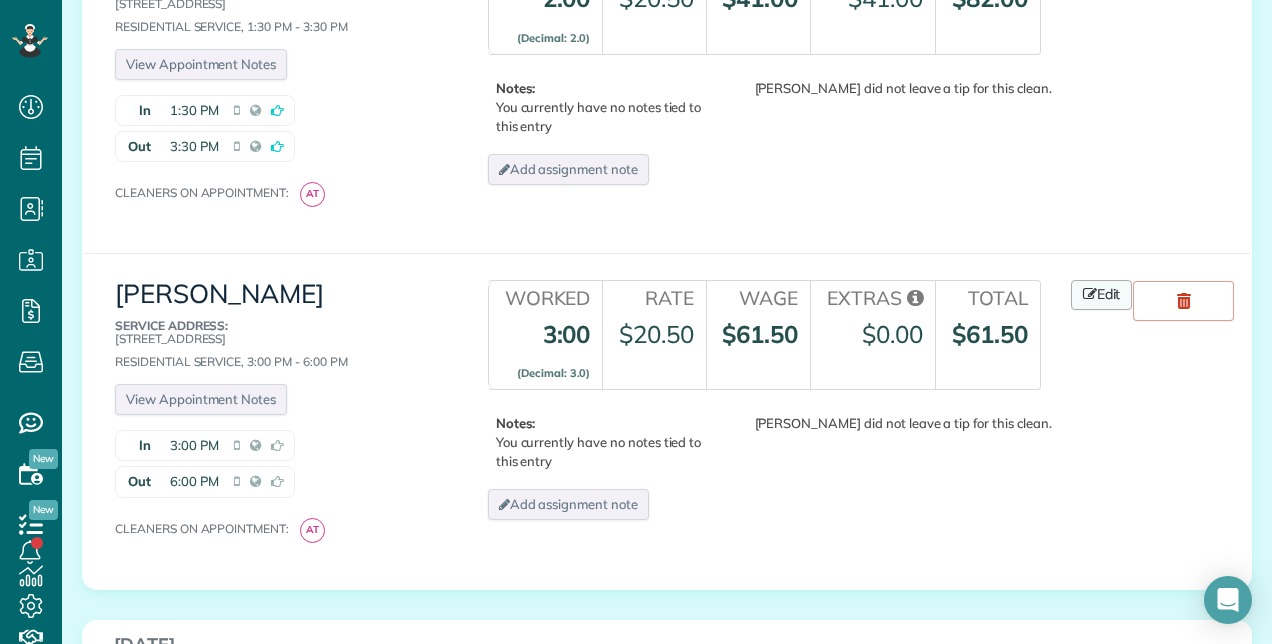 click on "Edit" at bounding box center (1102, 295) 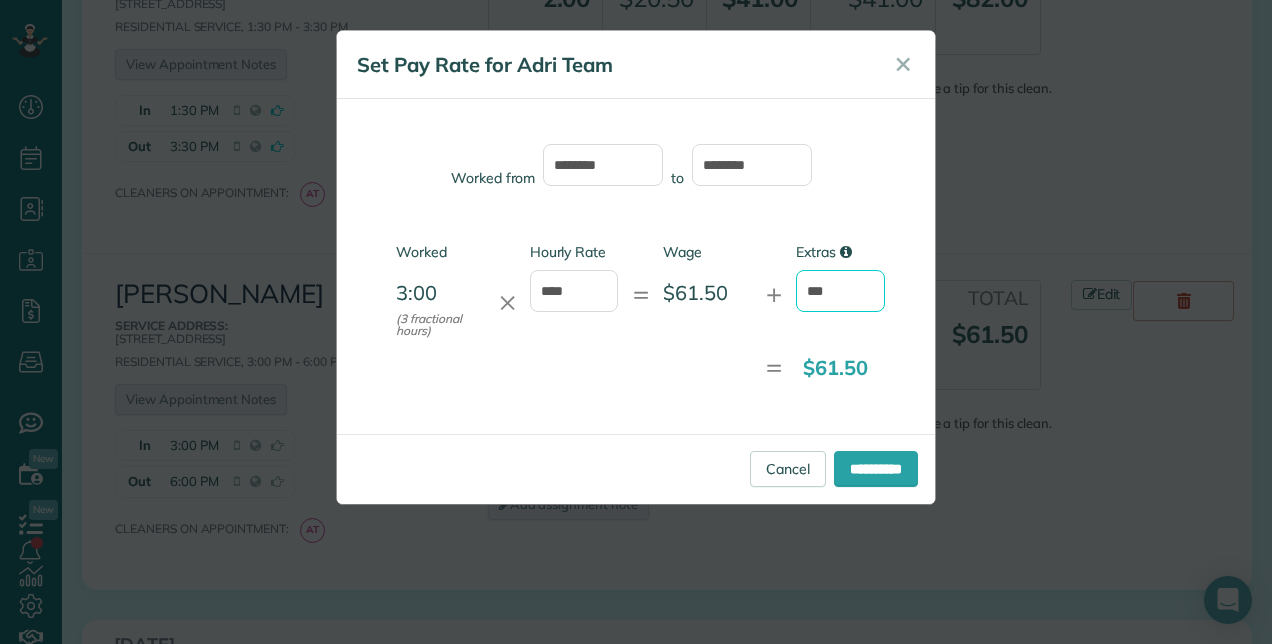 drag, startPoint x: 852, startPoint y: 280, endPoint x: 868, endPoint y: 265, distance: 21.931713 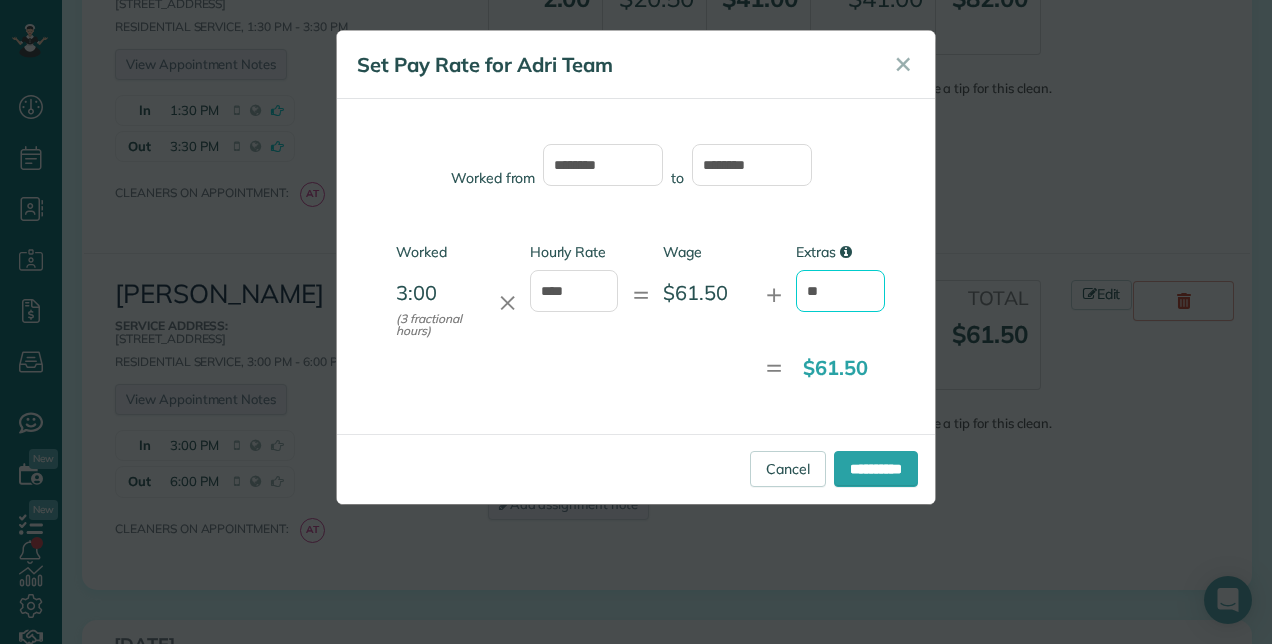 type on "*" 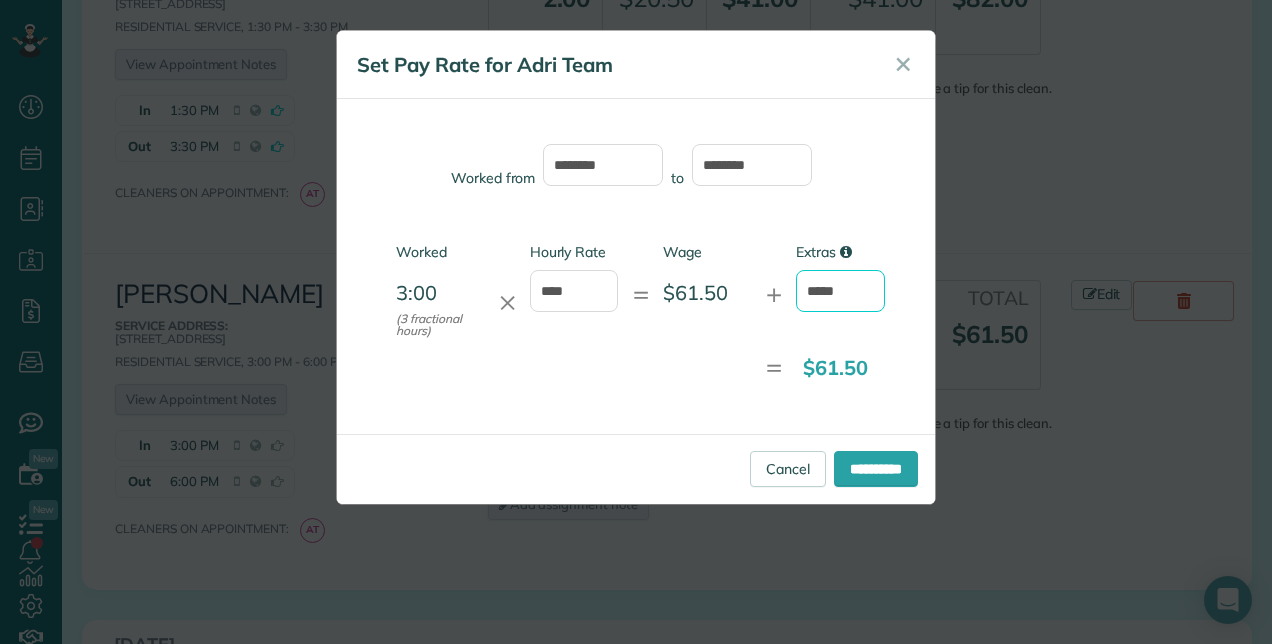 type on "*****" 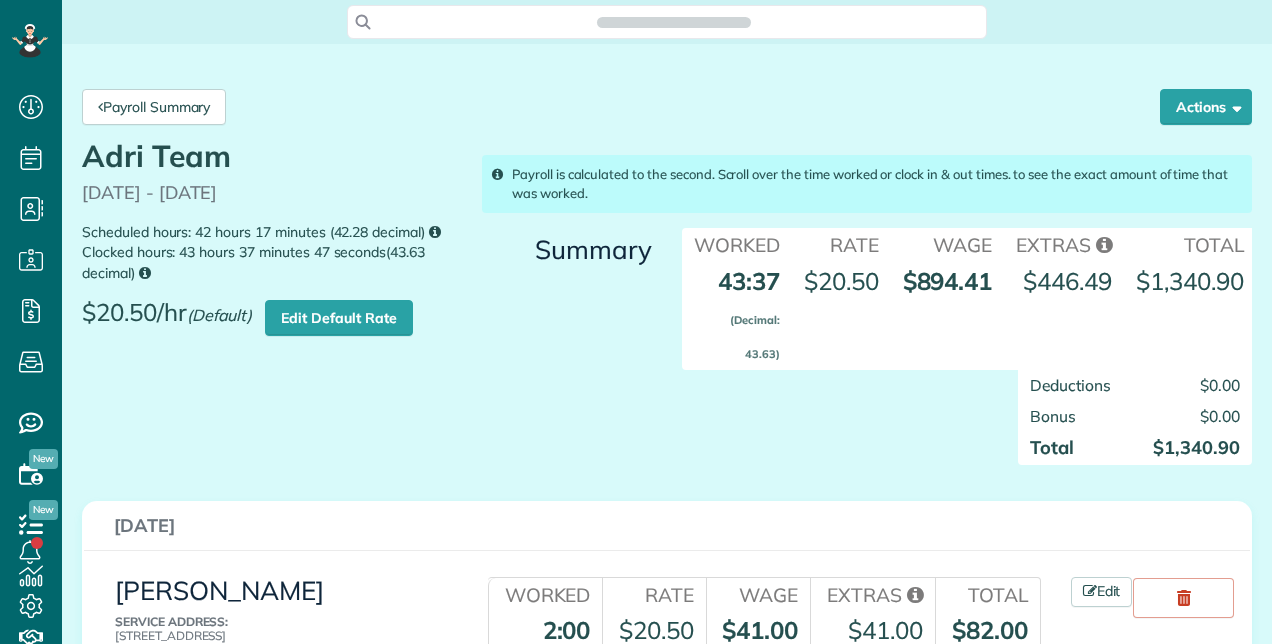 scroll, scrollTop: 0, scrollLeft: 0, axis: both 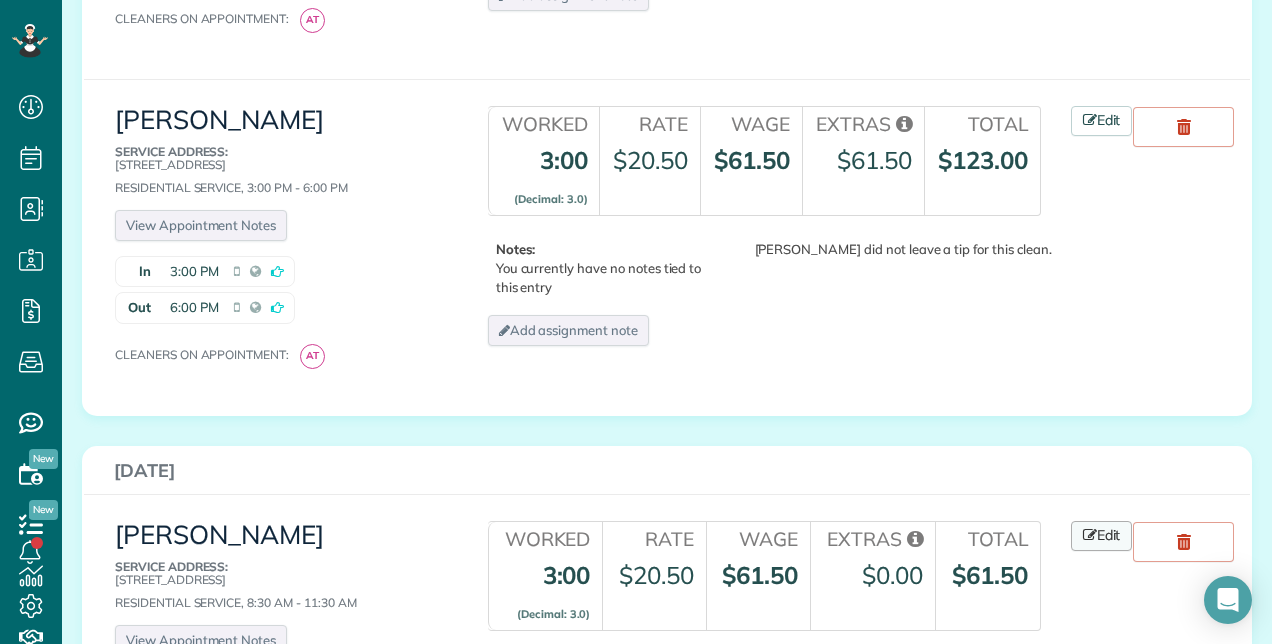 click on "Edit" at bounding box center (1102, 536) 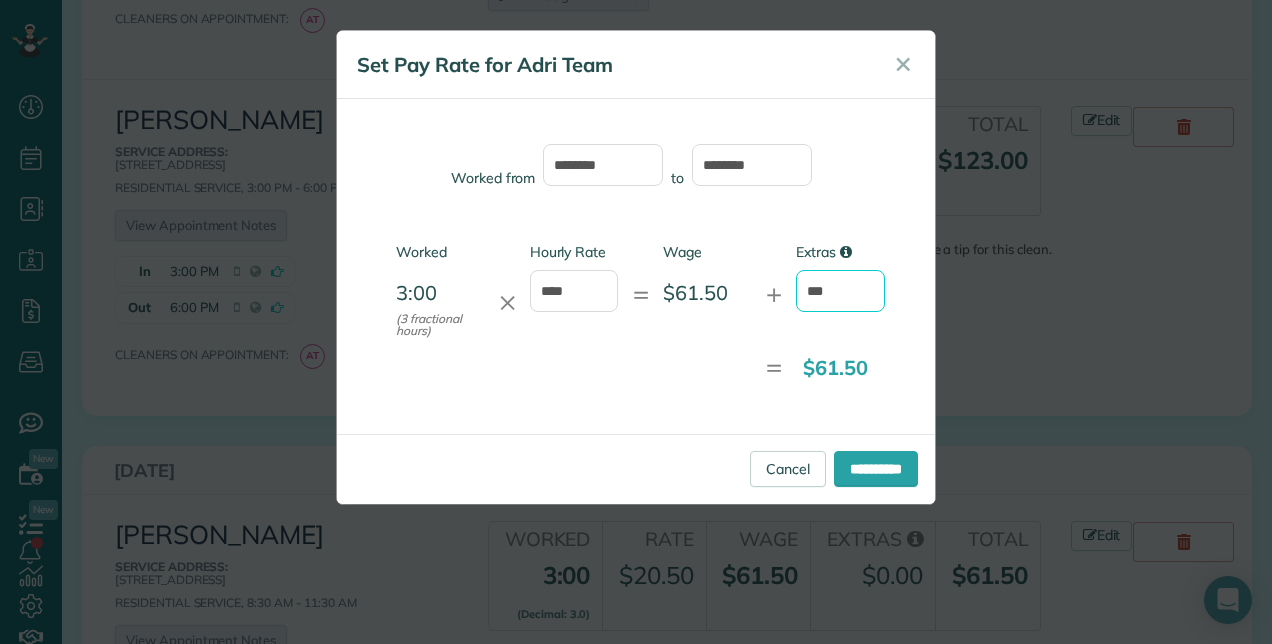 drag, startPoint x: 866, startPoint y: 295, endPoint x: 888, endPoint y: 253, distance: 47.41308 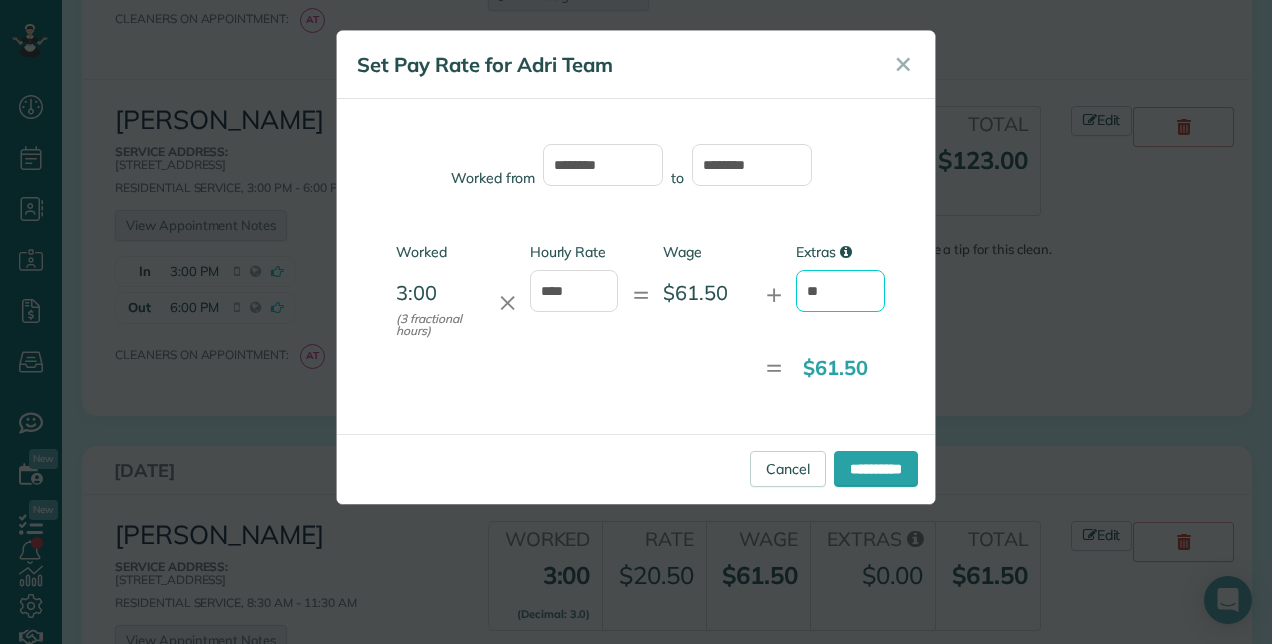 type on "*" 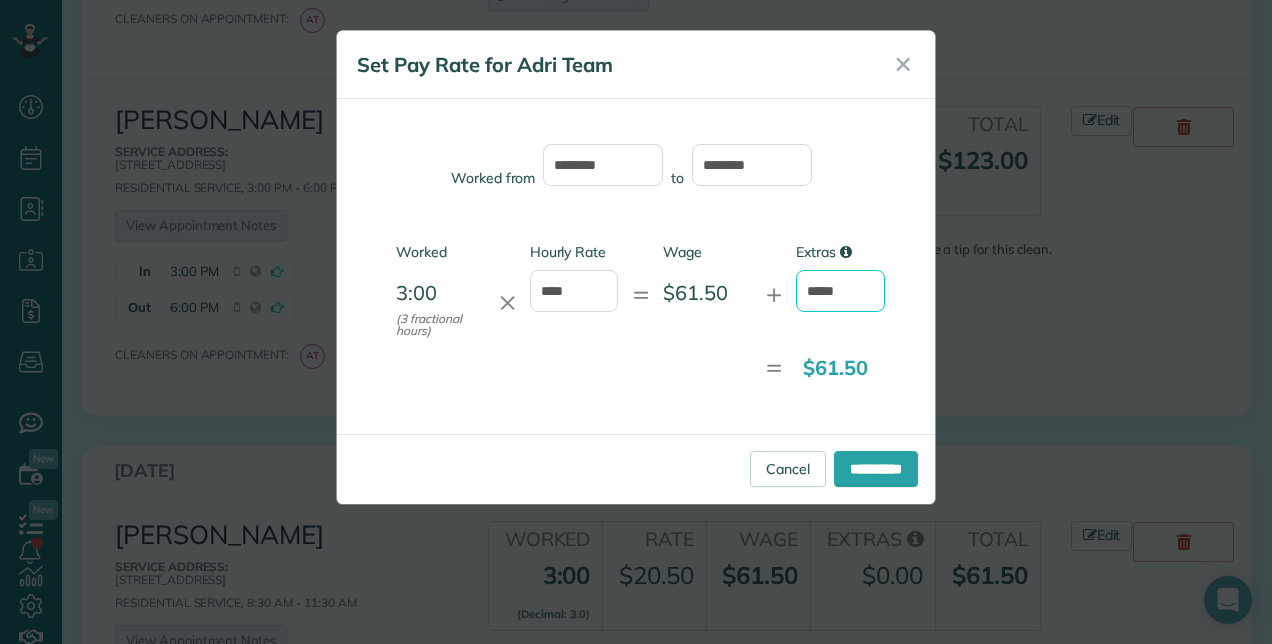 type on "*****" 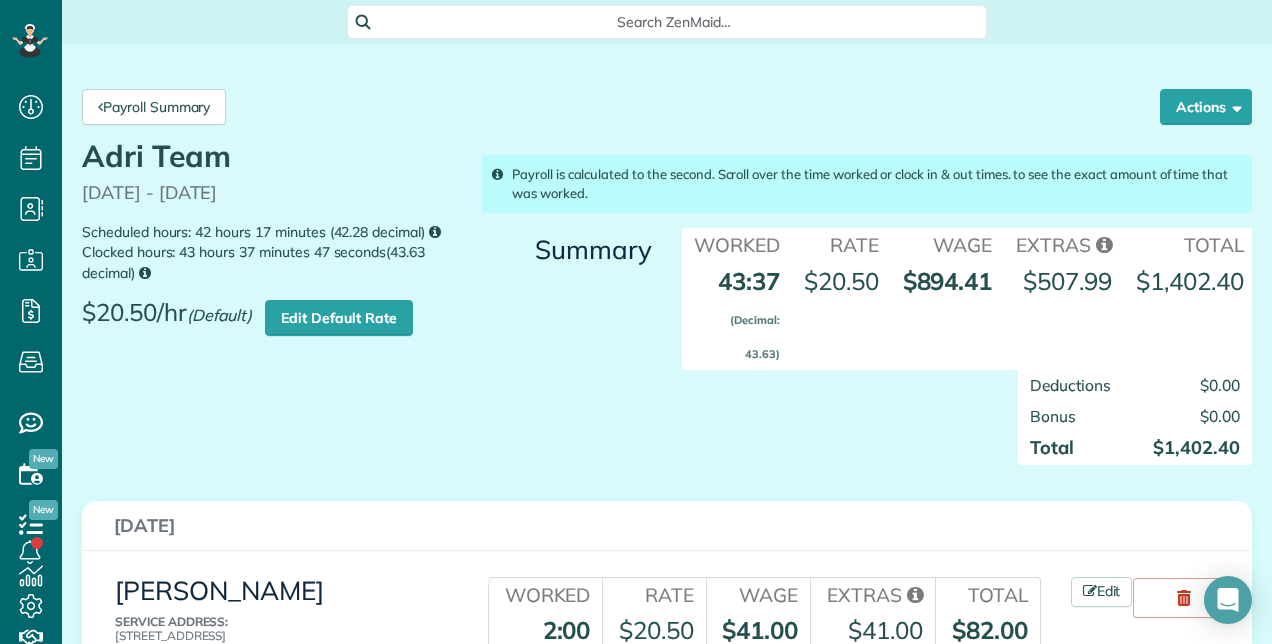 scroll, scrollTop: 0, scrollLeft: 0, axis: both 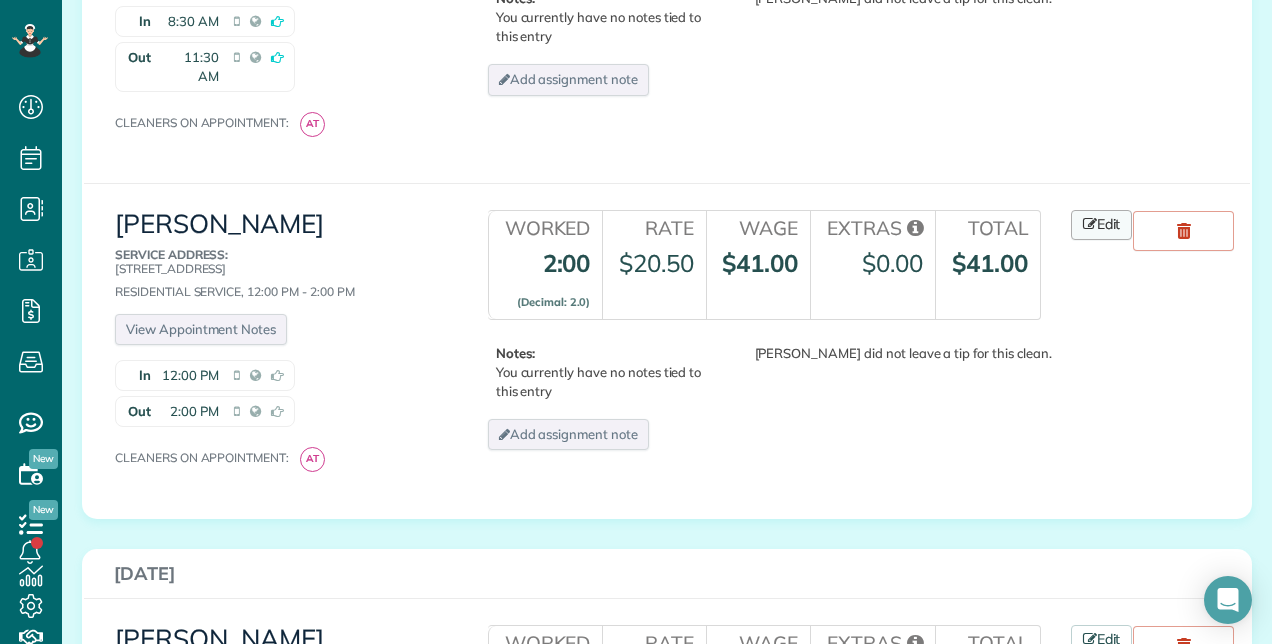 click on "Edit" at bounding box center (1102, 225) 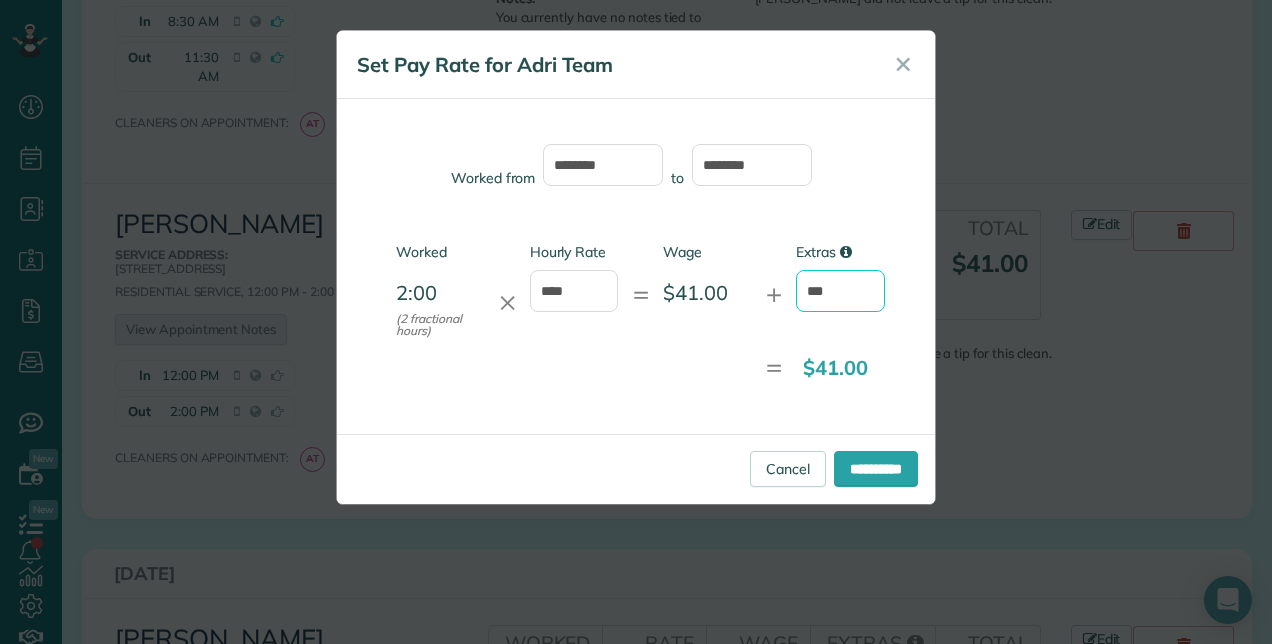 click on "***" at bounding box center [840, 291] 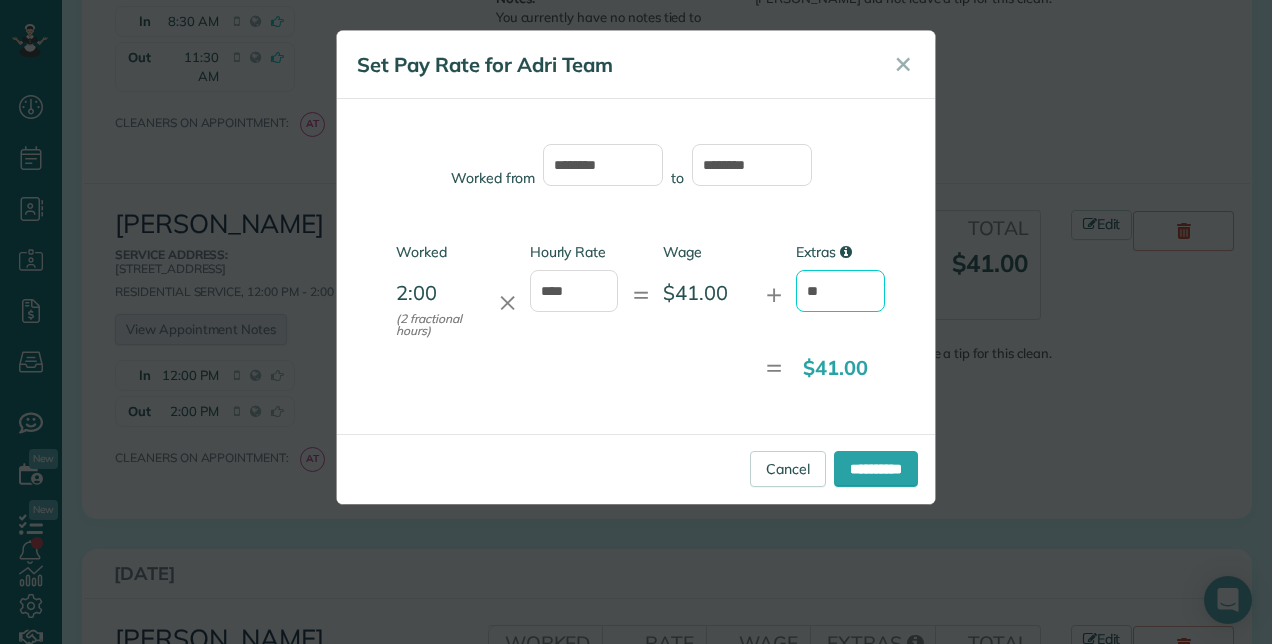 type on "*" 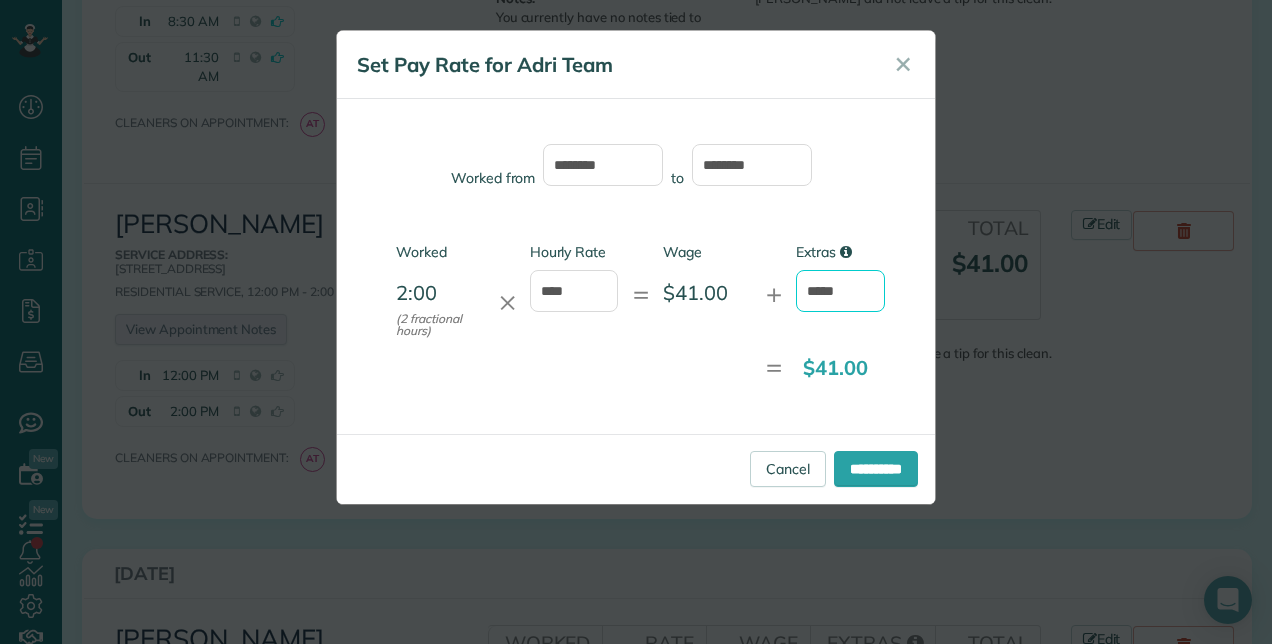 type on "*****" 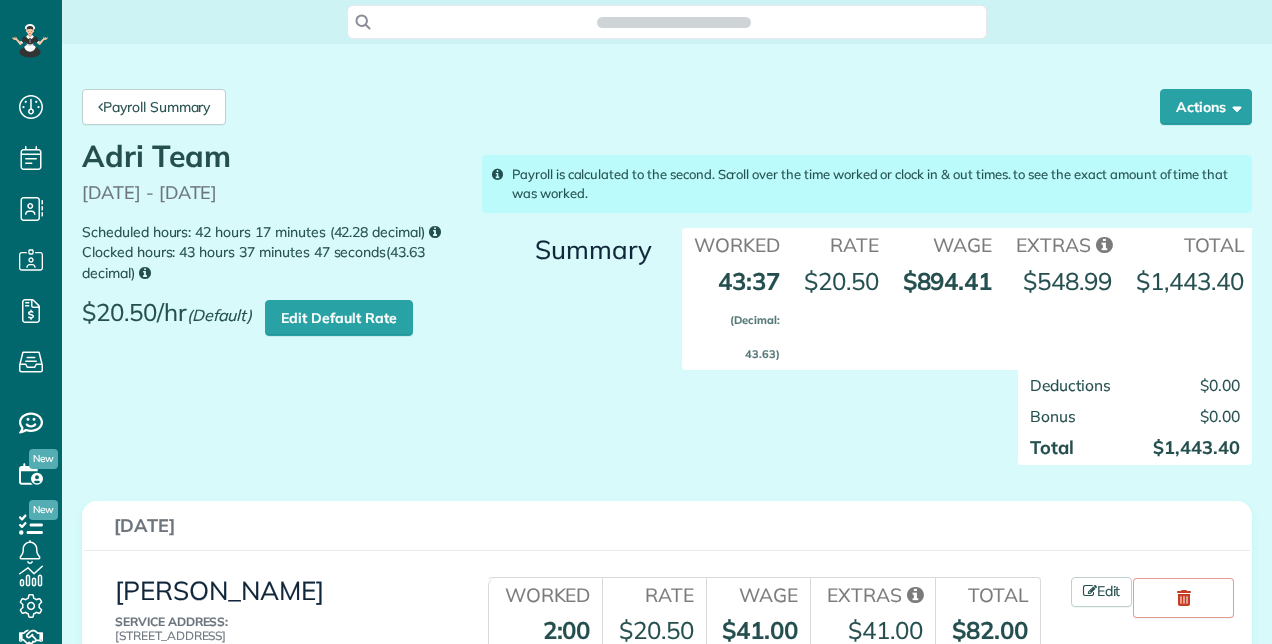scroll, scrollTop: 0, scrollLeft: 0, axis: both 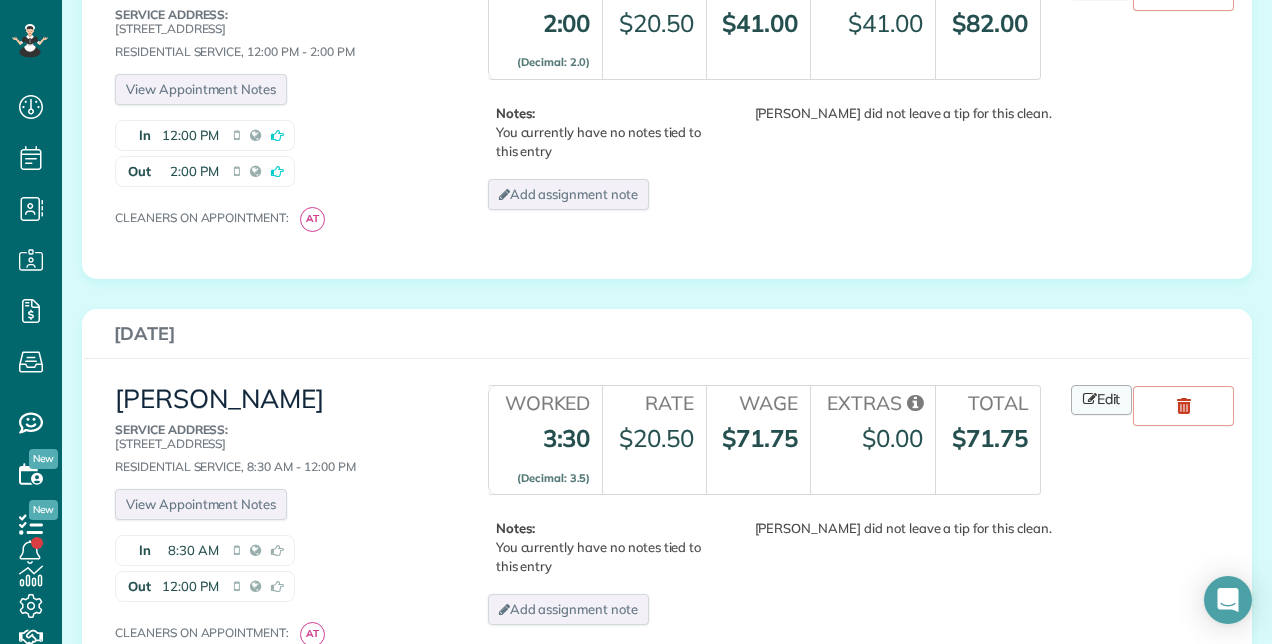 click at bounding box center (1090, 399) 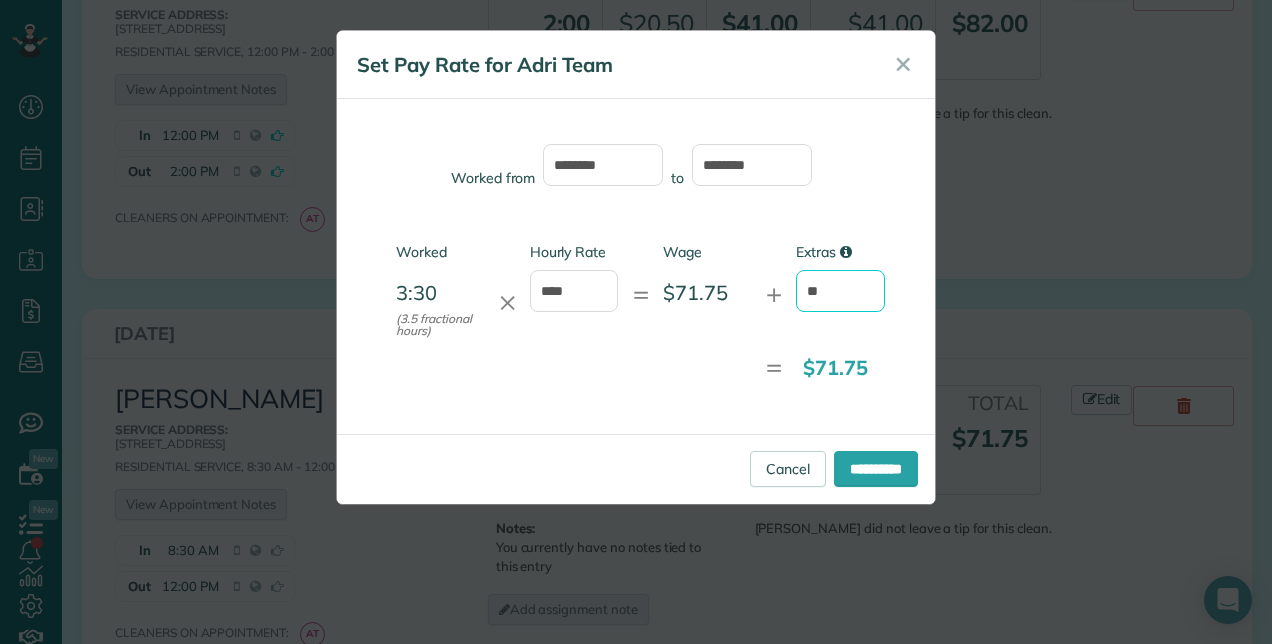 type on "*" 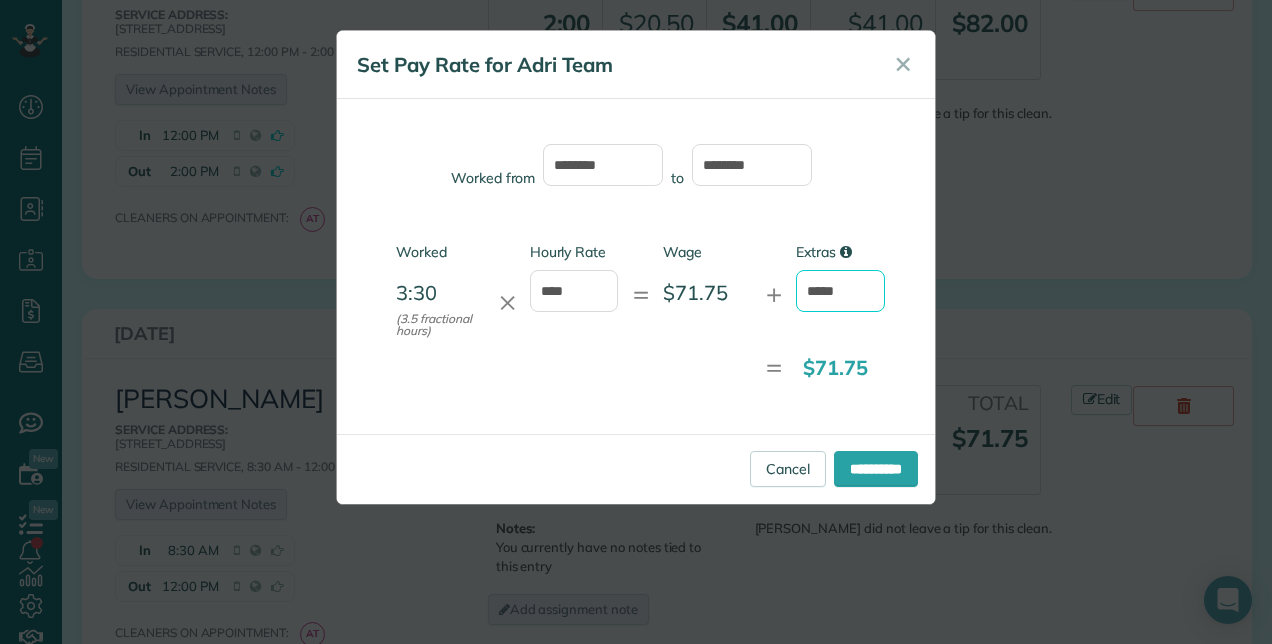 type on "*****" 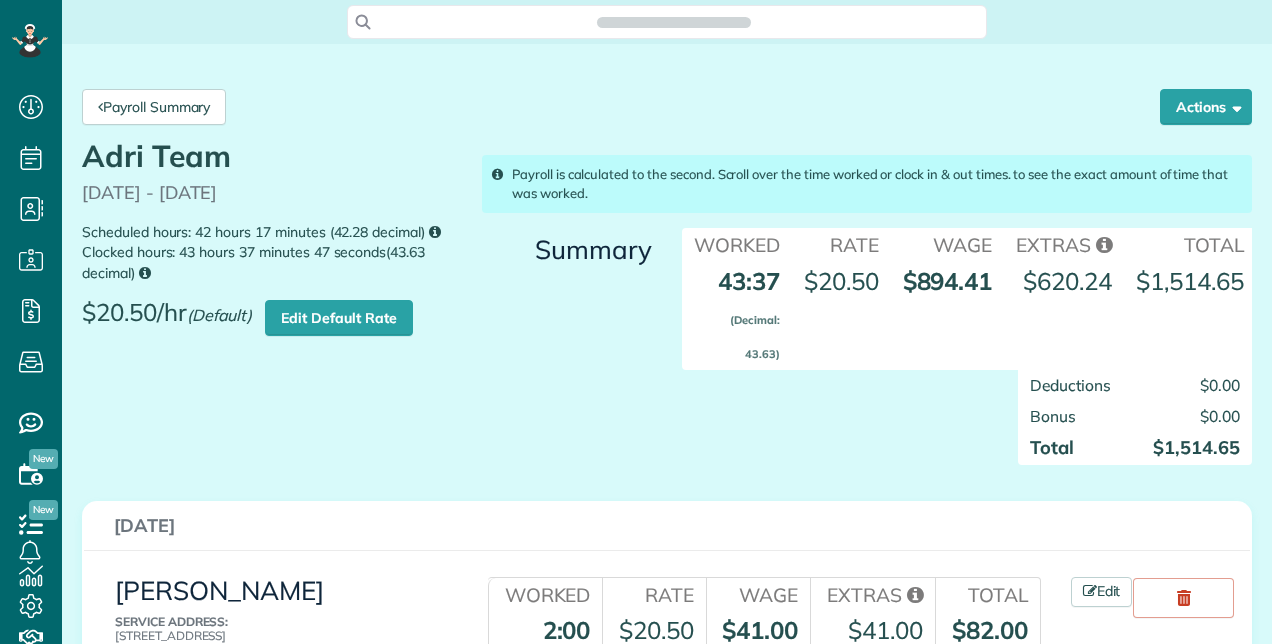 scroll, scrollTop: 0, scrollLeft: 0, axis: both 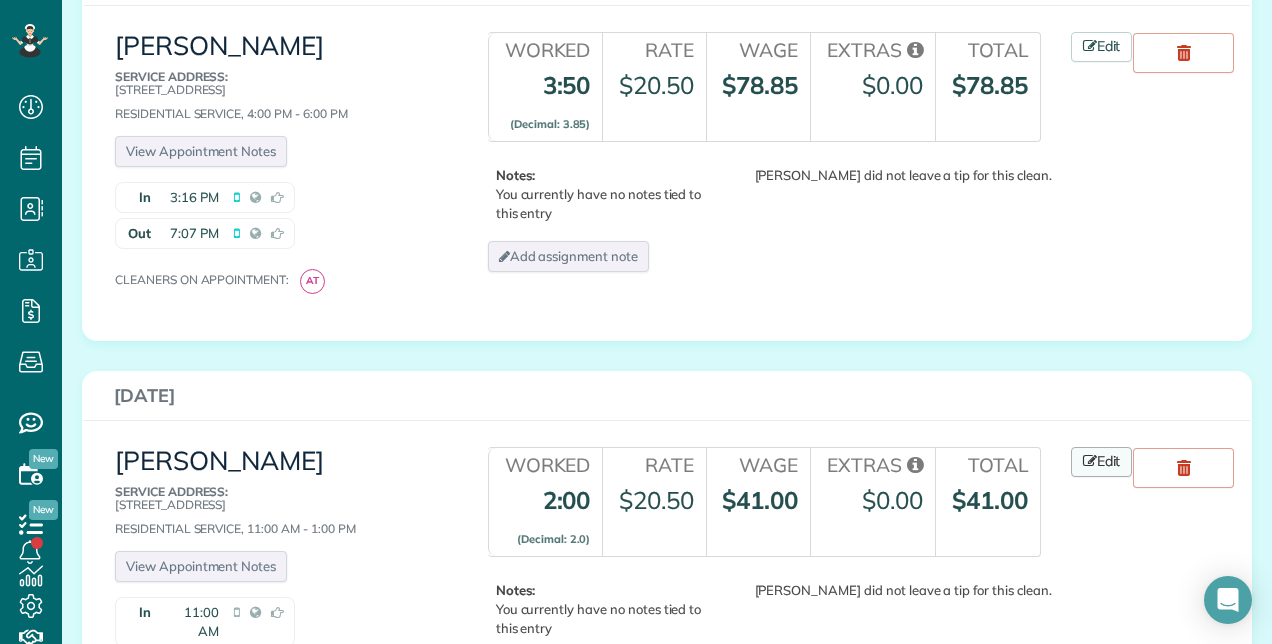 click on "Edit" at bounding box center (1102, 462) 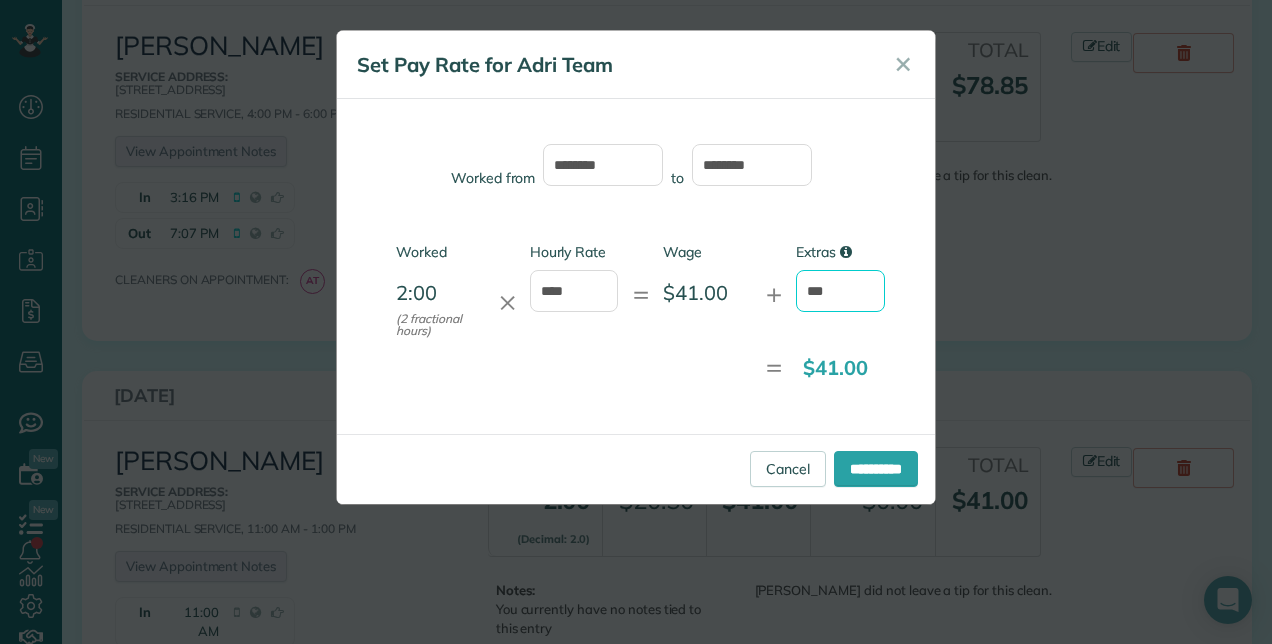 drag, startPoint x: 866, startPoint y: 294, endPoint x: 874, endPoint y: 282, distance: 14.422205 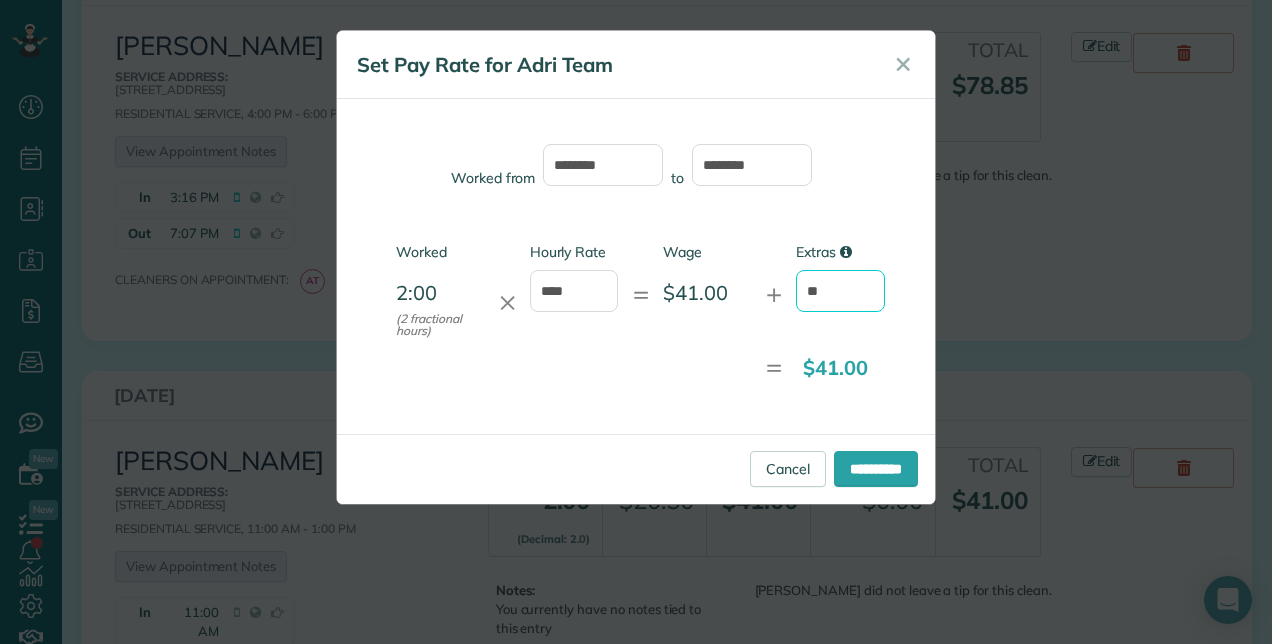 type on "*" 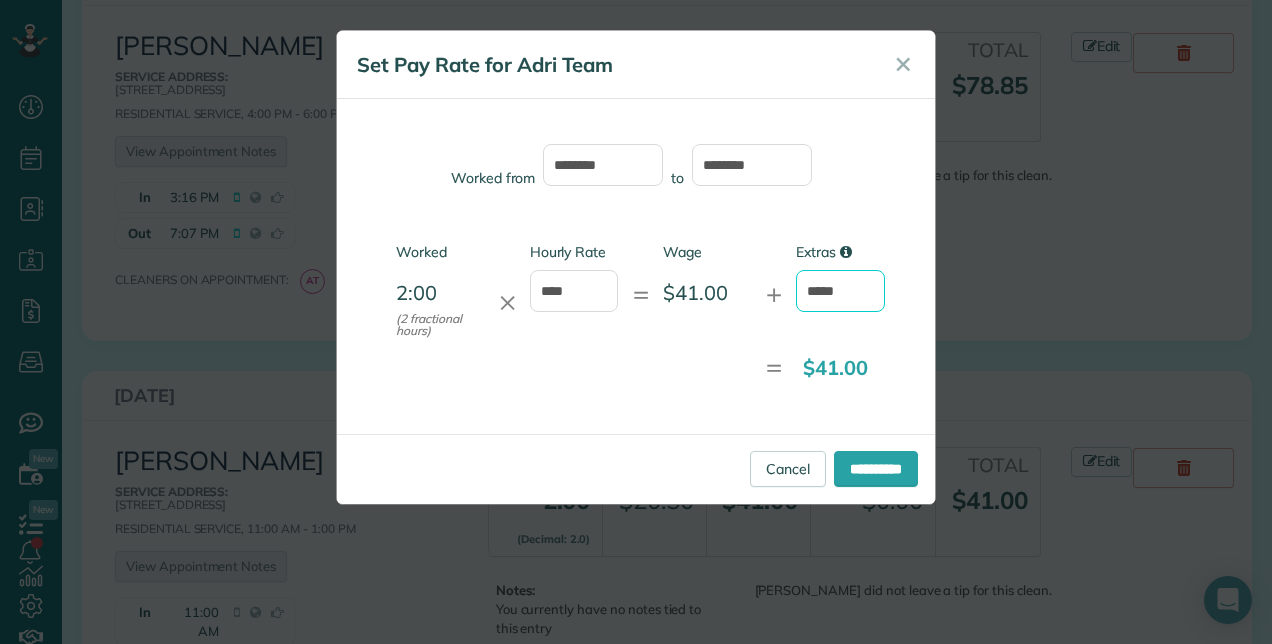 type on "*****" 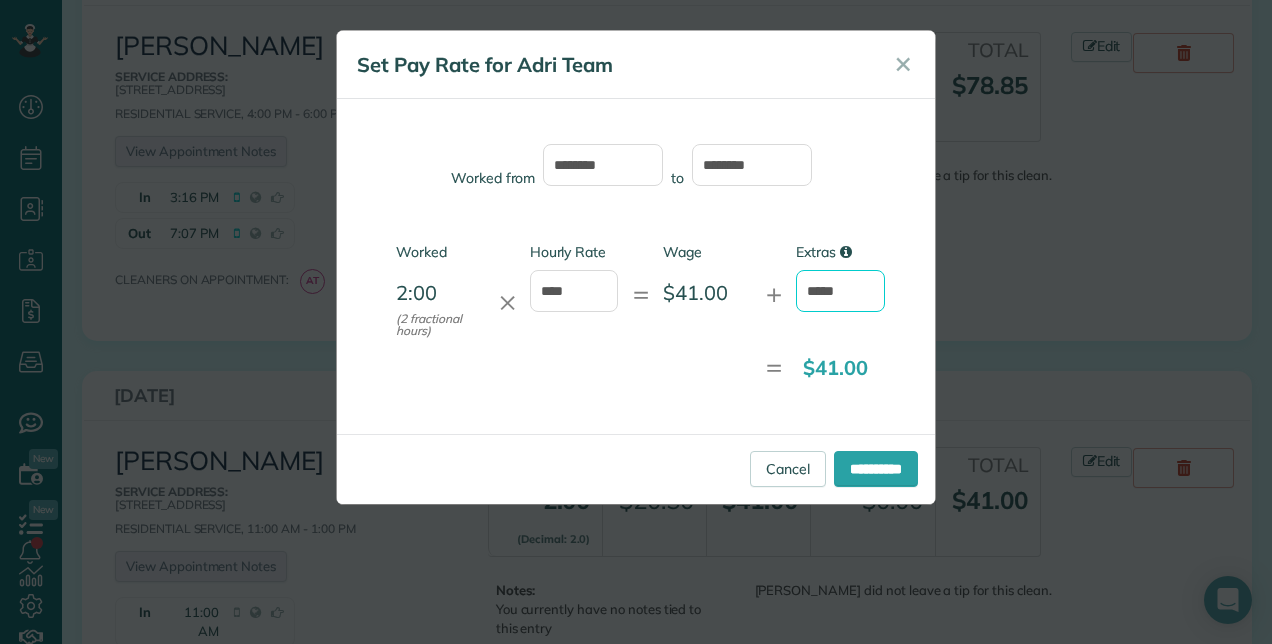 click on "**********" at bounding box center (876, 469) 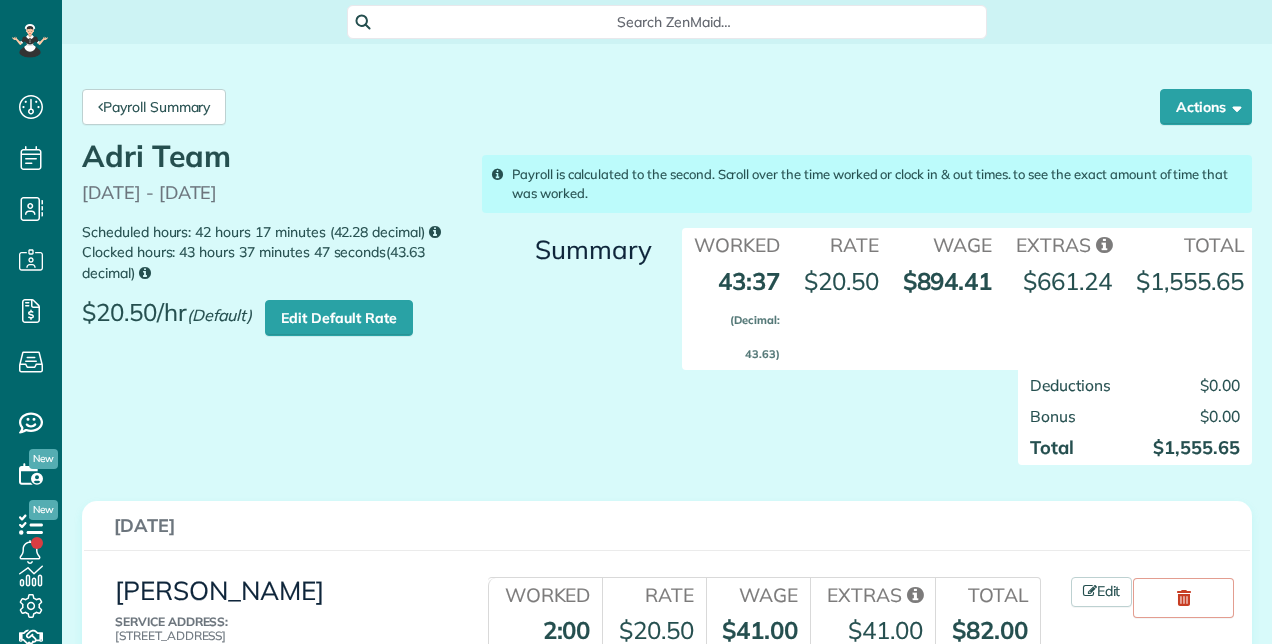 scroll, scrollTop: 0, scrollLeft: 0, axis: both 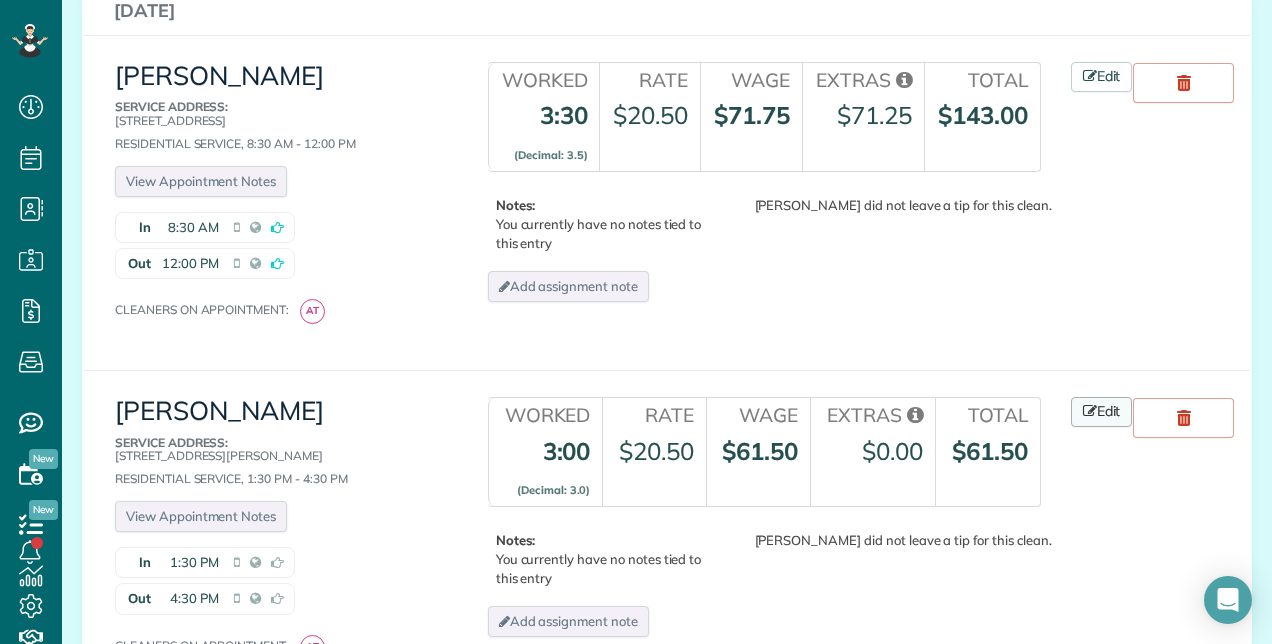 click on "Edit" at bounding box center [1102, 412] 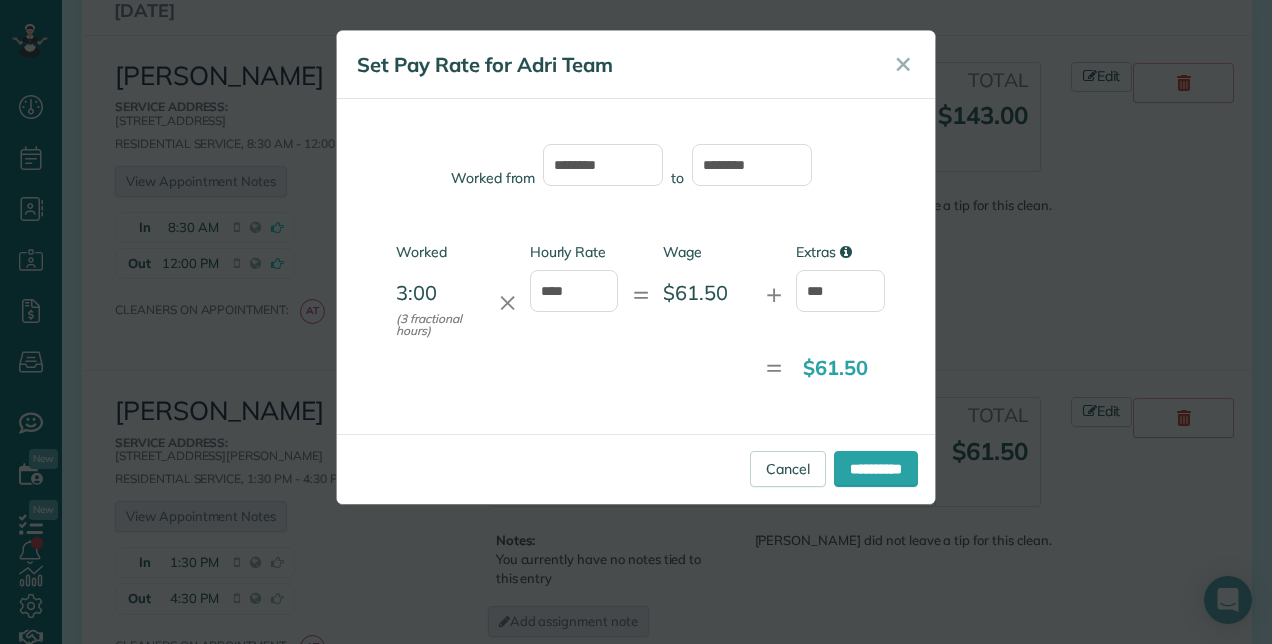 click on "Worked from
*******
to
*******
Worked
3:00 (3 fractional hours)
✕
Hourly Rate
****
=
Wage
$61.50
+
Extras
***
=
$61.50" at bounding box center [636, 266] 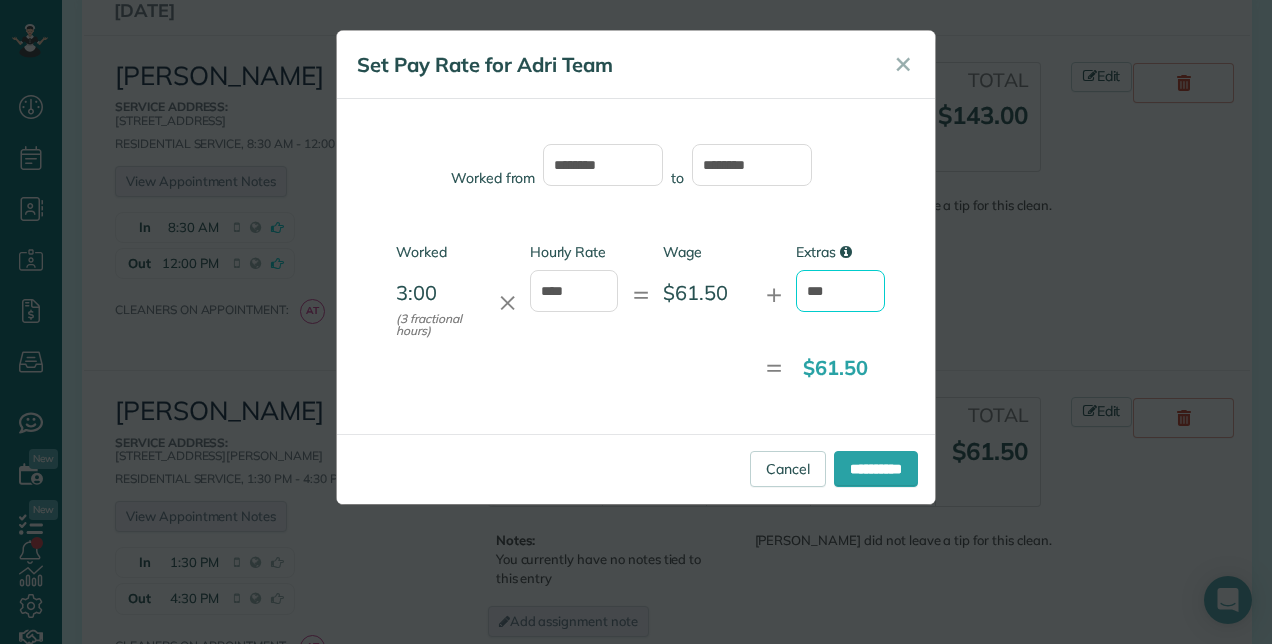 click on "***" at bounding box center (840, 291) 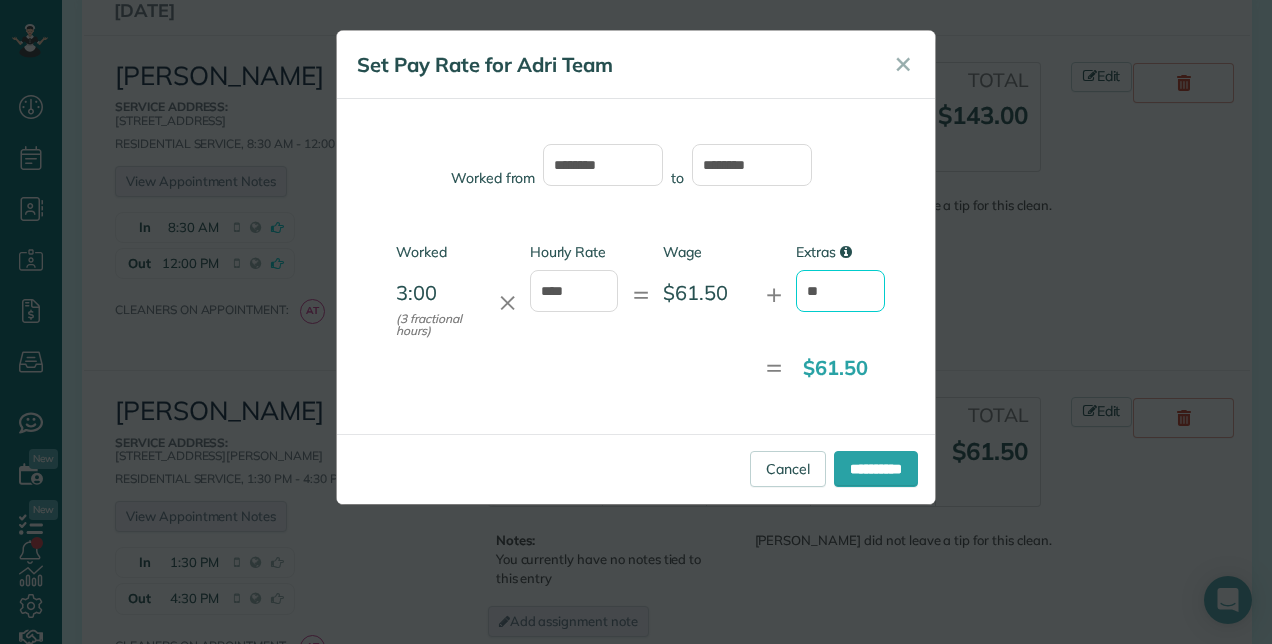 type on "*" 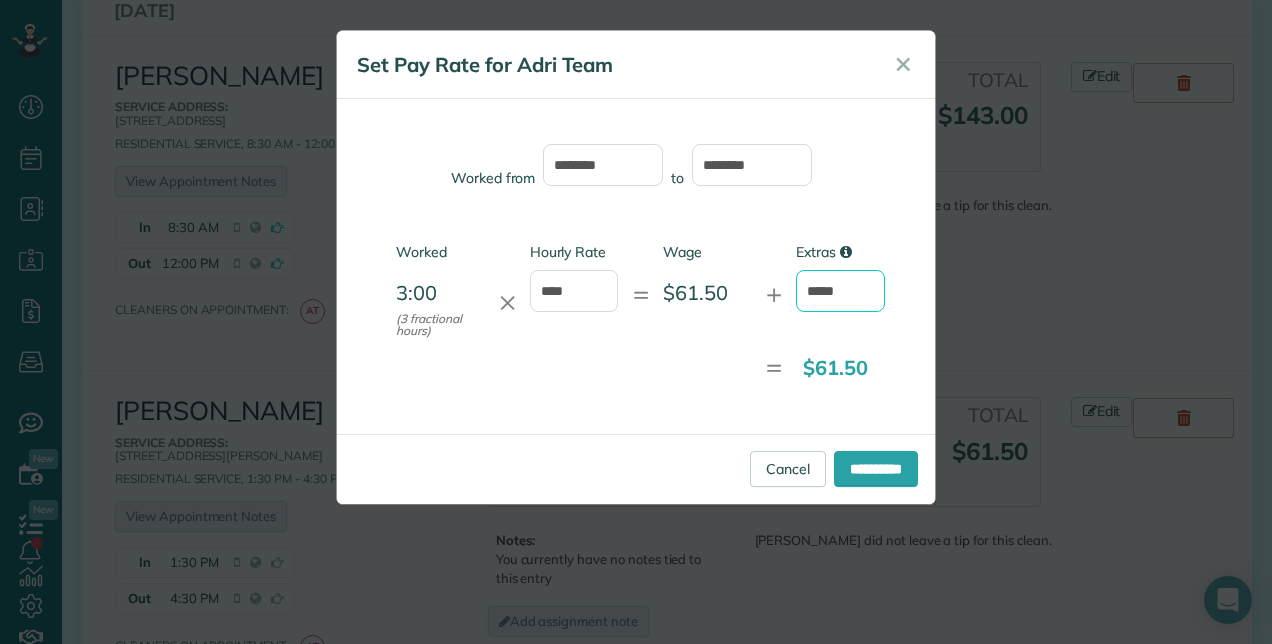 type on "*****" 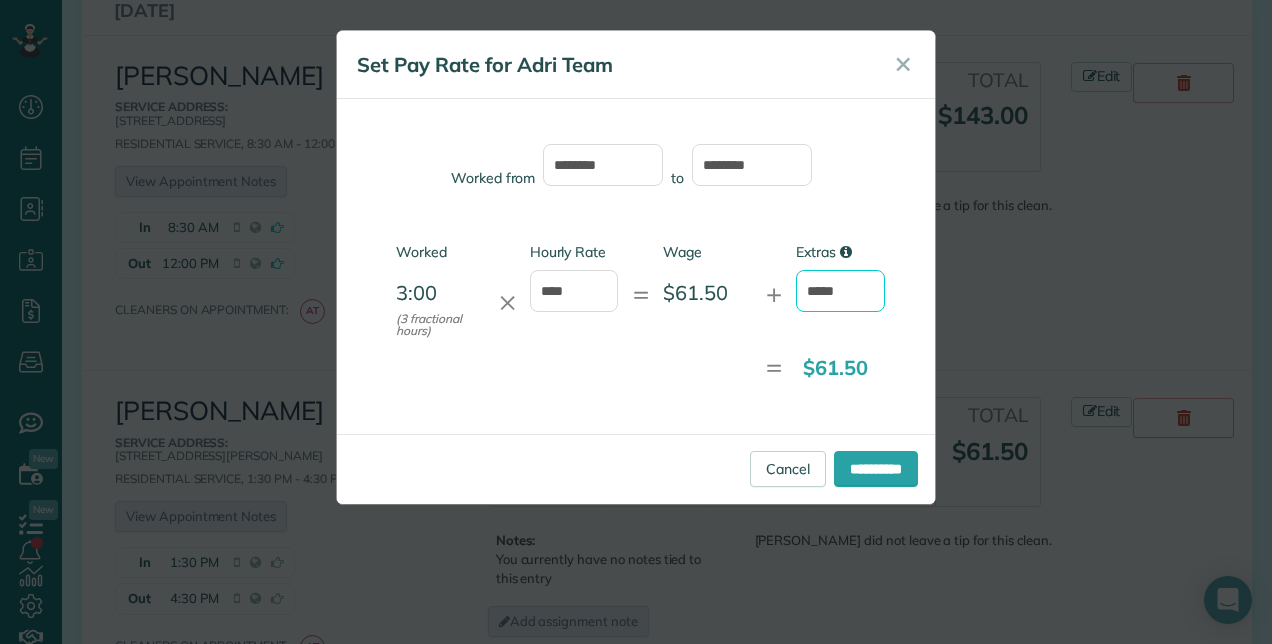 click on "**********" at bounding box center (876, 469) 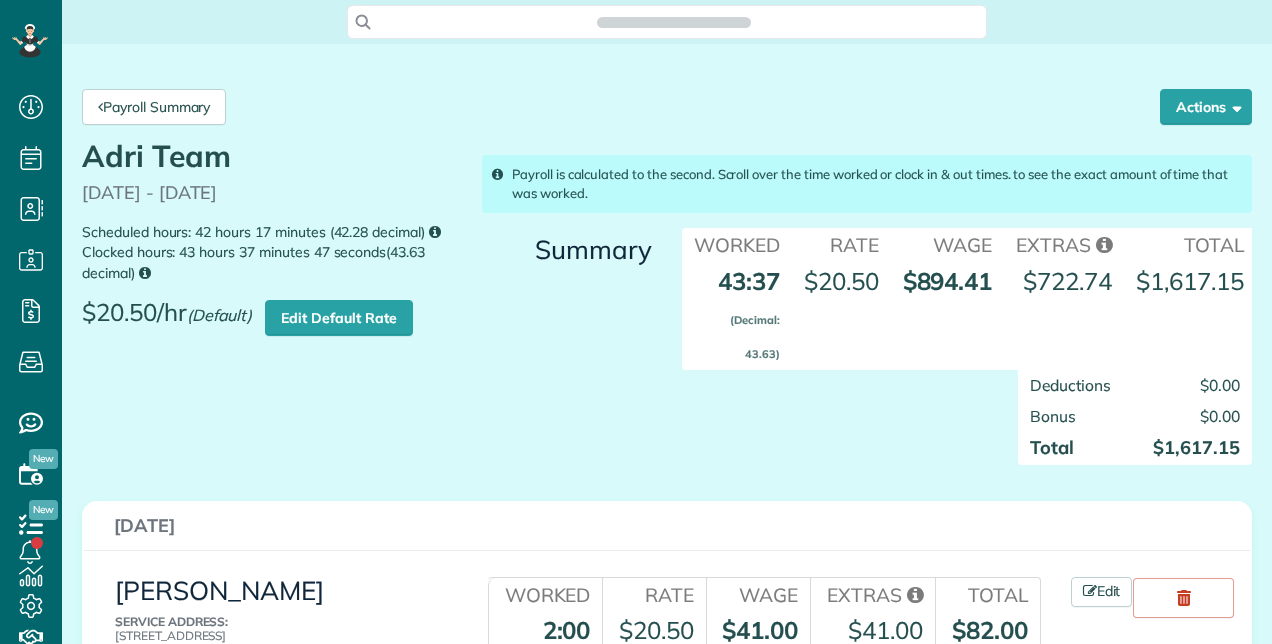 scroll, scrollTop: 644, scrollLeft: 62, axis: both 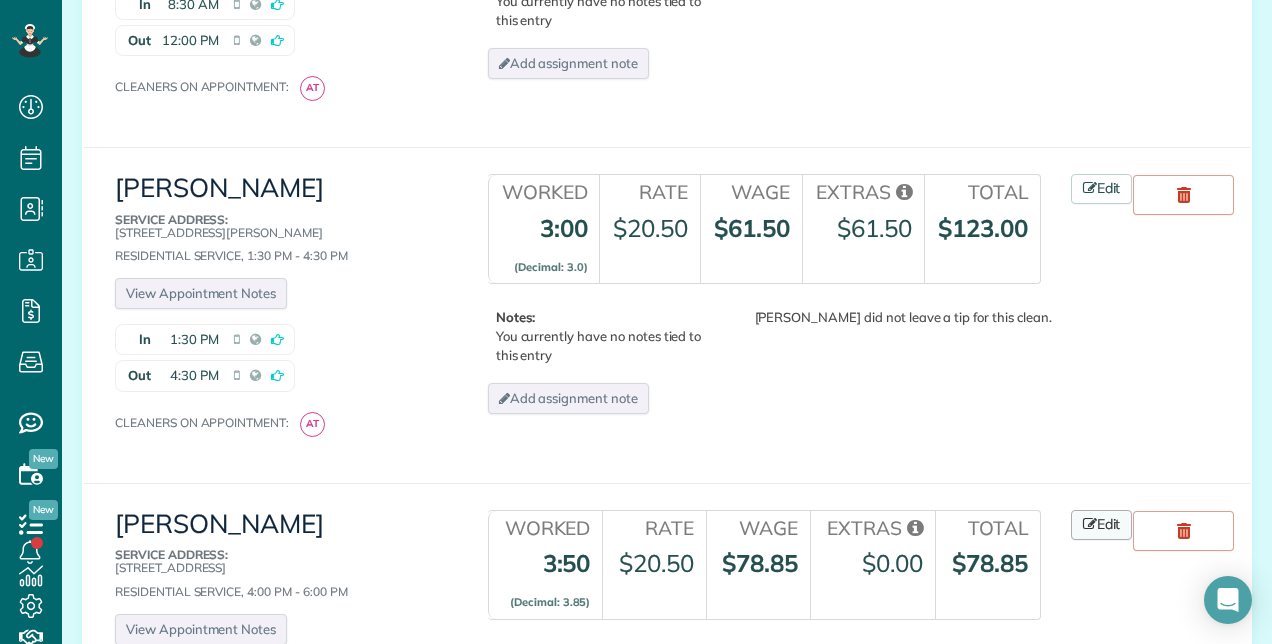 click on "Edit" at bounding box center (1102, 525) 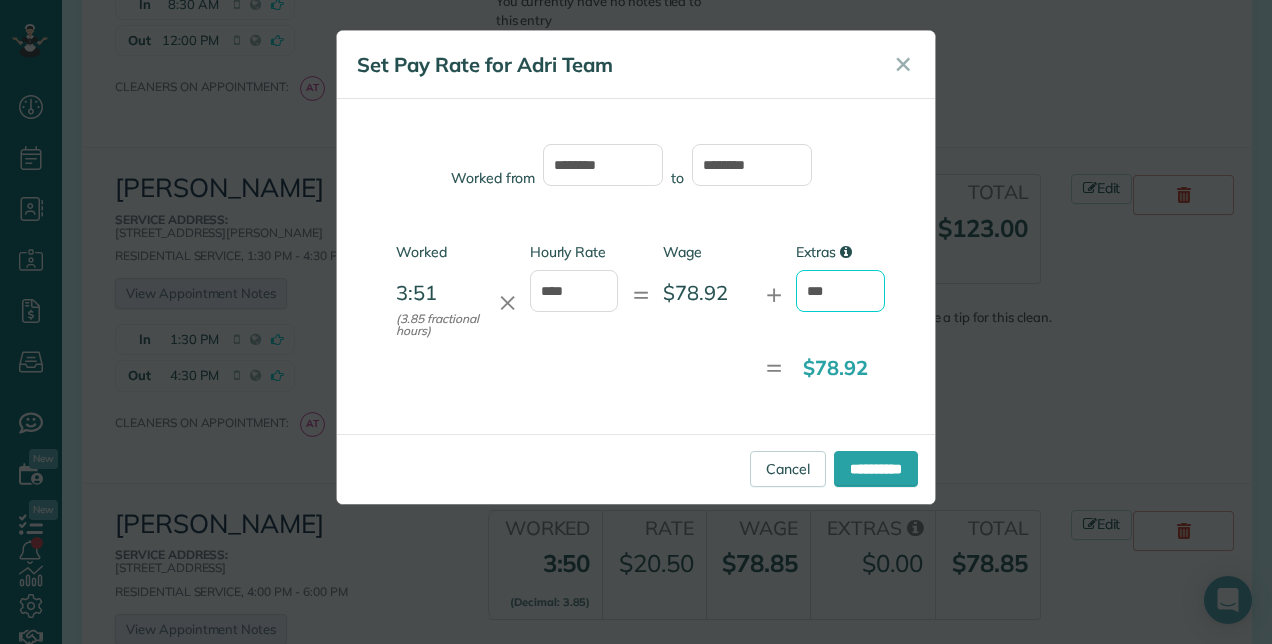 click on "***" at bounding box center [840, 291] 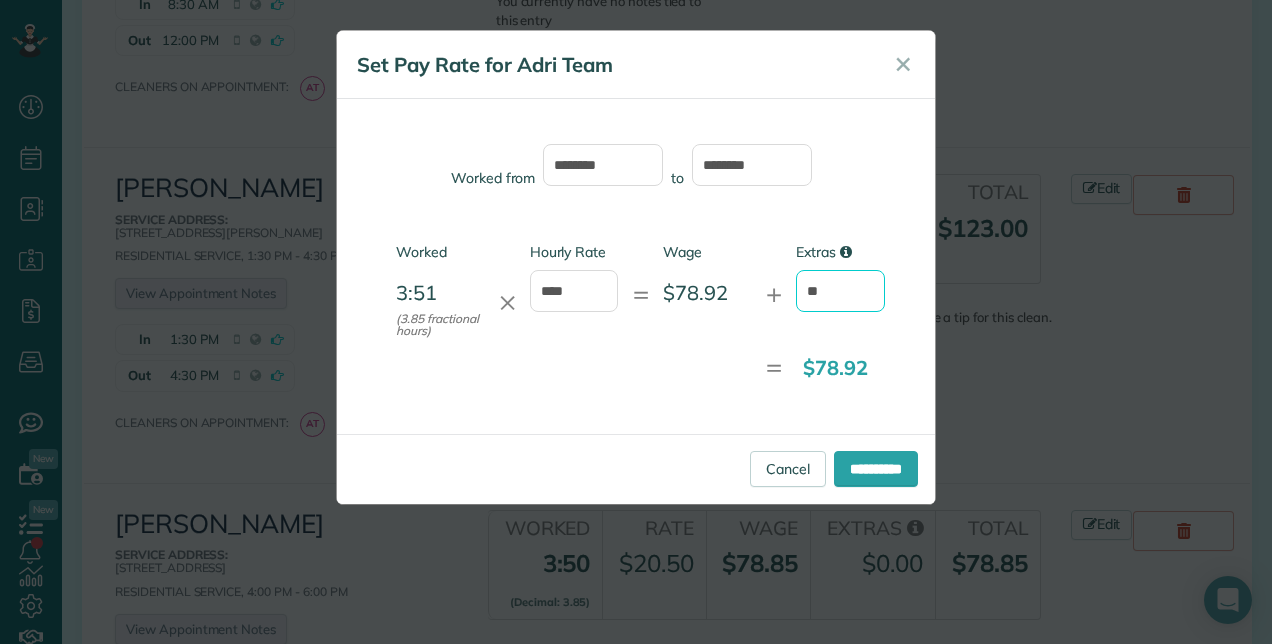 type on "*" 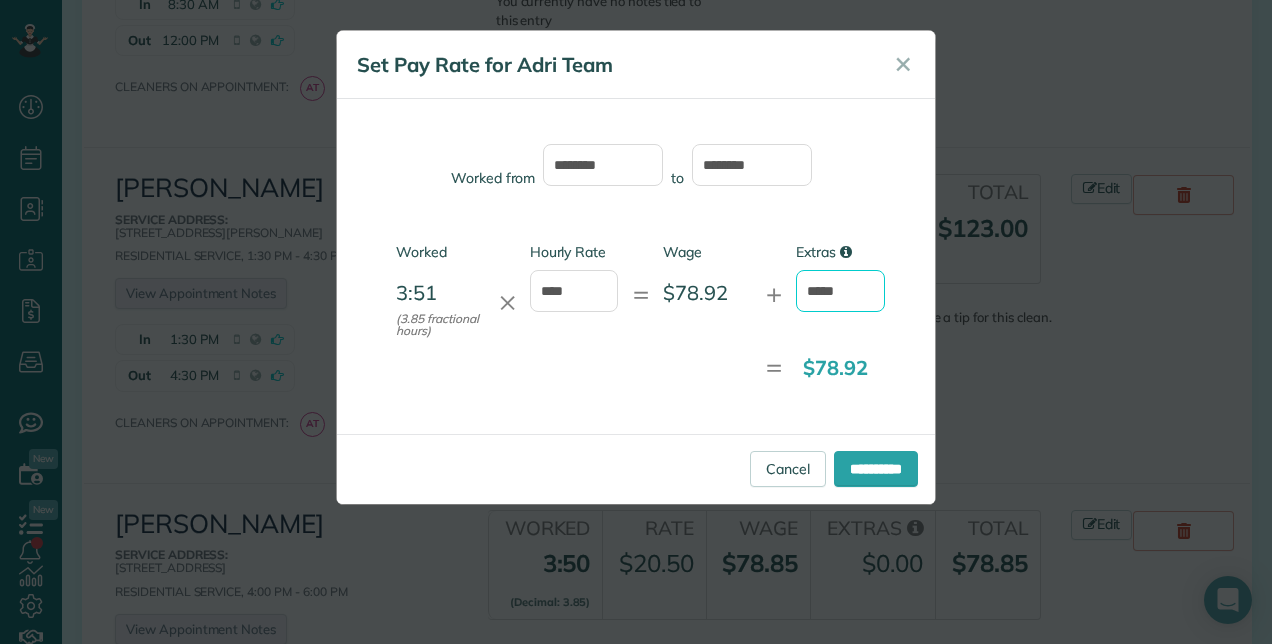 type on "*****" 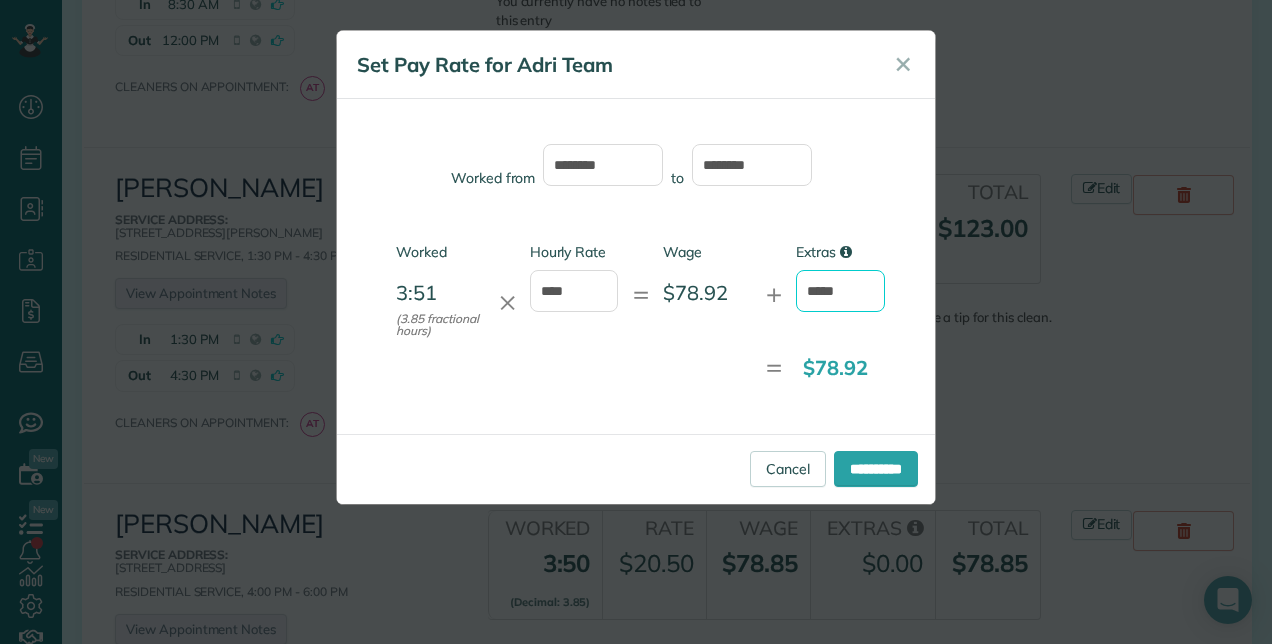 click on "**********" at bounding box center [876, 469] 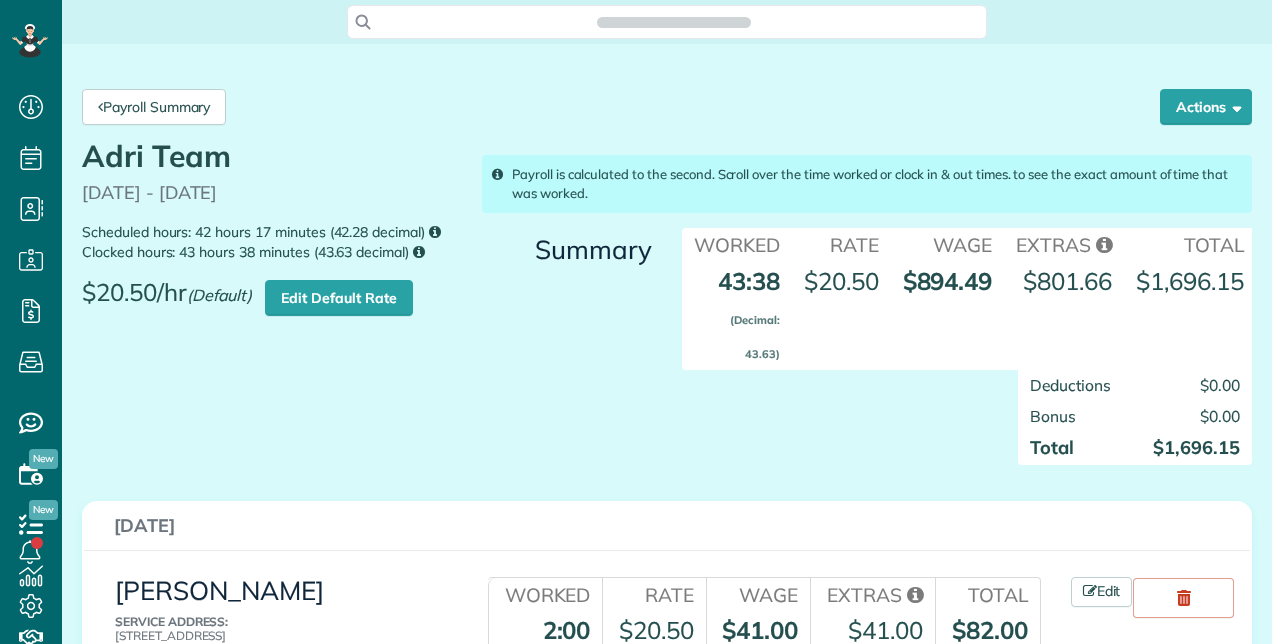 scroll, scrollTop: 0, scrollLeft: 0, axis: both 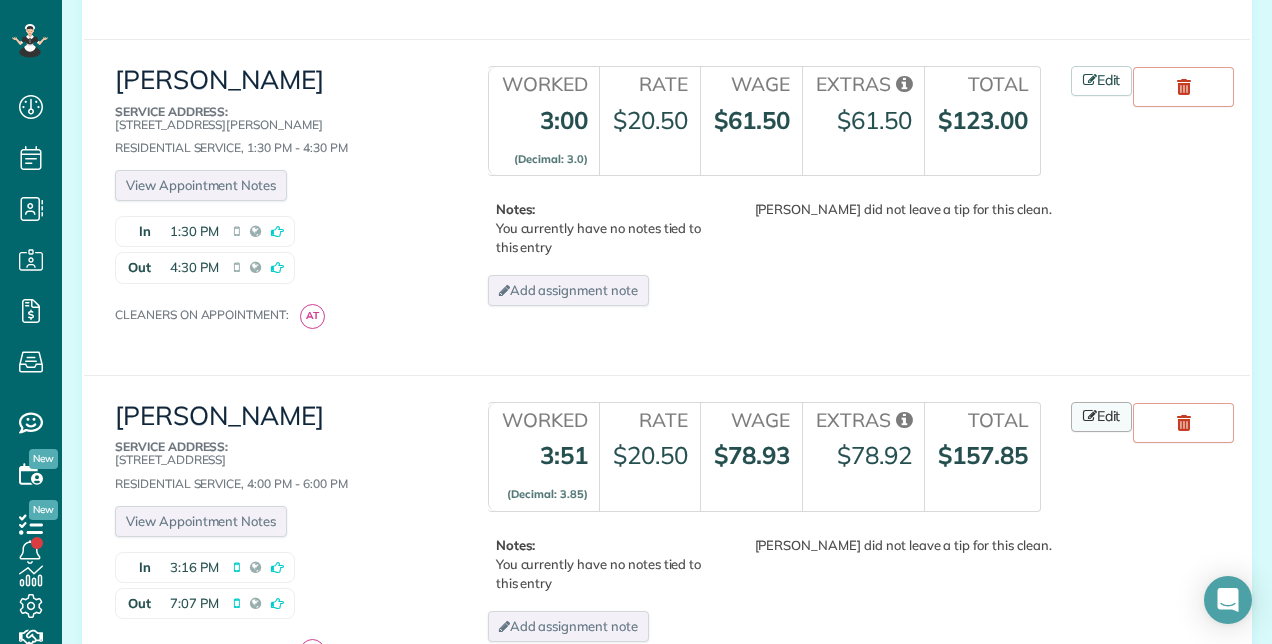 click on "Edit" at bounding box center (1102, 417) 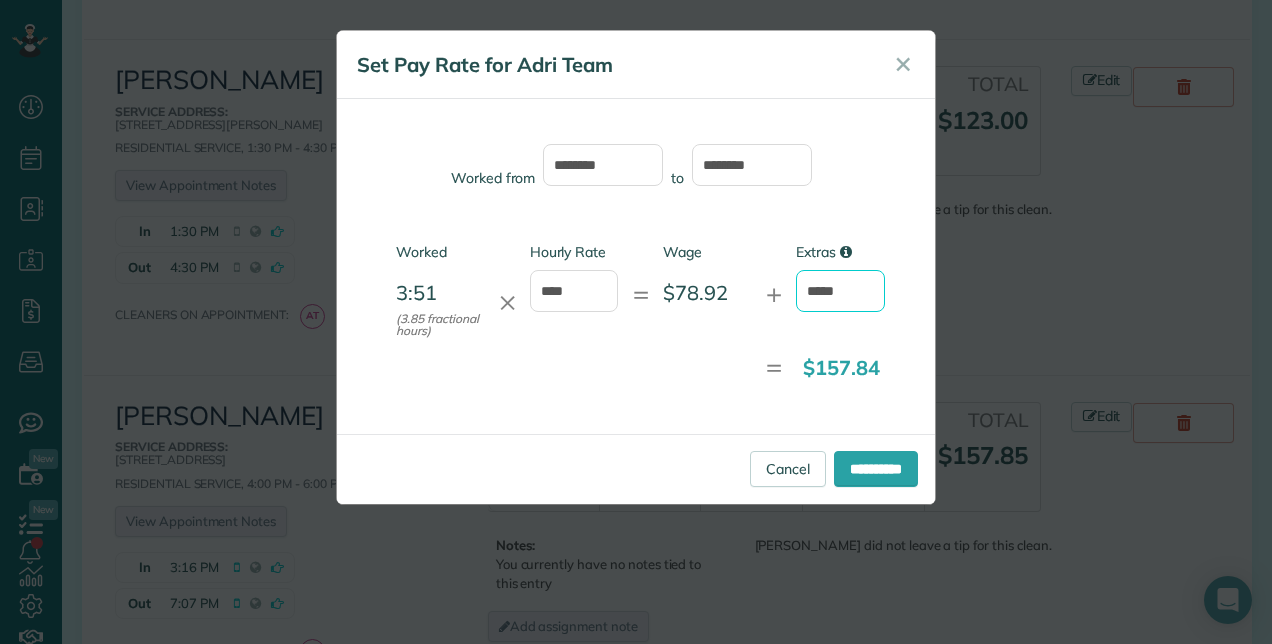 click on "*****" at bounding box center [840, 291] 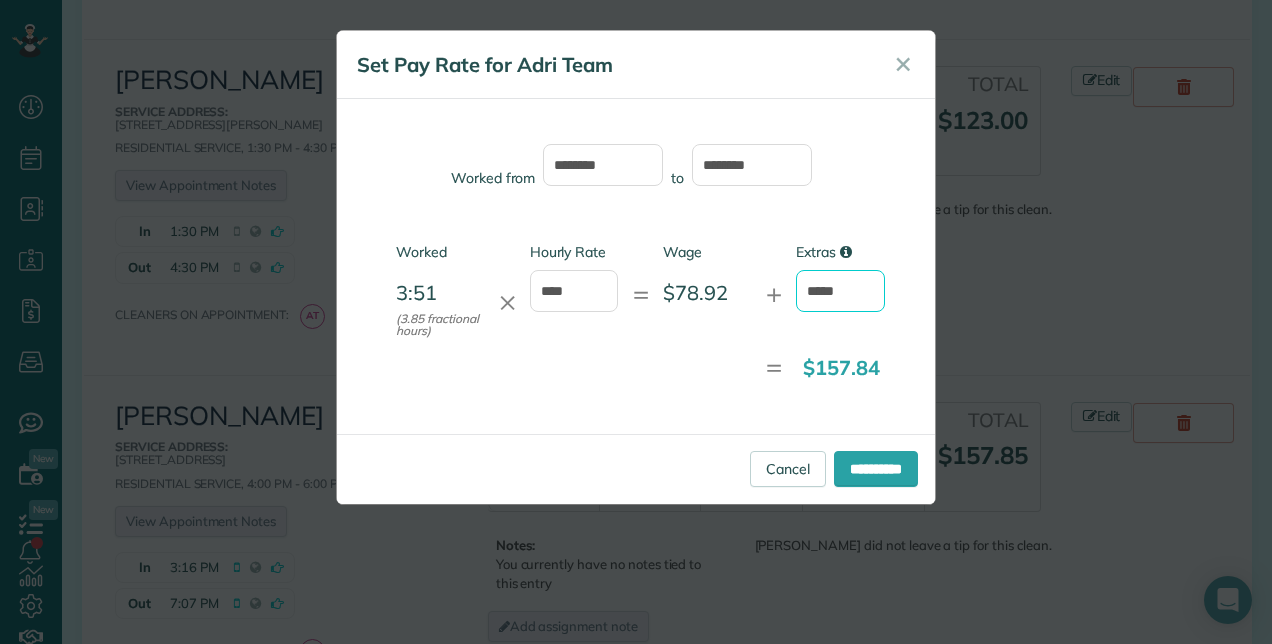 type on "*****" 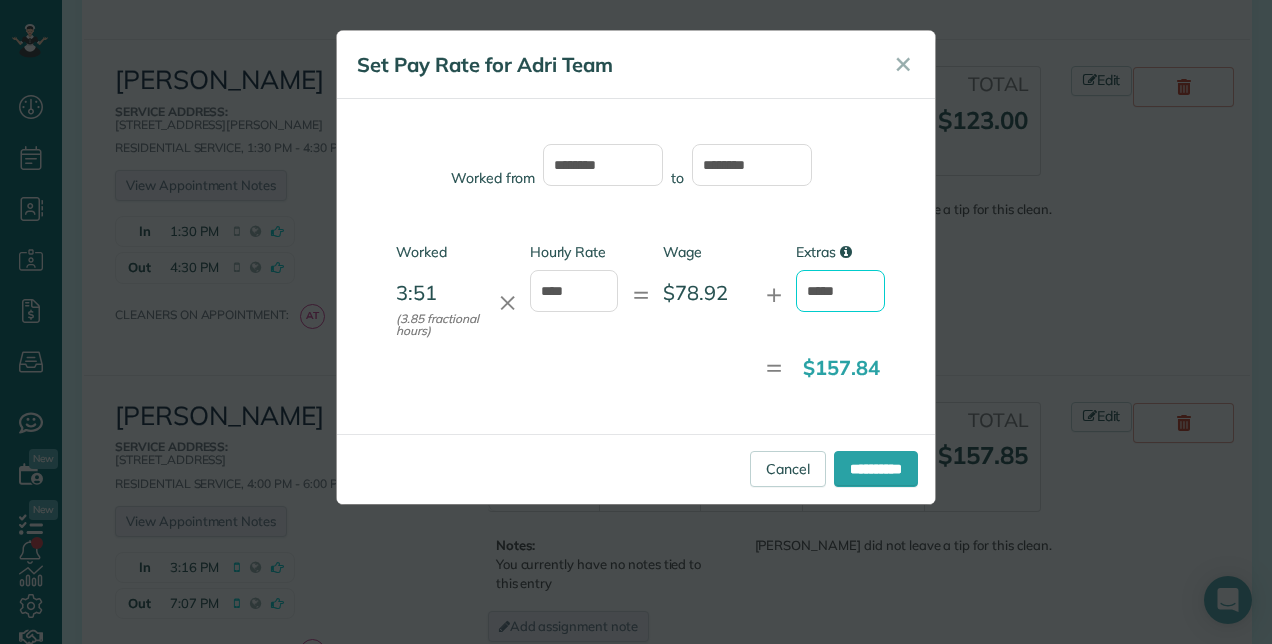 click on "**********" at bounding box center [876, 469] 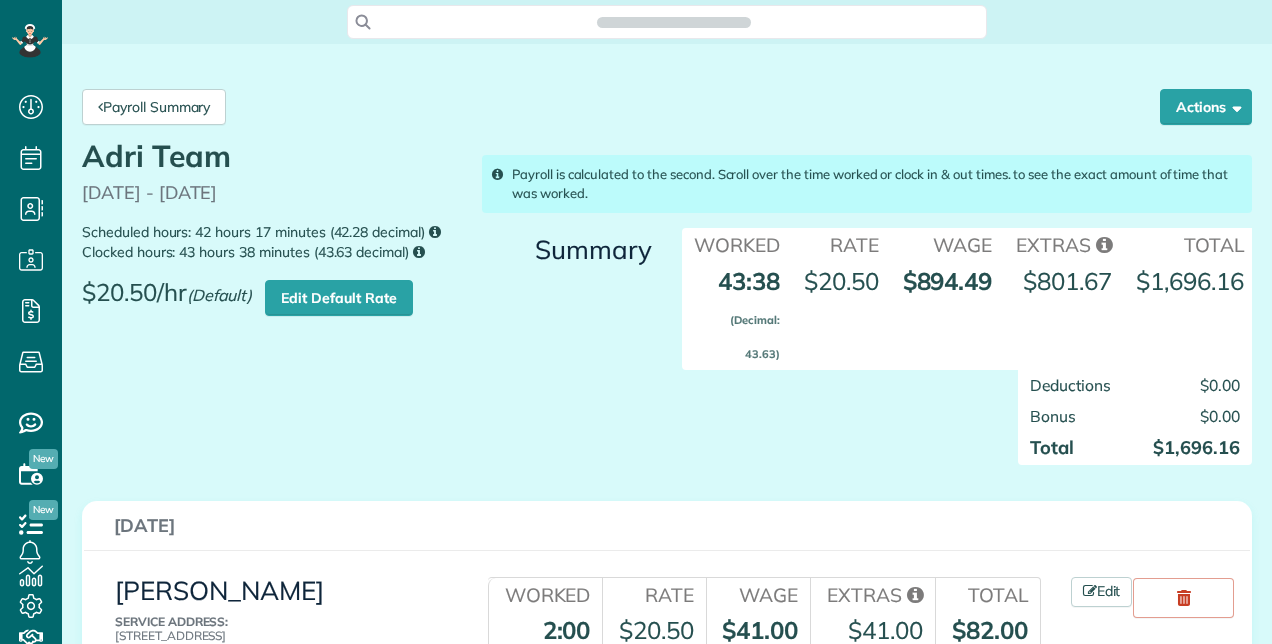 scroll, scrollTop: 0, scrollLeft: 0, axis: both 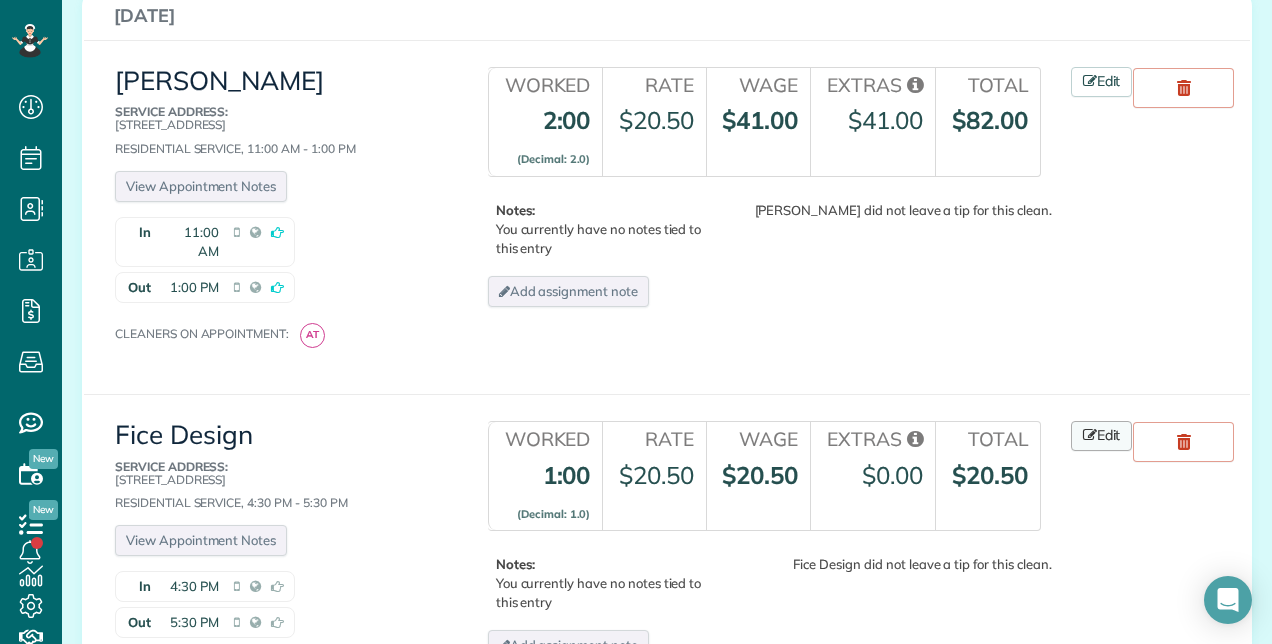 click on "Edit" at bounding box center [1102, 436] 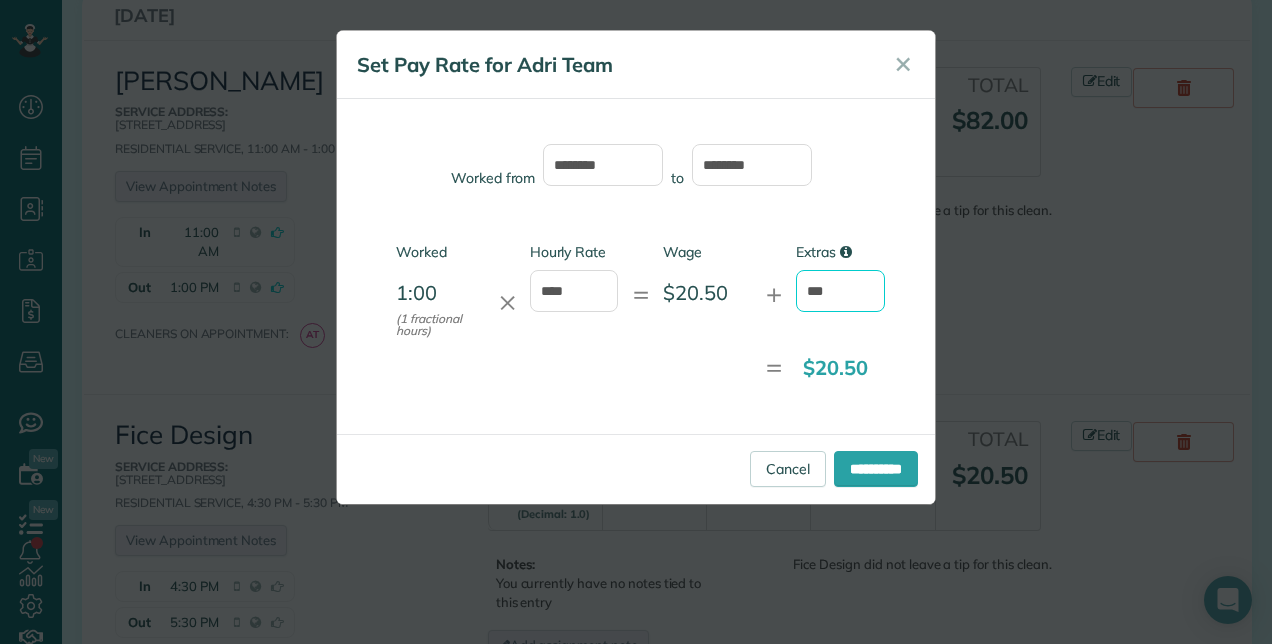 click on "***" at bounding box center (840, 291) 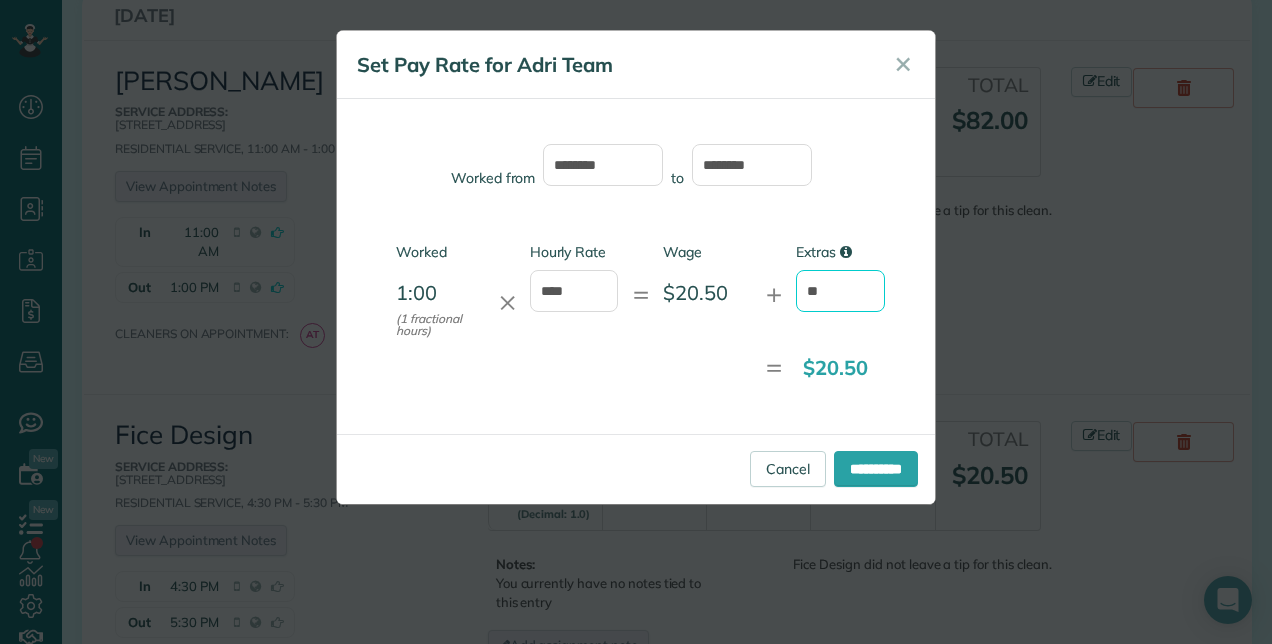 type on "*" 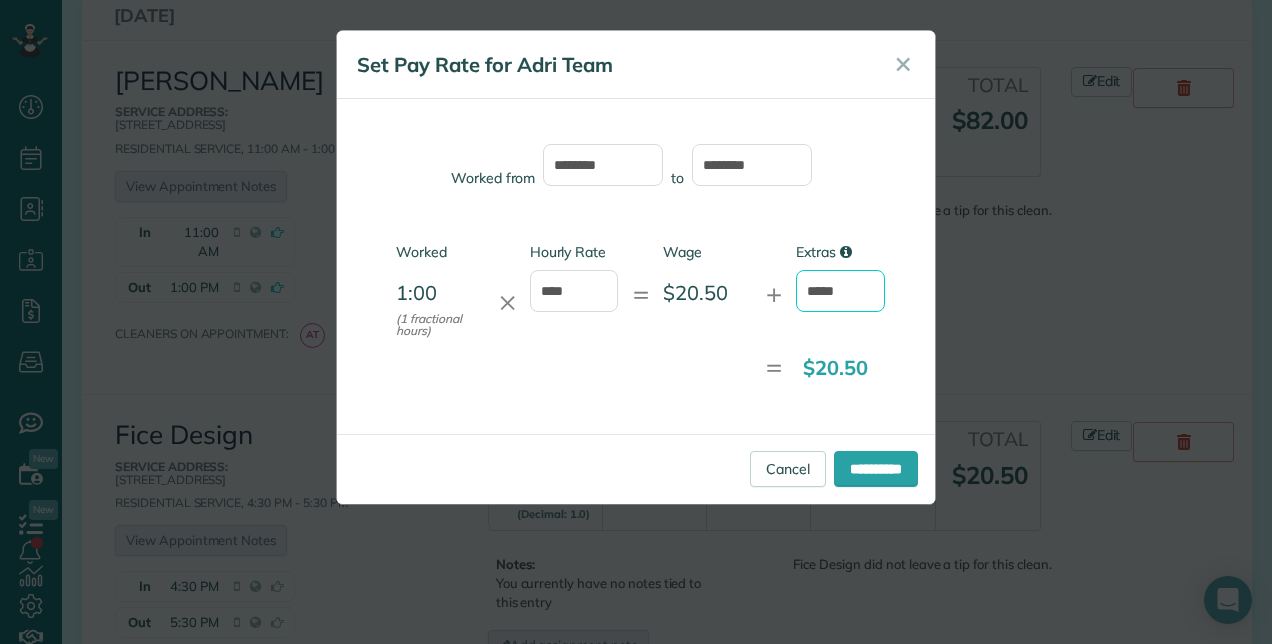 type on "*****" 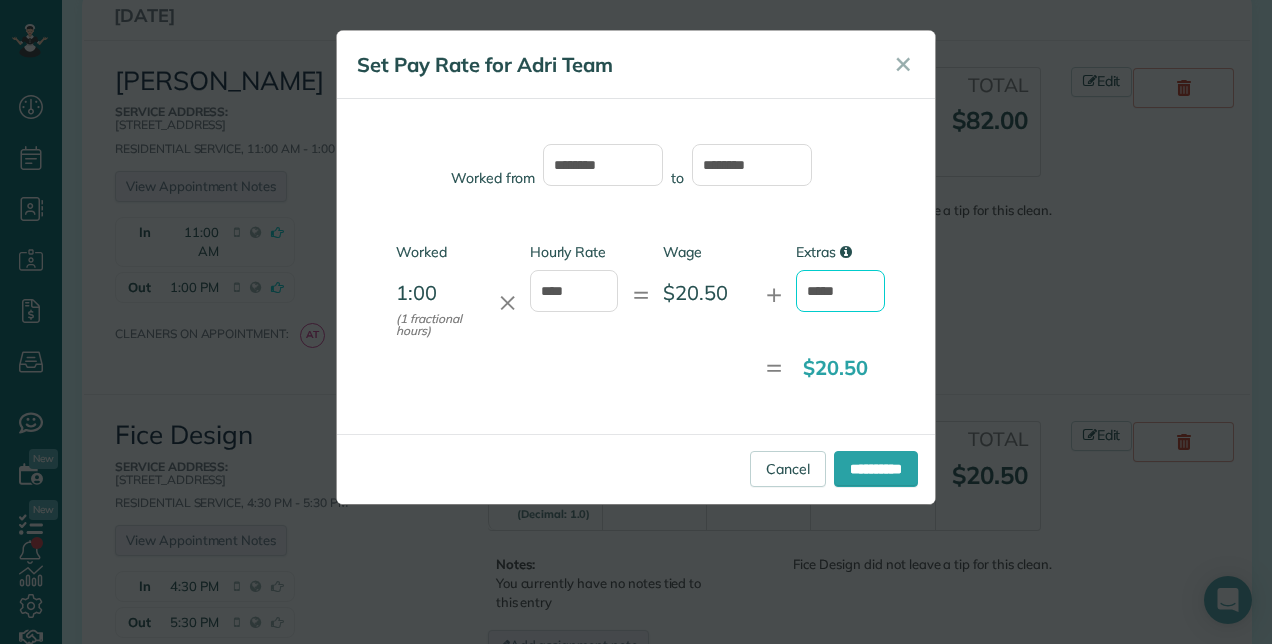 click on "**********" at bounding box center [876, 469] 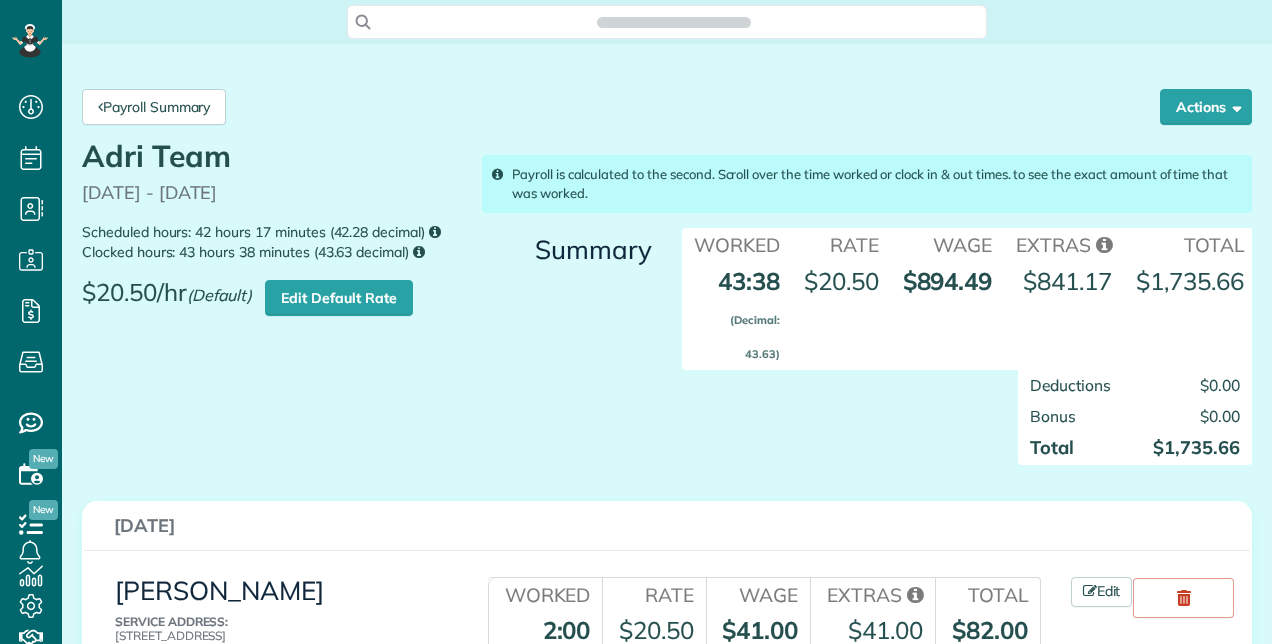 scroll, scrollTop: 0, scrollLeft: 0, axis: both 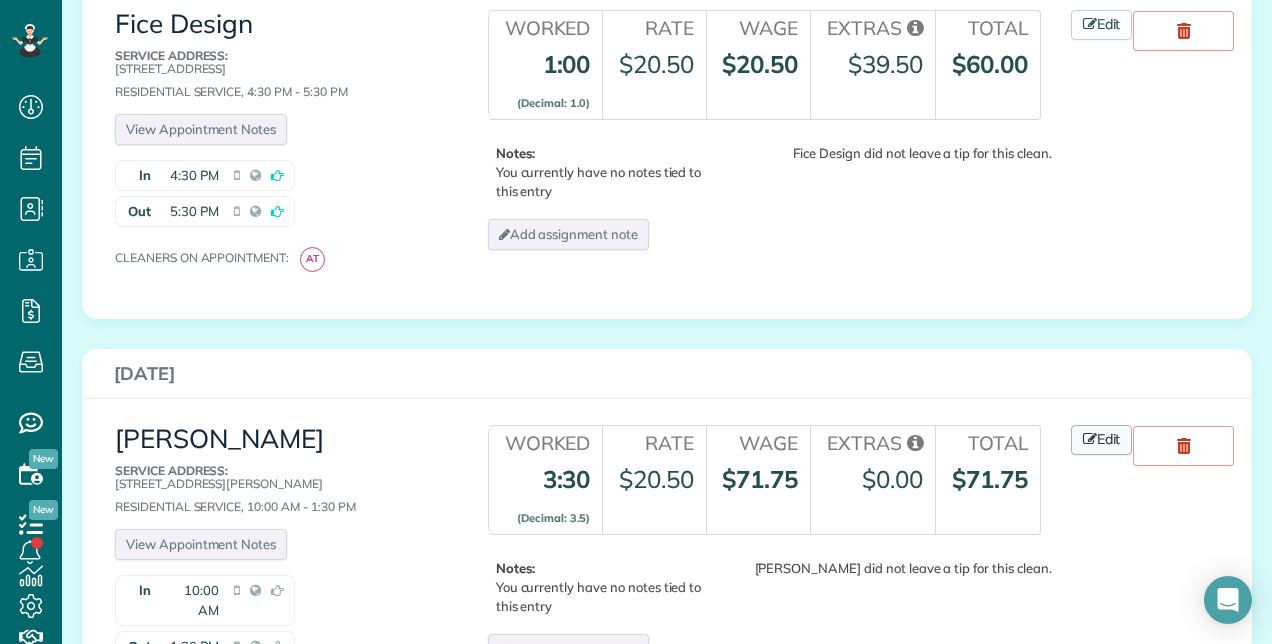 click at bounding box center [1090, 439] 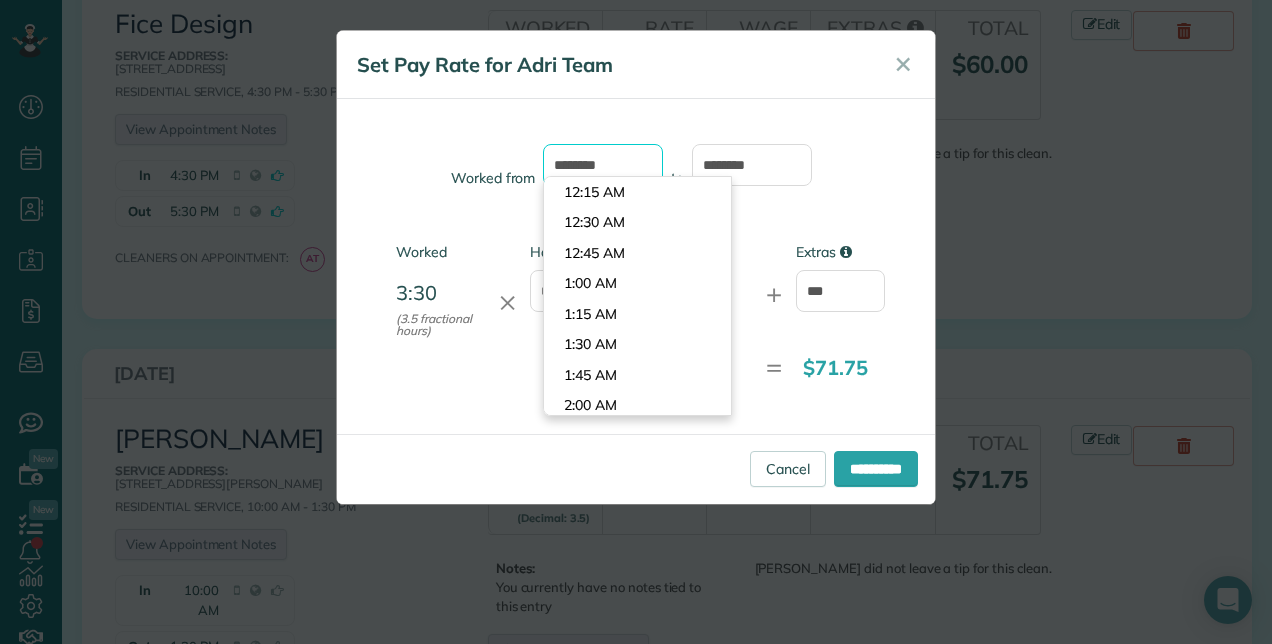 click on "********" at bounding box center [603, 165] 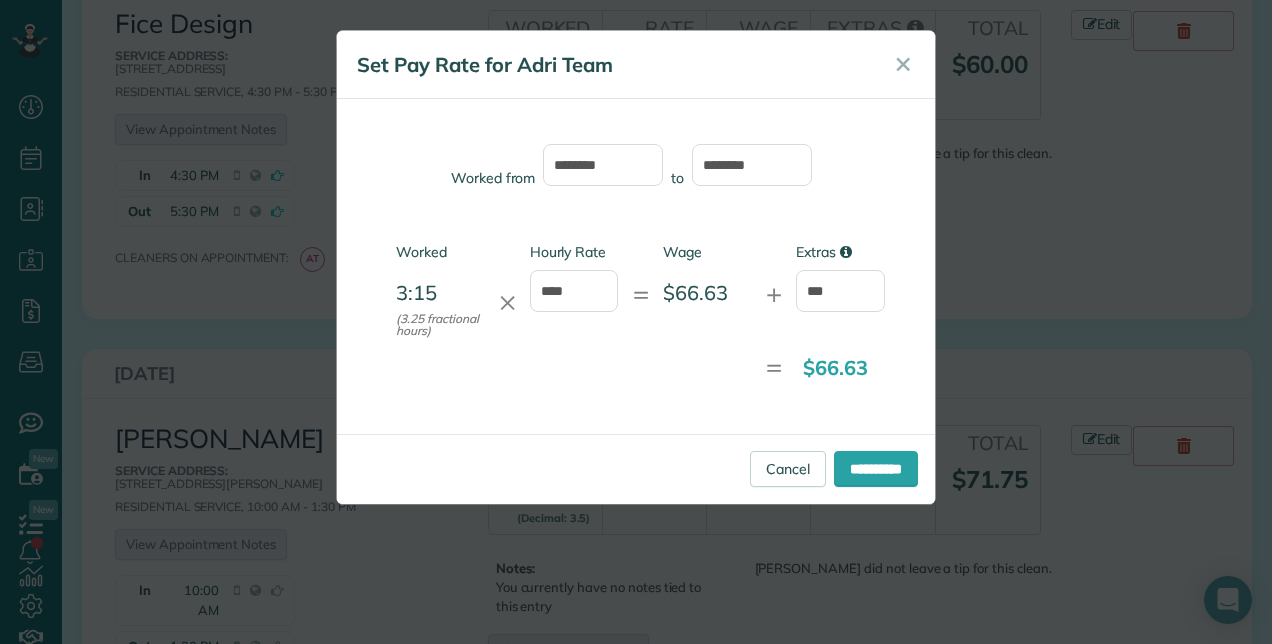 click on "Dashboard
Scheduling
Calendar View
List View
Dispatch View - Weekly scheduling (Beta)" at bounding box center (636, 322) 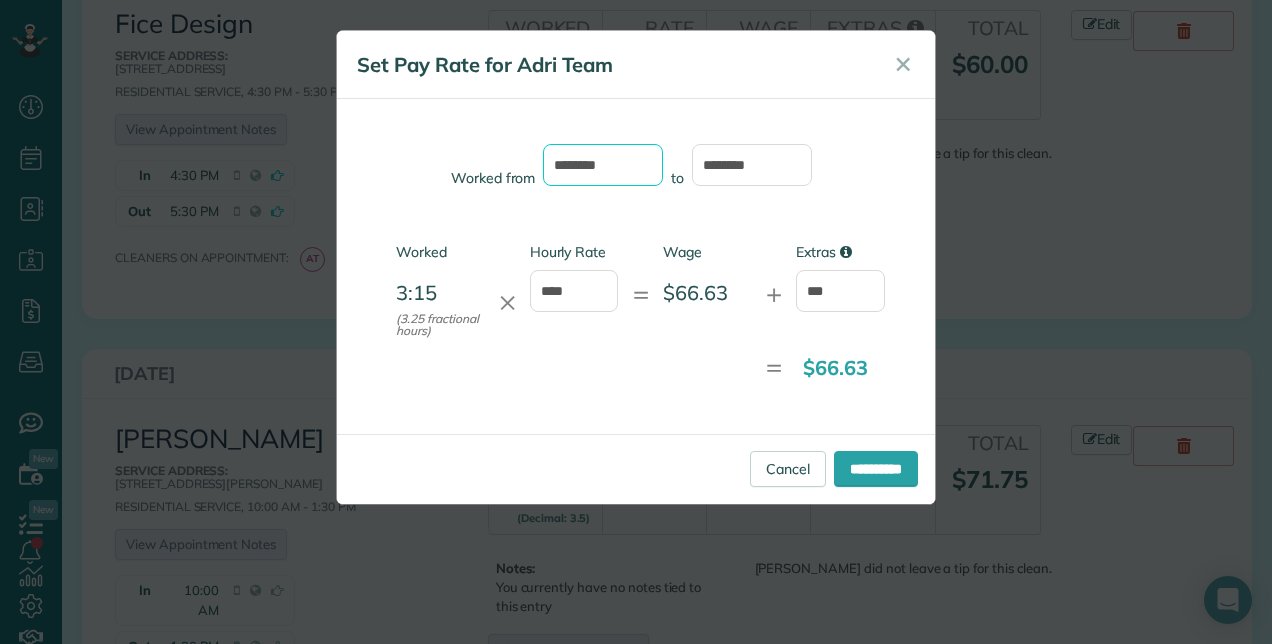 click on "********" at bounding box center (603, 165) 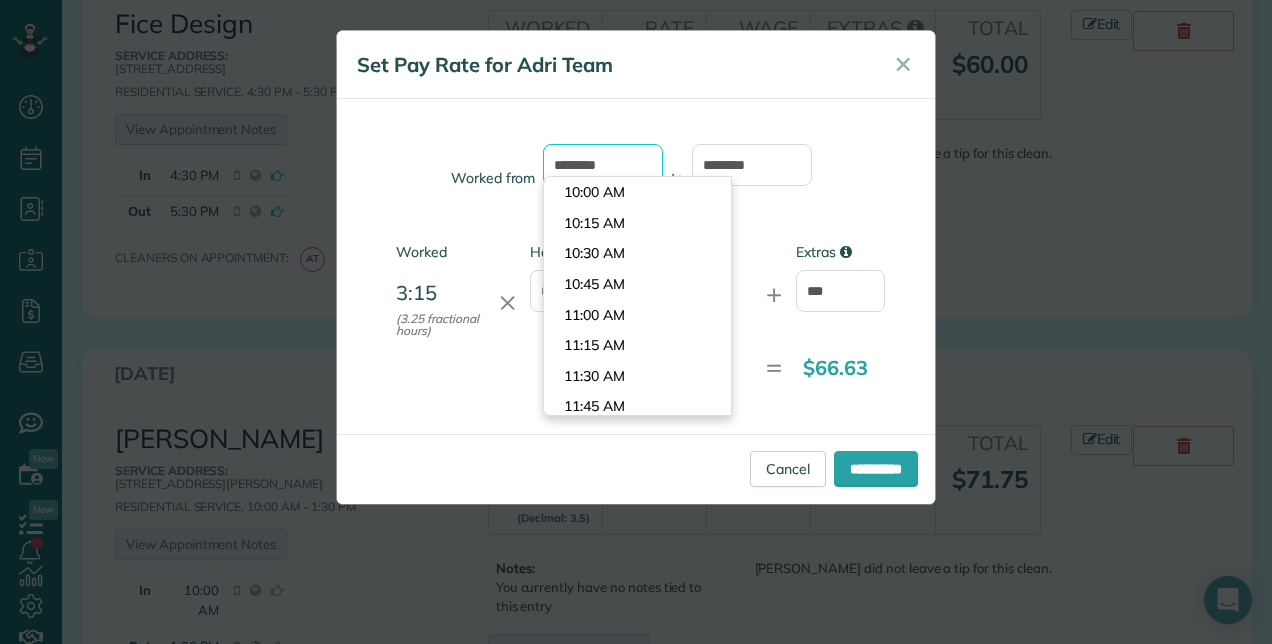 type on "********" 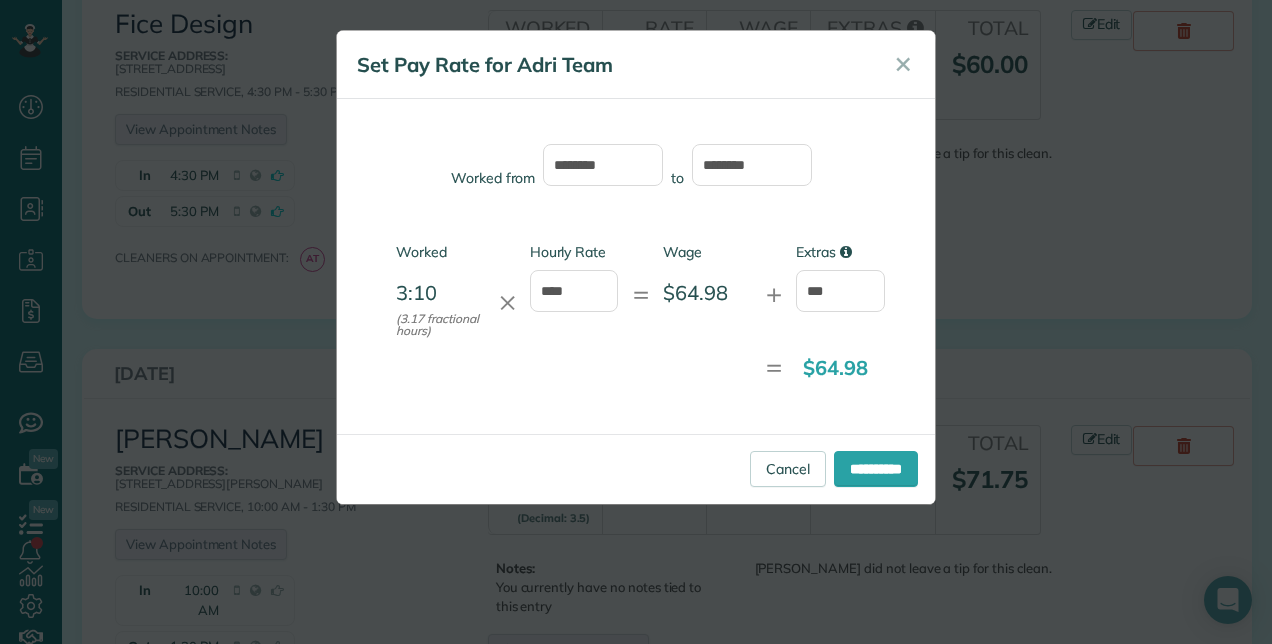 click on "Worked from
********
to
*******
Worked
3:10 (3.17 fractional hours)
✕
Hourly Rate
****
=
Wage
$64.98
+
Extras
***
=
$64.98" at bounding box center [636, 266] 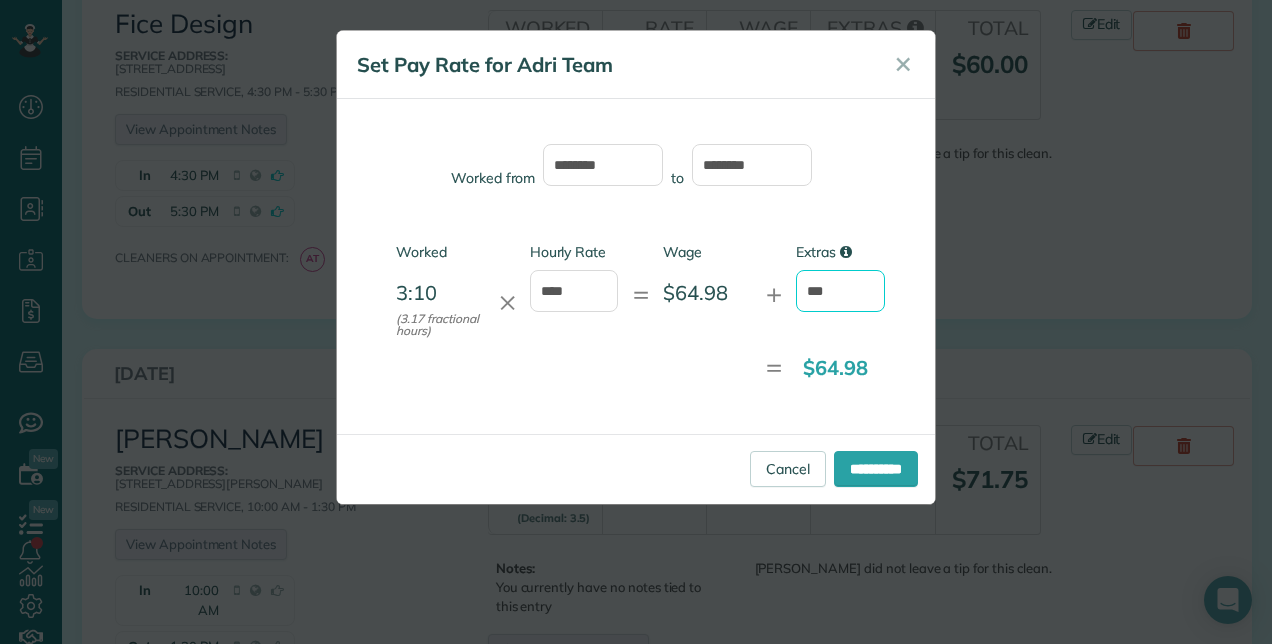 click on "***" at bounding box center (840, 291) 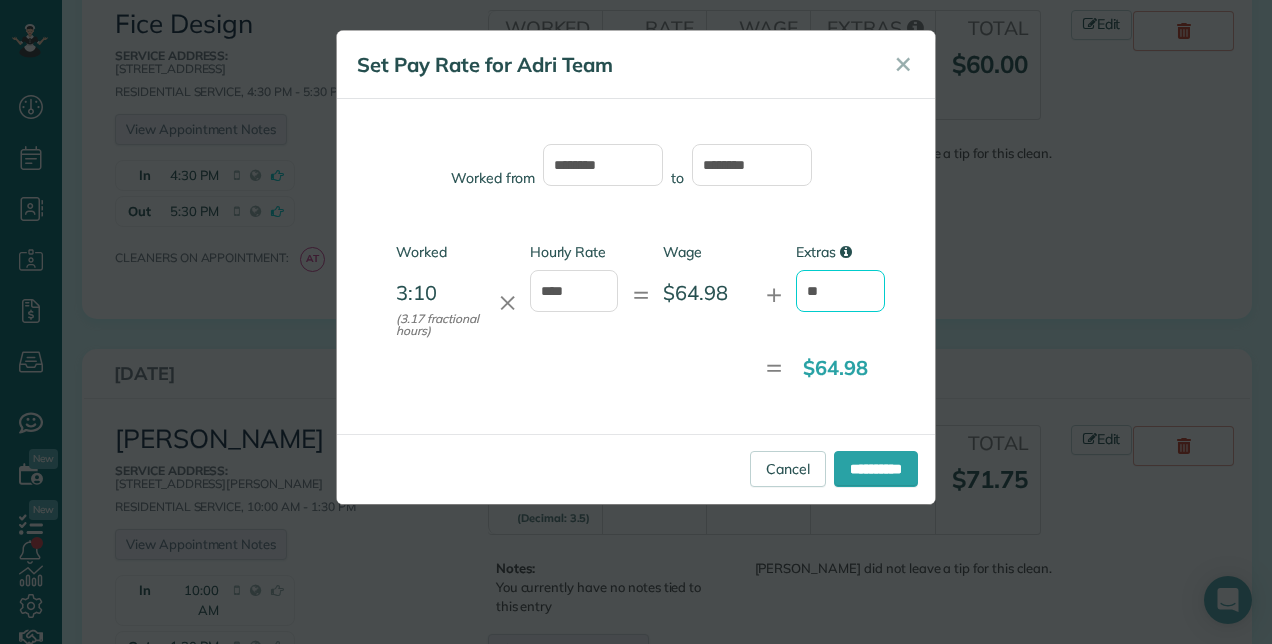 type on "*" 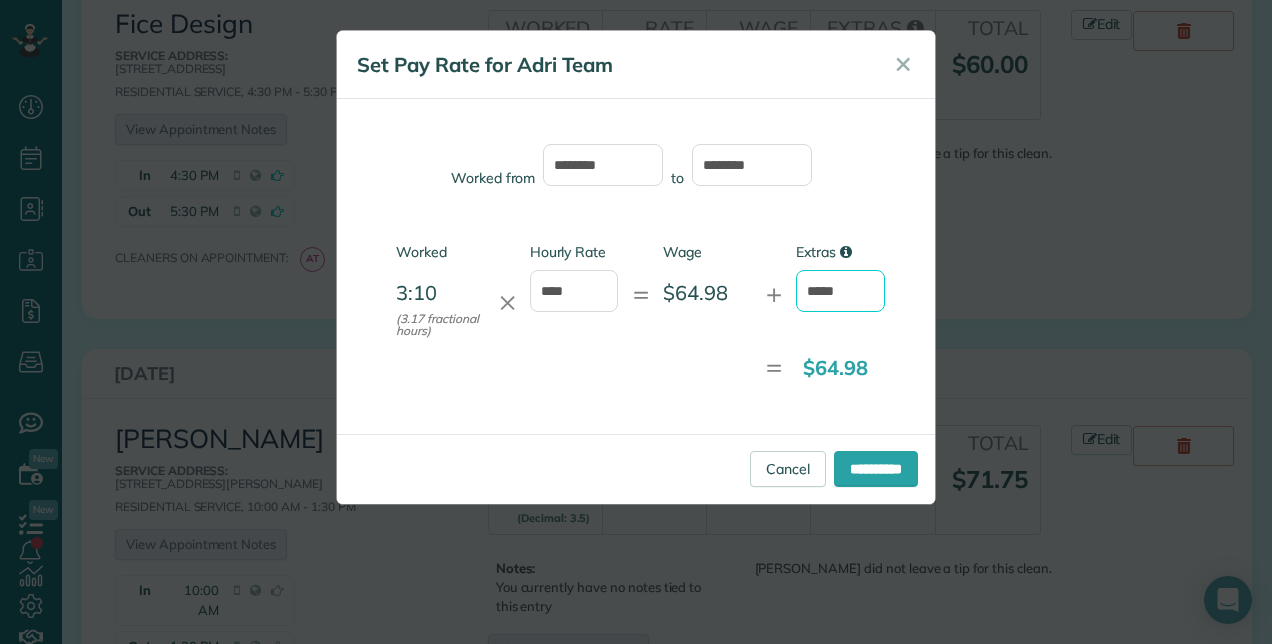 type on "*****" 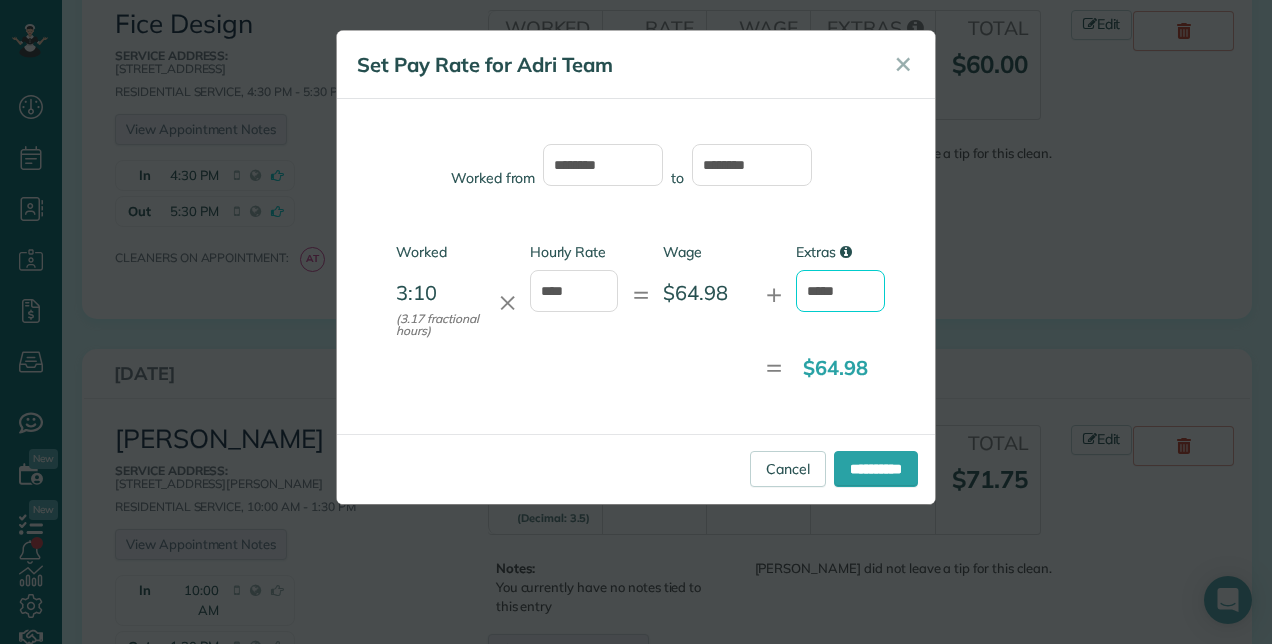click on "**********" at bounding box center [876, 469] 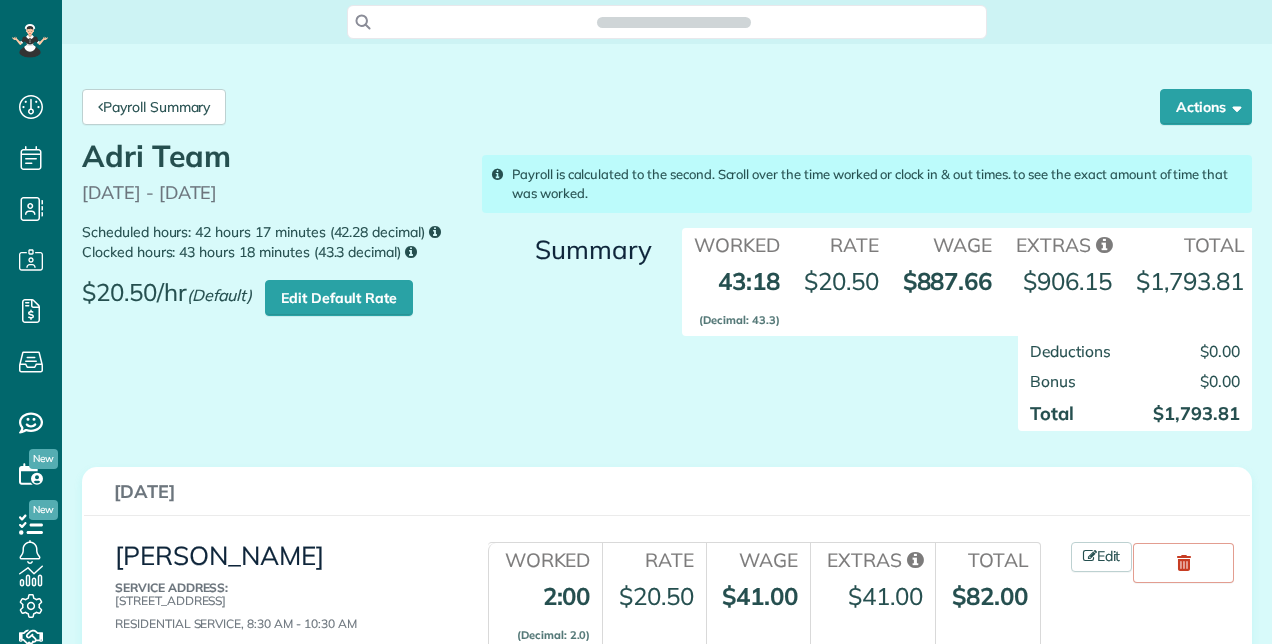 scroll, scrollTop: 0, scrollLeft: 0, axis: both 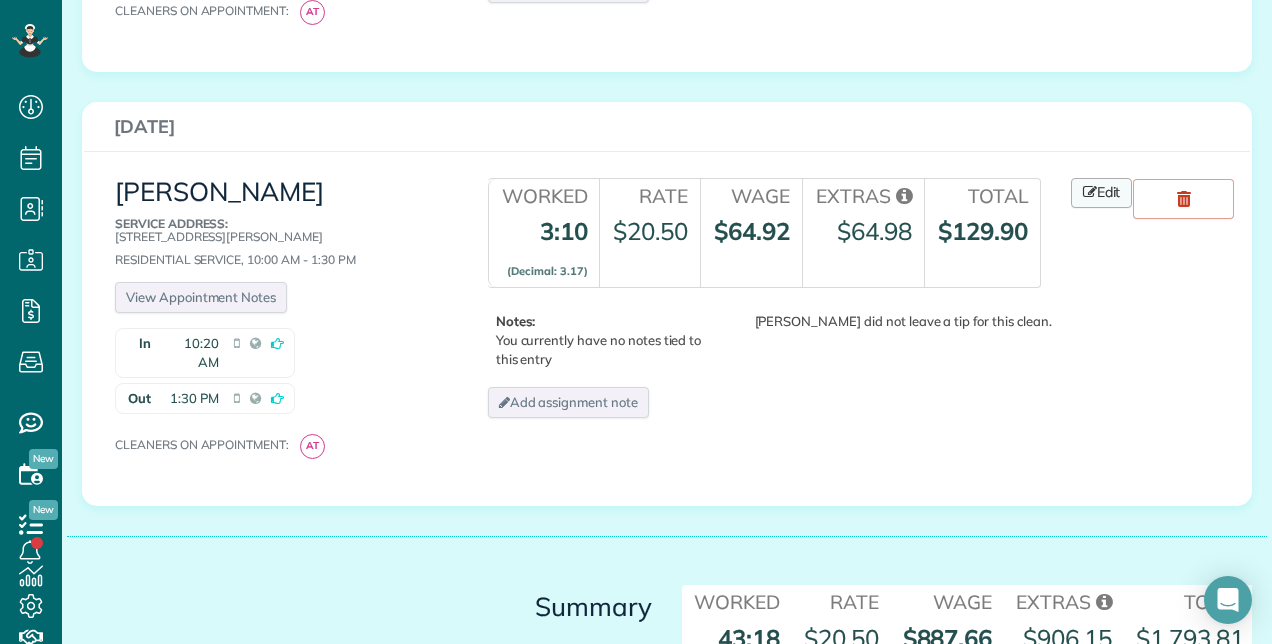click at bounding box center [1090, 192] 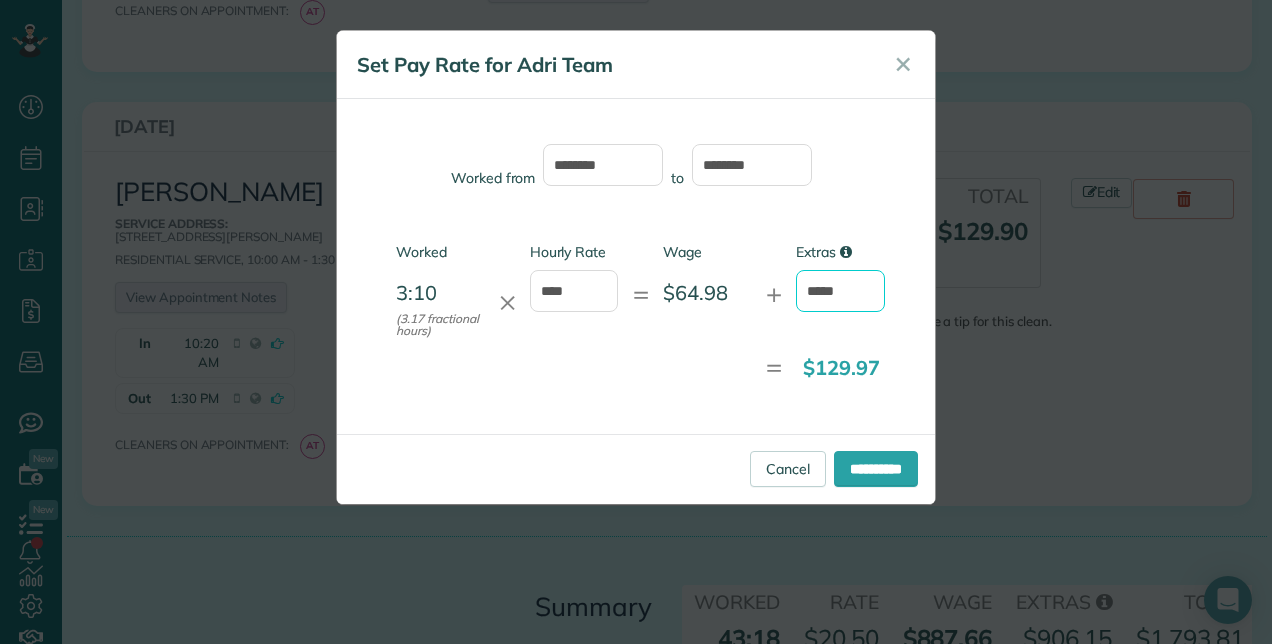 click on "*****" at bounding box center [840, 291] 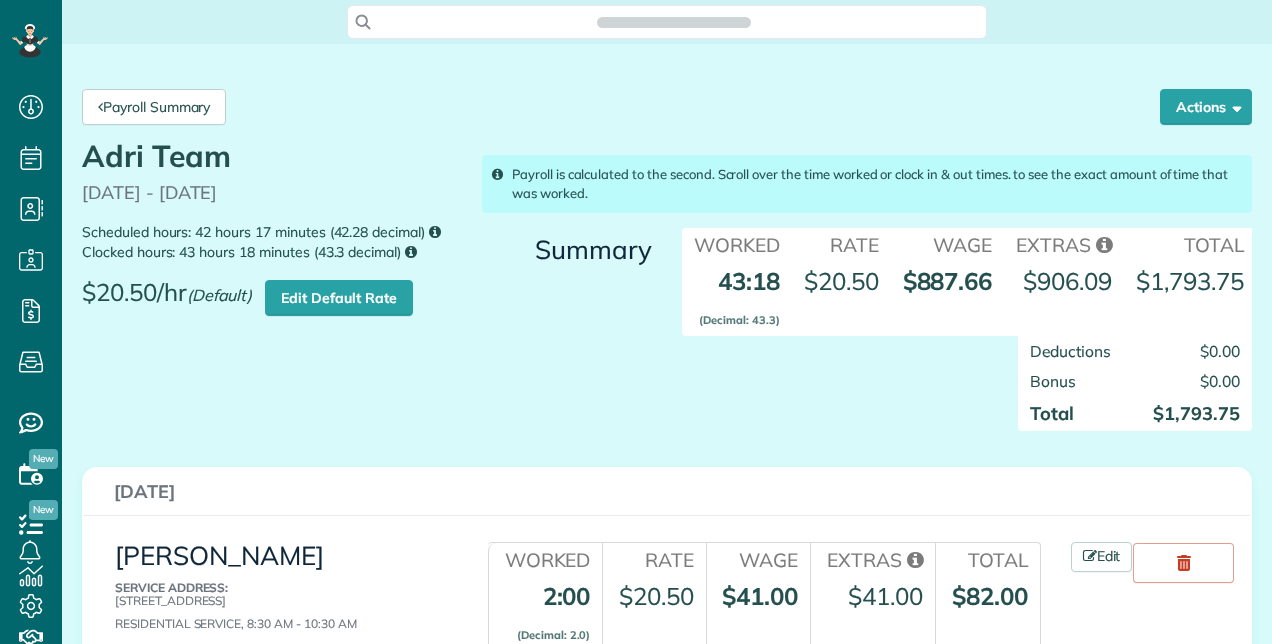 scroll, scrollTop: 0, scrollLeft: 0, axis: both 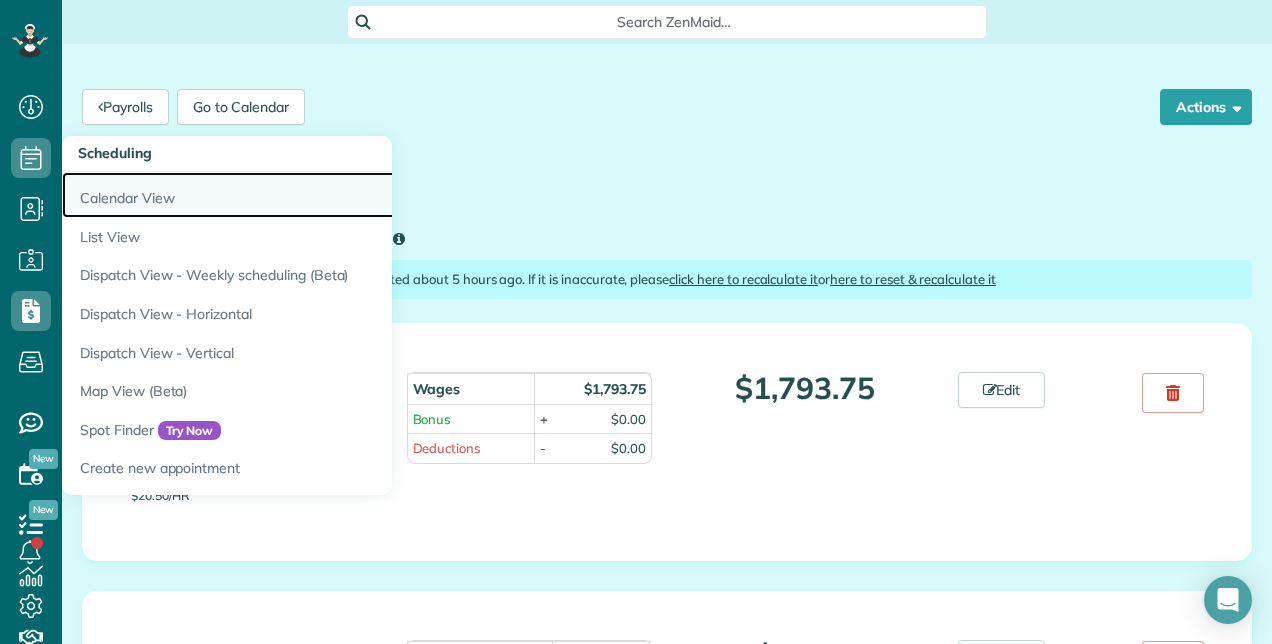 click on "Calendar View" at bounding box center [312, 195] 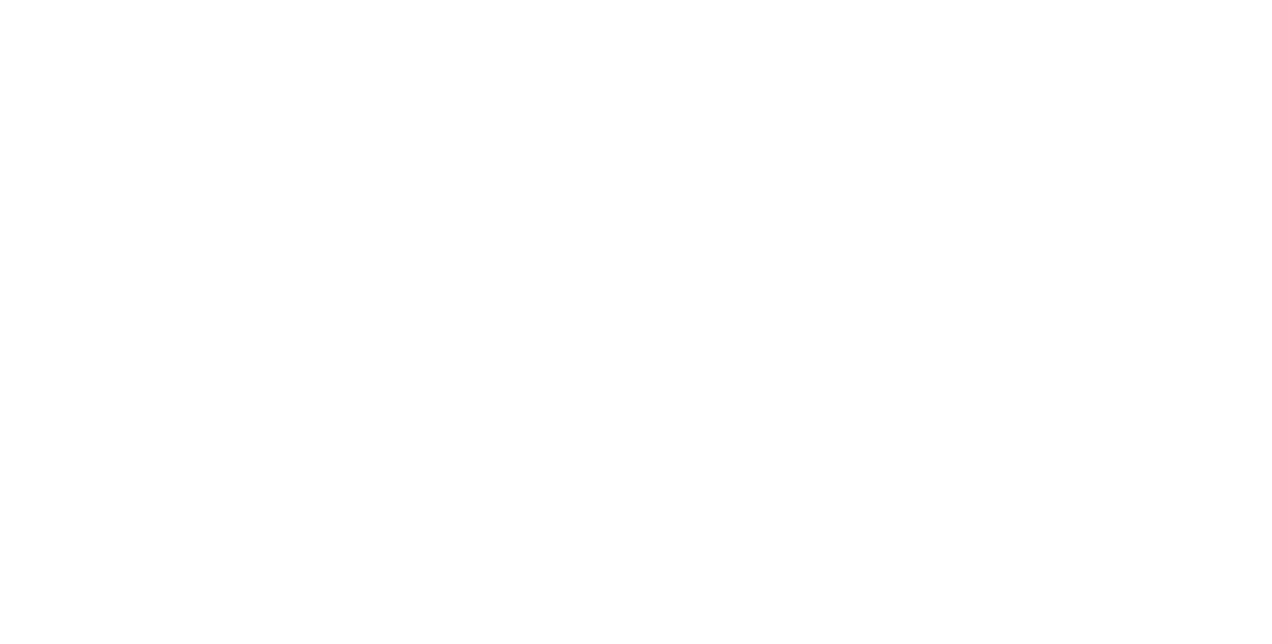 scroll, scrollTop: 0, scrollLeft: 0, axis: both 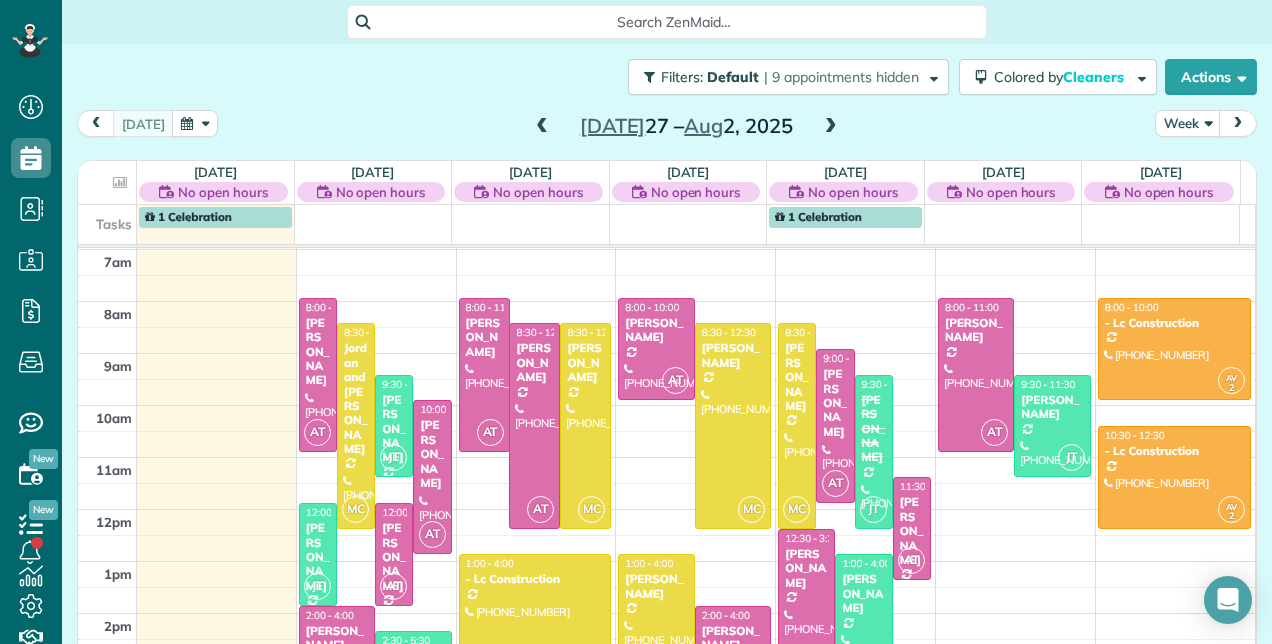 click at bounding box center [542, 127] 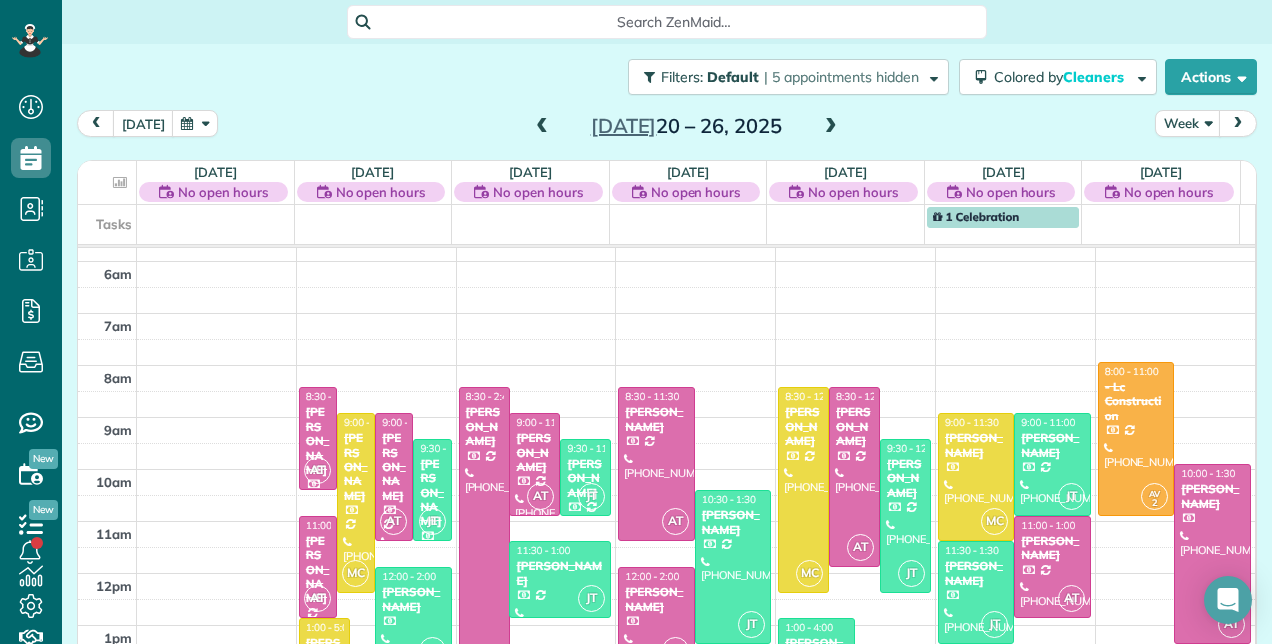scroll, scrollTop: 200, scrollLeft: 0, axis: vertical 